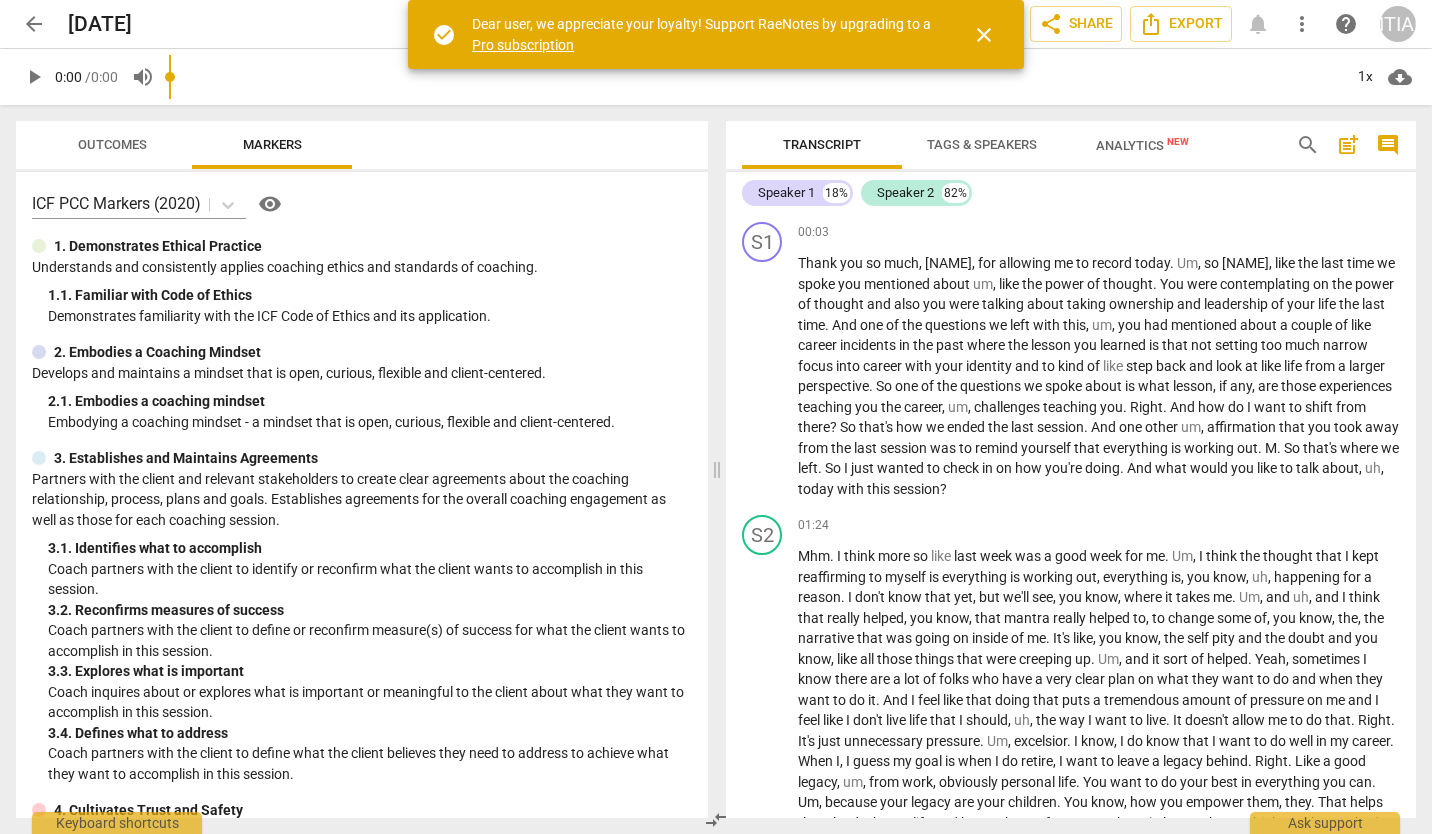 scroll, scrollTop: 0, scrollLeft: 0, axis: both 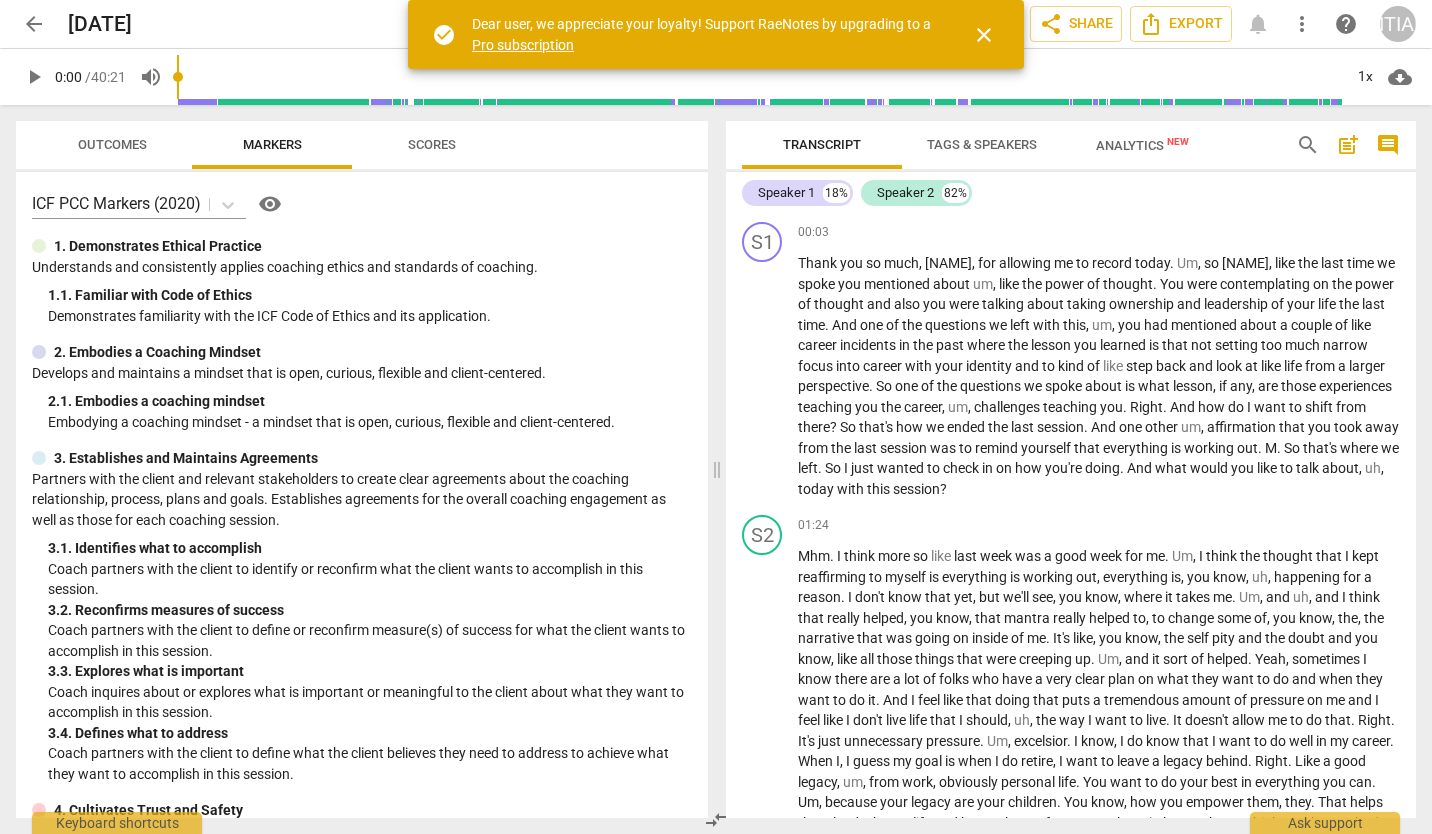 click on "Outcomes Markers Scores ICF PCC Markers (2020) visibility 1. Demonstrates Ethical Practice Understands and consistently applies coaching ethics and standards of coaching. 1. 1. Familiar with Code of Ethics Demonstrates familiarity with the ICF Code of Ethics and its application. 2. Embodies a Coaching Mindset Develops and maintains a mindset that is open, curious, flexible and client-centered. 2. 1. Embodies a coaching mindset Embodying a coaching mindset - a mindset that is open, curious, flexible and client-centered. 3. Establishes and Maintains Agreements Partners with the client and relevant stakeholders to create clear agreements about the coaching relationship, process, plans and goals. Establishes agreements for the overall coaching engagement as well as those for each coaching session. 3. 1. Identifies what to accomplish Coach partners with the client to identify or reconfirm what the client wants to accomplish in this session. 3. 2. Reconfirms measures of success 3. 3. Explores what is important 3." at bounding box center [358, 469] 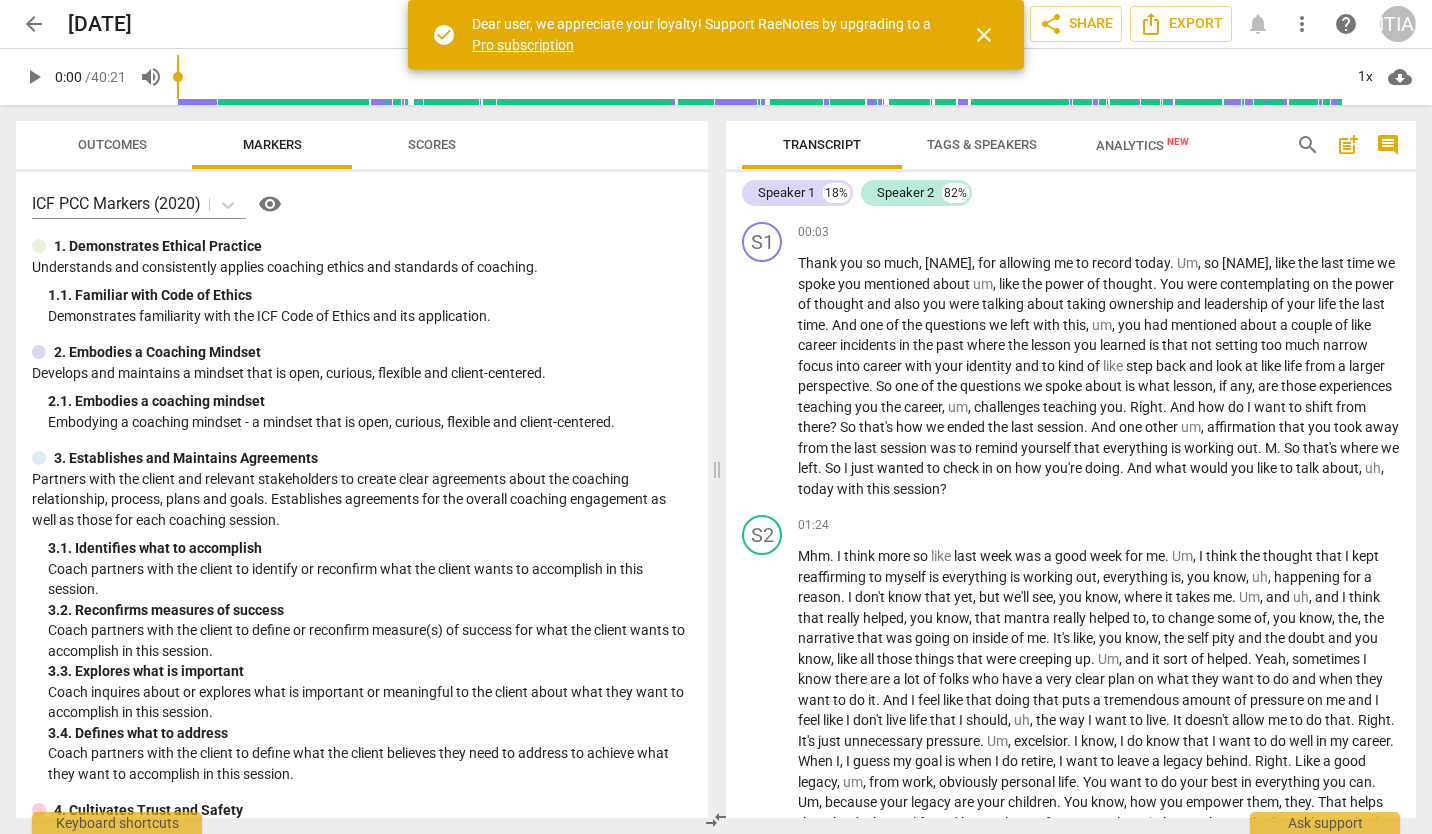 scroll, scrollTop: 565, scrollLeft: 0, axis: vertical 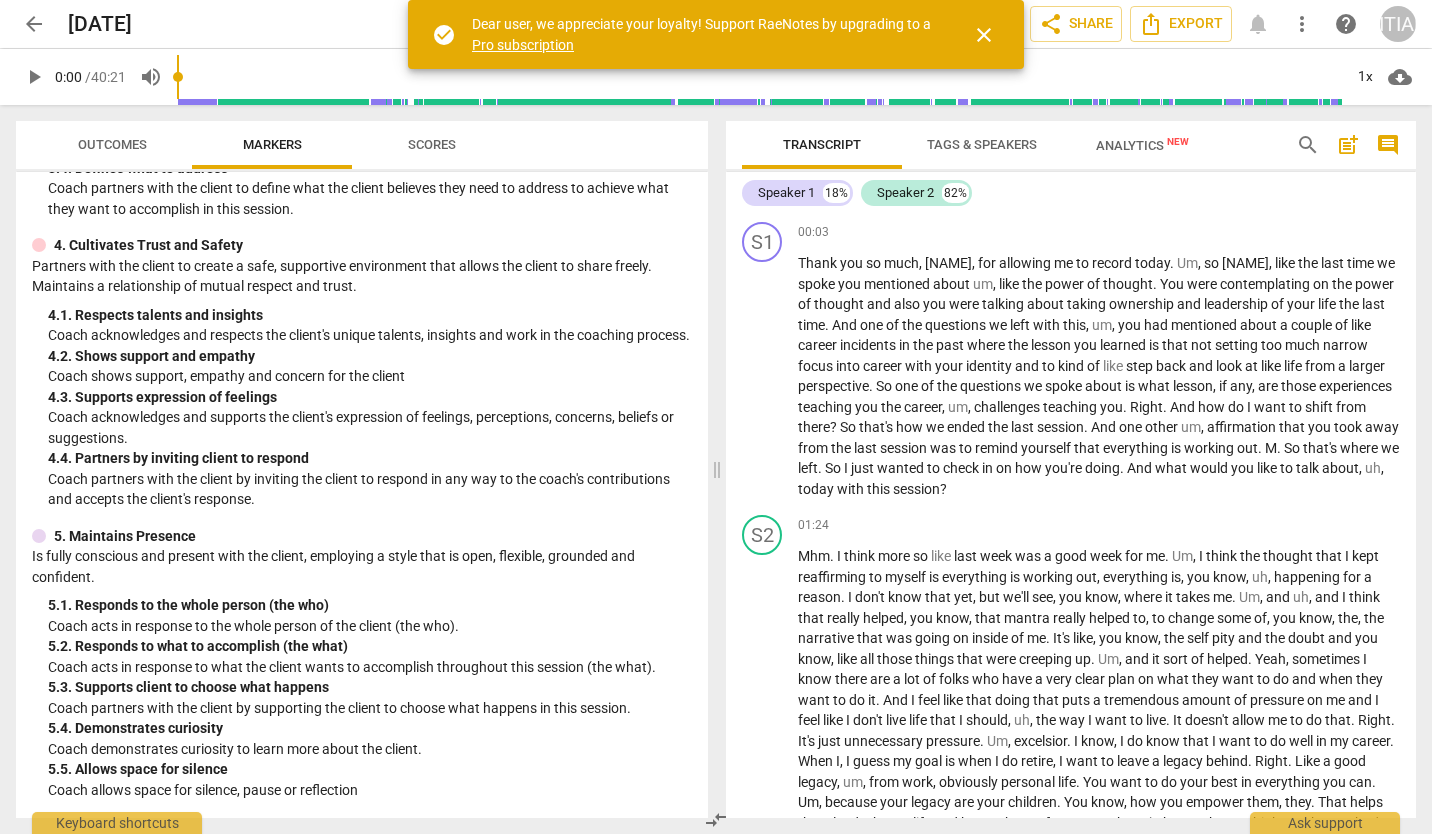 click on "ICF PCC Markers (2020) visibility 1. Demonstrates Ethical Practice Understands and consistently applies coaching ethics and standards of coaching. 1. 1. Familiar with Code of Ethics Demonstrates familiarity with the ICF Code of Ethics and its application. 2. Embodies a Coaching Mindset Develops and maintains a mindset that is open, curious, flexible and client-centered. 2. 1. Embodies a coaching mindset Embodying a coaching mindset - a mindset that is open, curious, flexible and client-centered. 3. Establishes and Maintains Agreements Partners with the client and relevant stakeholders to create clear agreements about the coaching relationship, process, plans and goals. Establishes agreements for the overall coaching engagement as well as those for each coaching session. 3. 1. Identifies what to accomplish Coach partners with the client to identify or reconfirm what the client wants to accomplish in this session. 3. 2. Reconfirms measures of success 3. 3. Explores what is important 3. 4. 4. 4. 4. 5. 5. 5. 5." at bounding box center (362, 495) 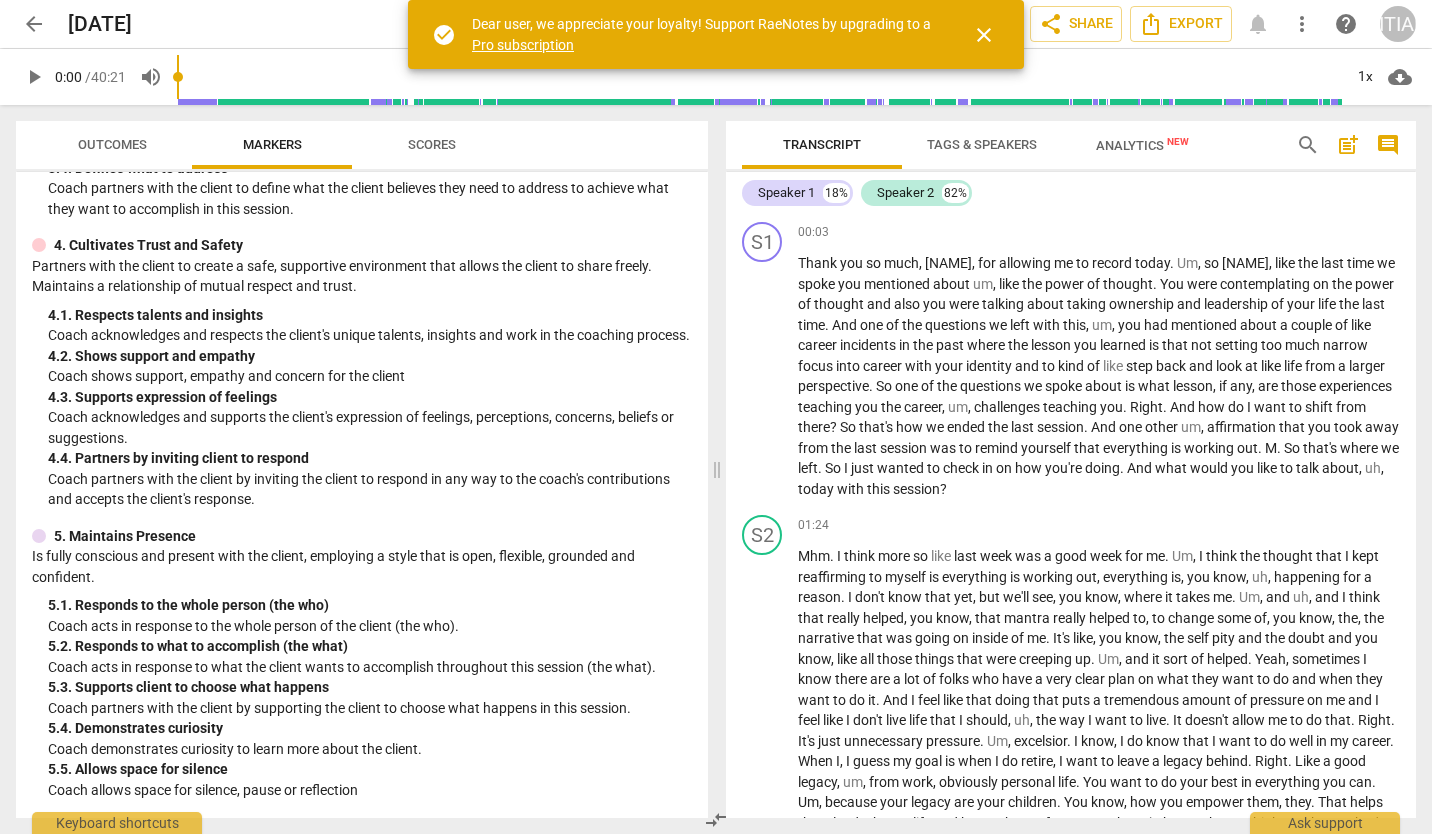 scroll, scrollTop: 1130, scrollLeft: 0, axis: vertical 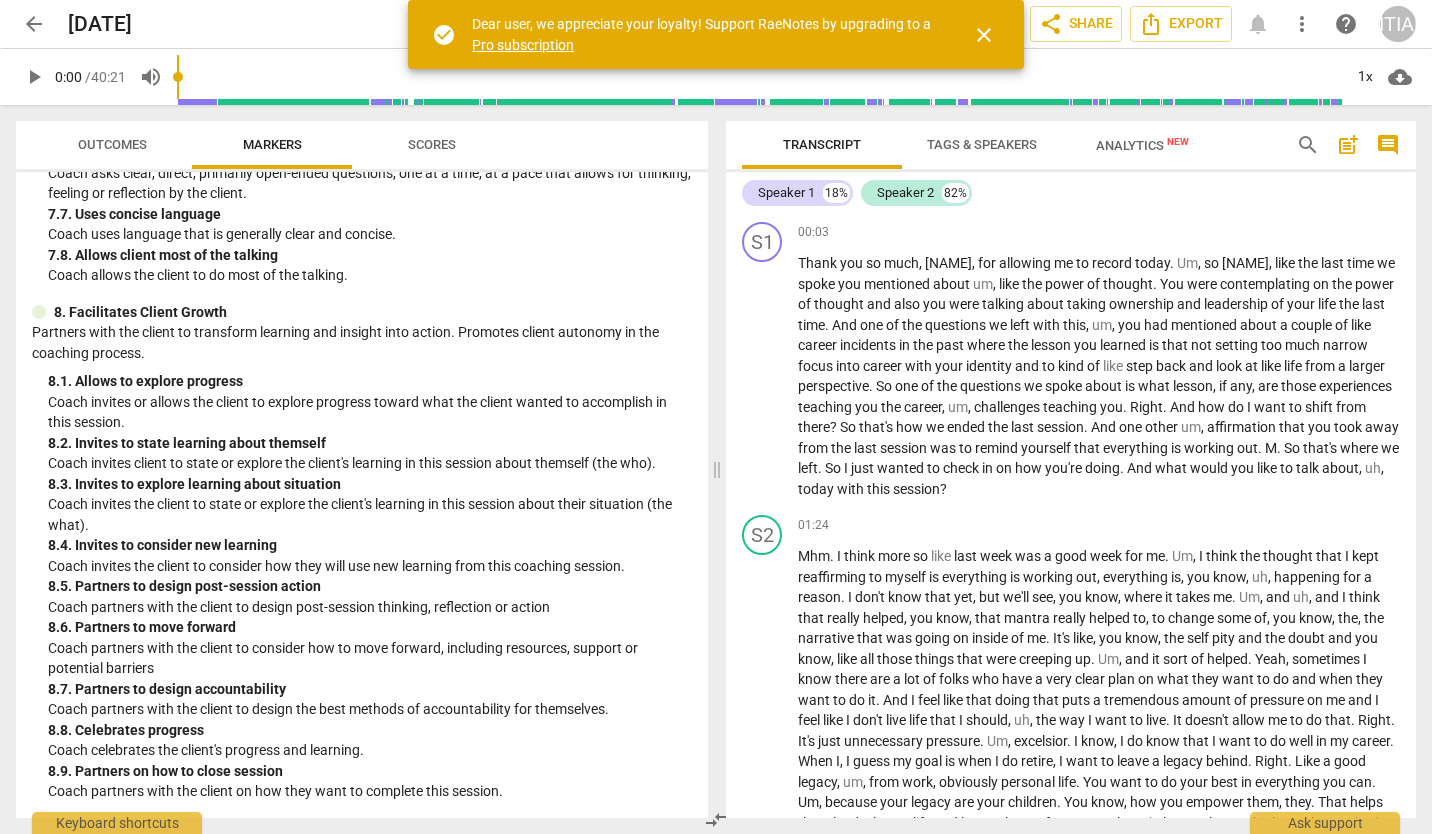 click on "New" at bounding box center [1178, 141] 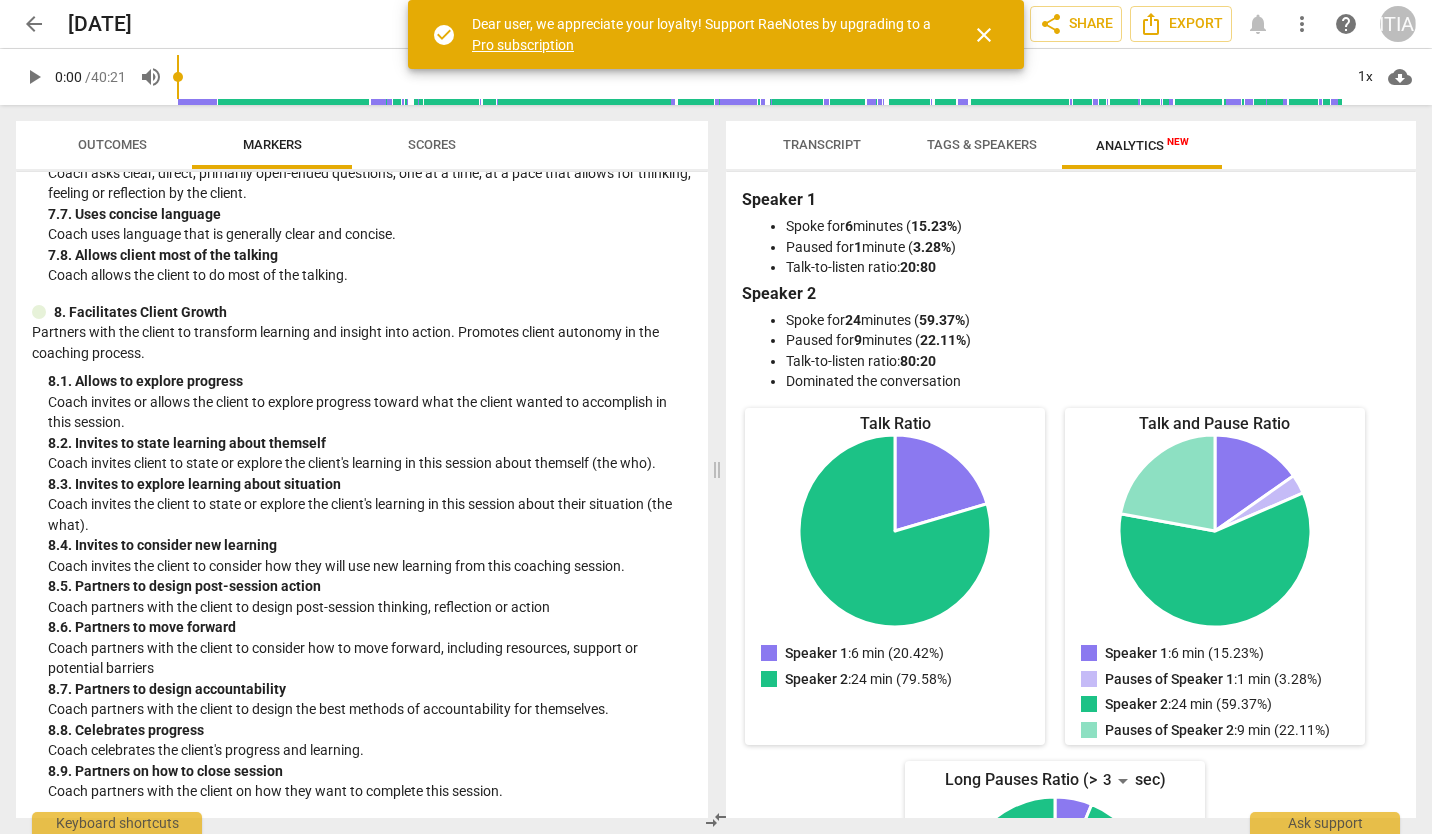 scroll, scrollTop: 257, scrollLeft: 0, axis: vertical 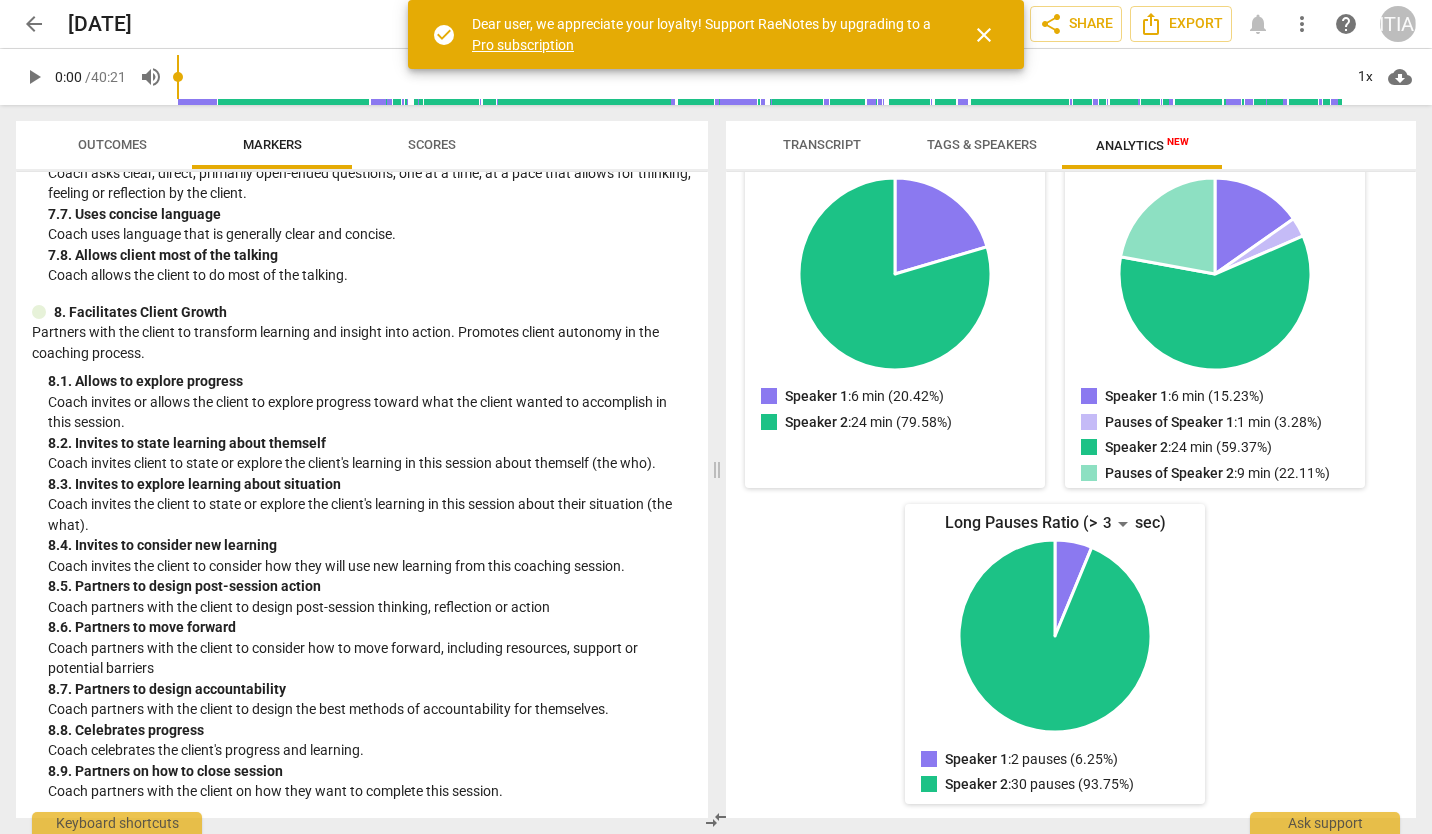click on "Tags & Speakers" at bounding box center (982, 144) 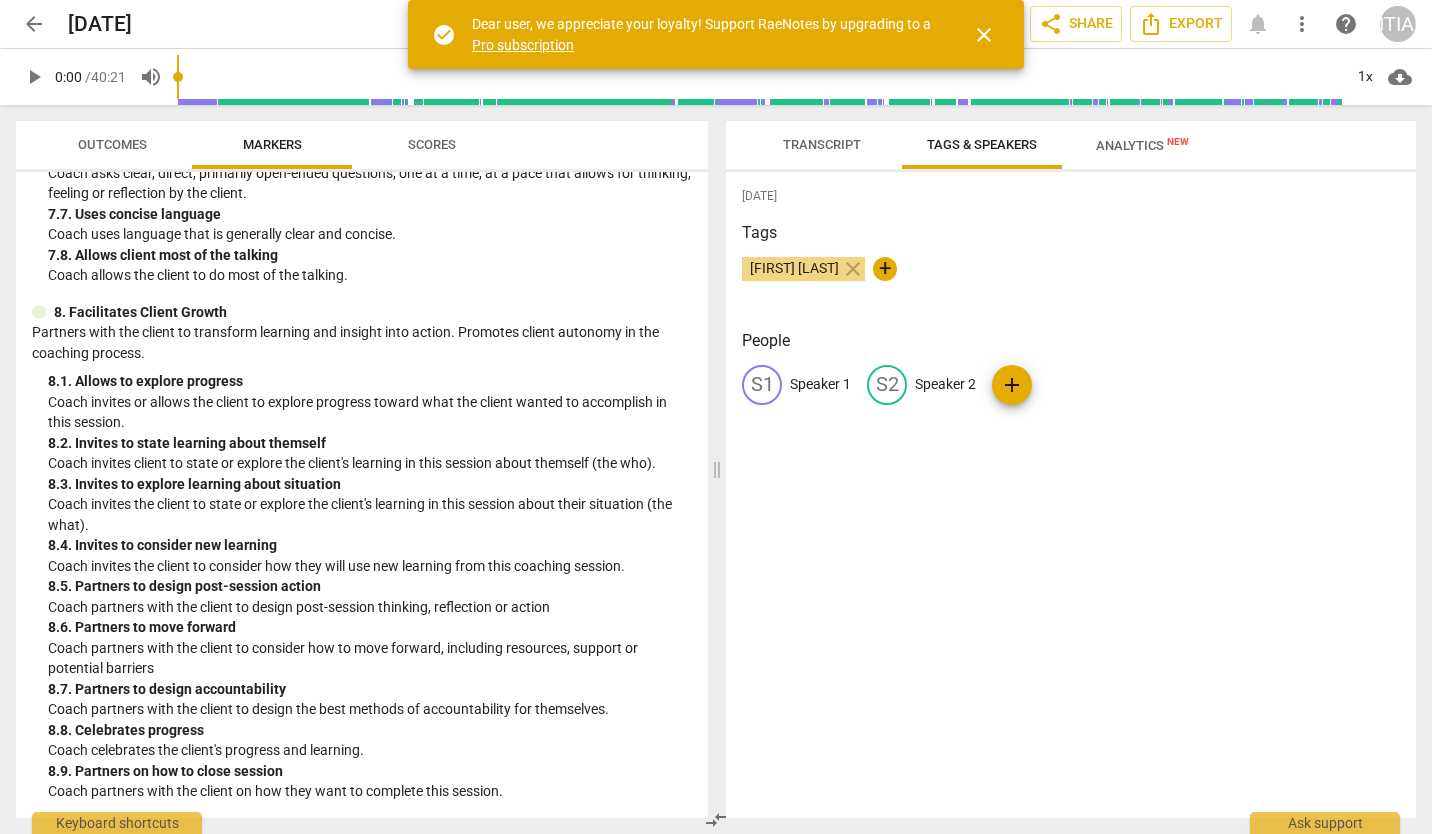 click on "S1 Speaker 1" at bounding box center [796, 385] 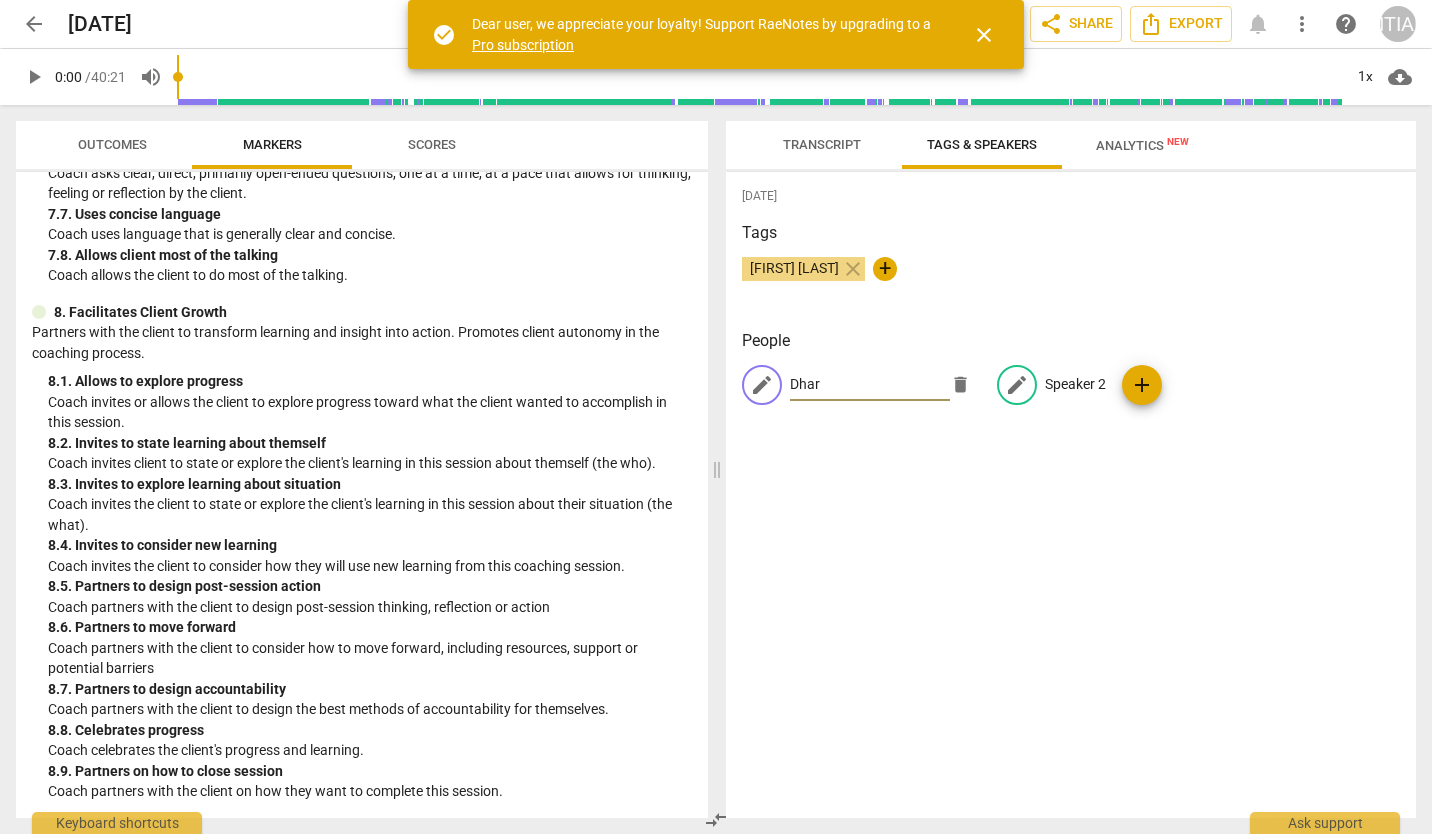 type on "[INITIALS]" 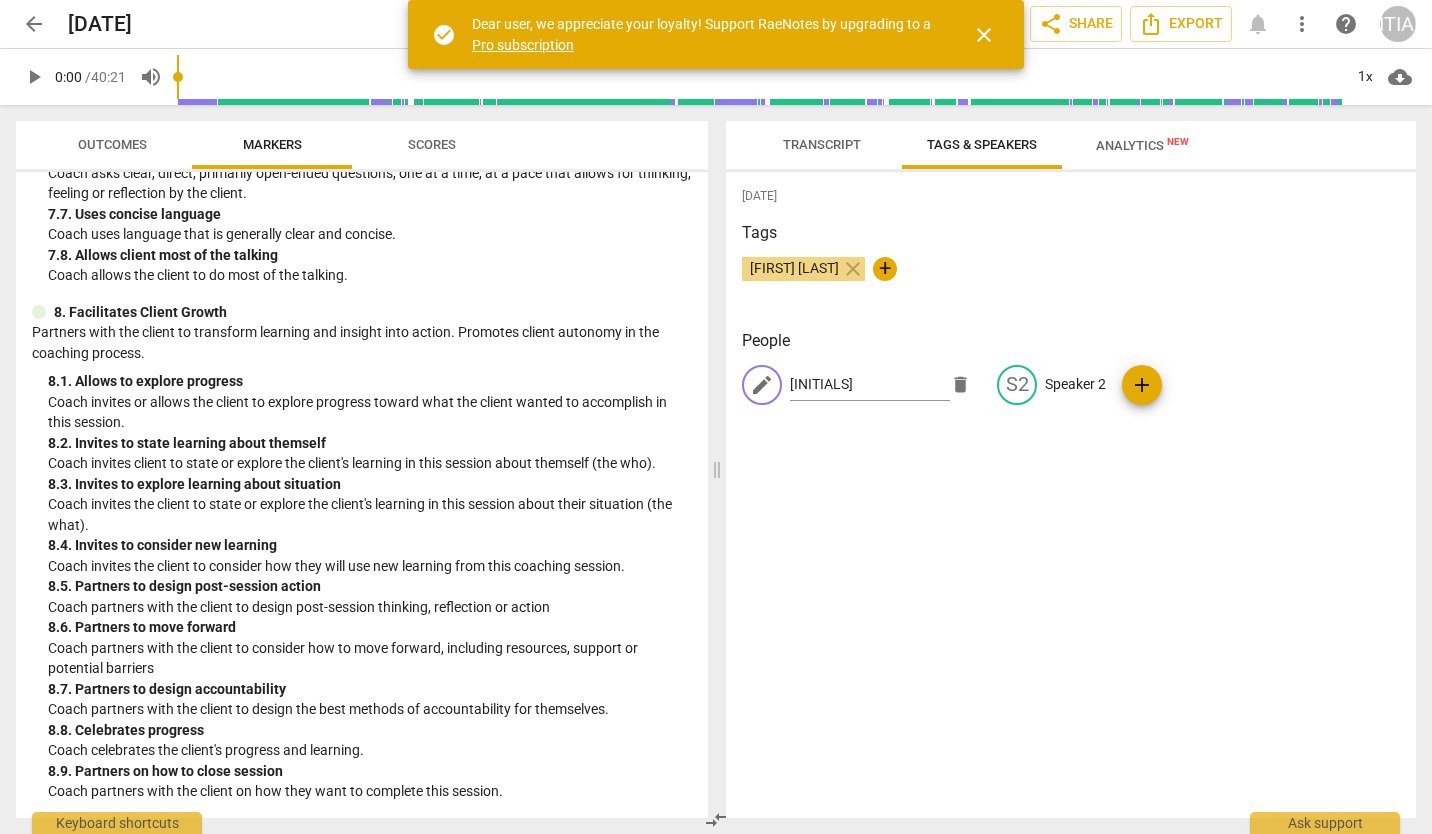 type 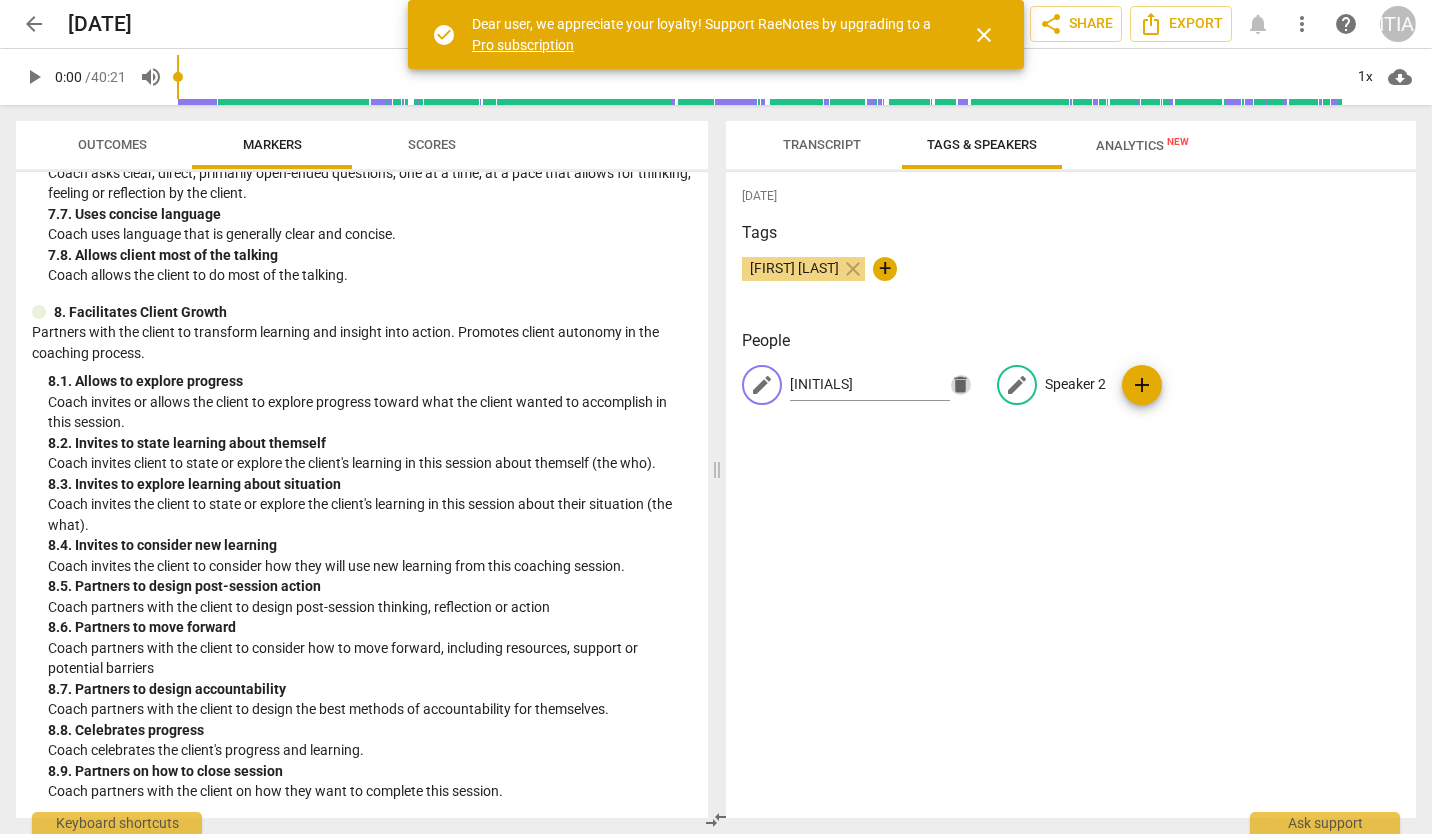 click on "Speaker 2" at bounding box center (1075, 384) 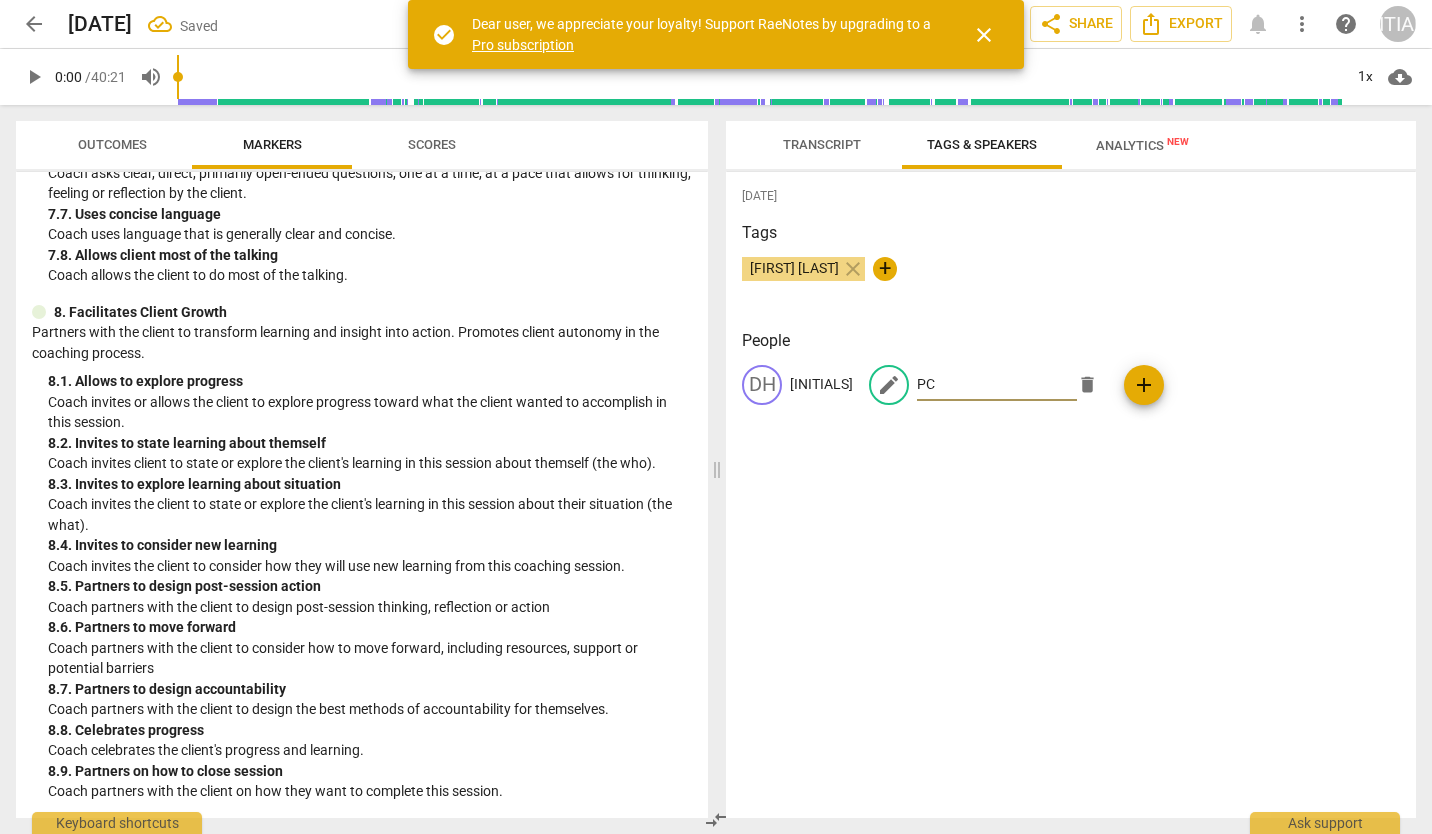 type on "PC" 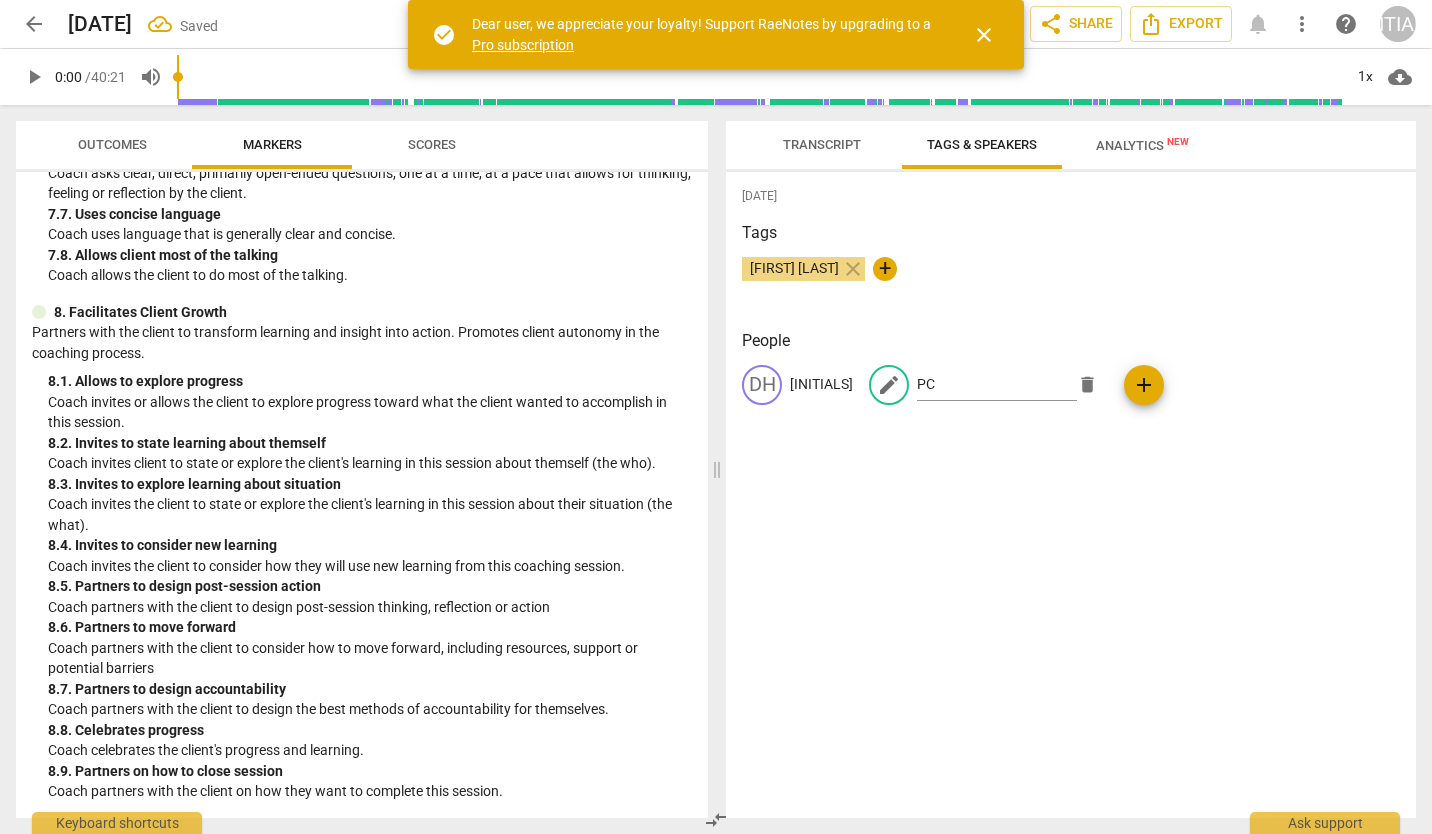 click on "[INITIALS]" at bounding box center (821, 384) 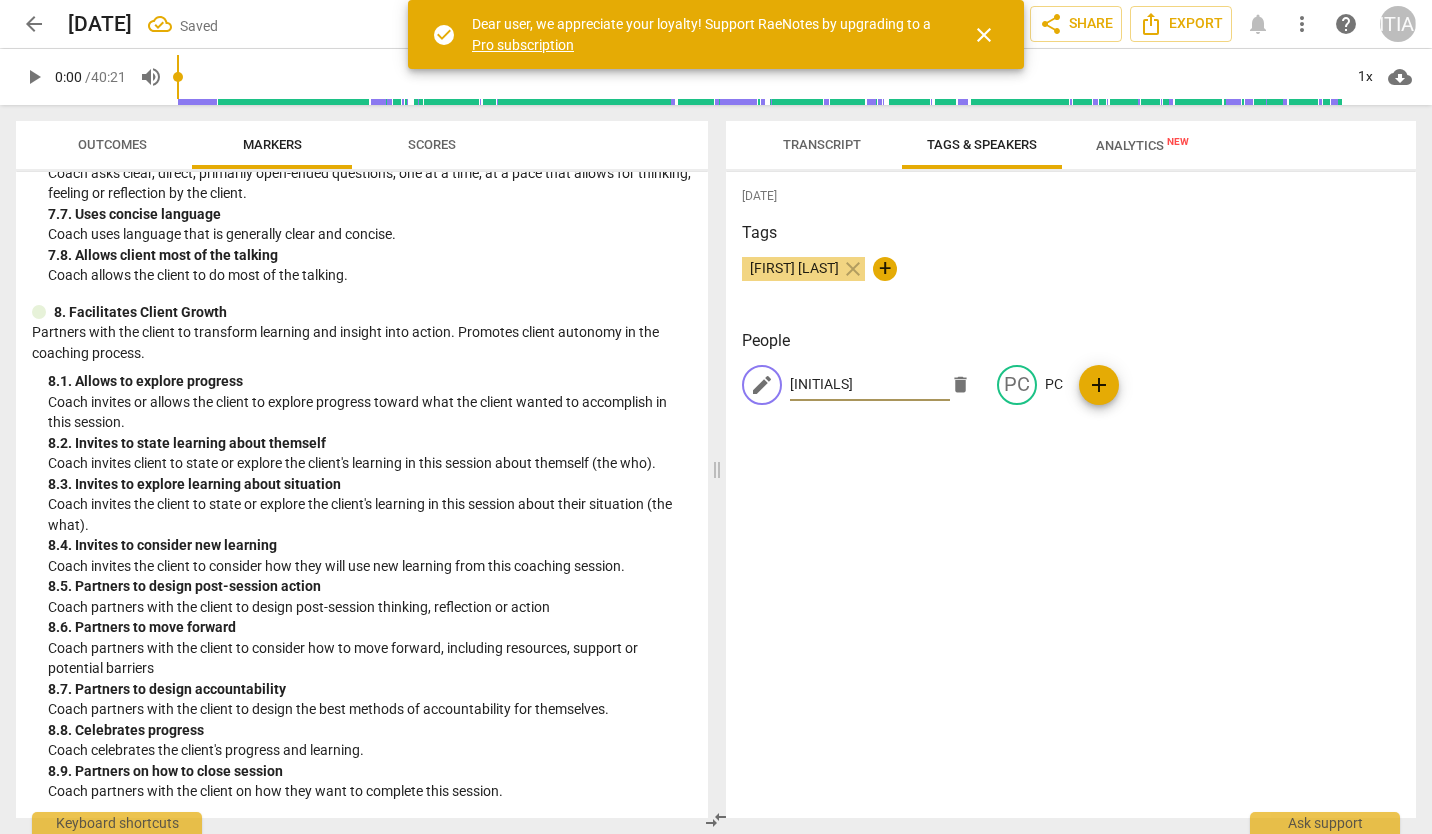 type on "[INITIALS]" 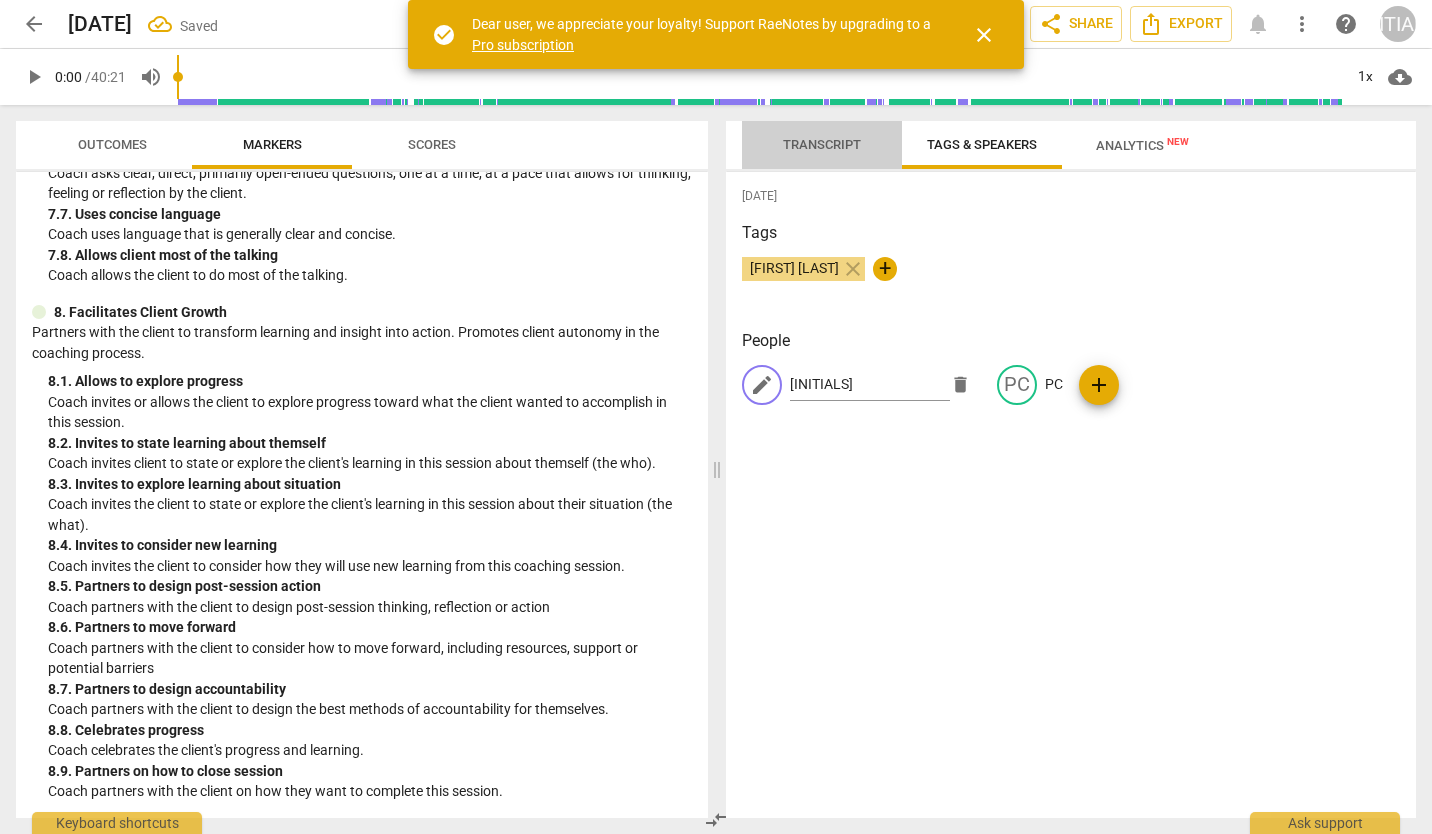 click on "Transcript" at bounding box center [822, 144] 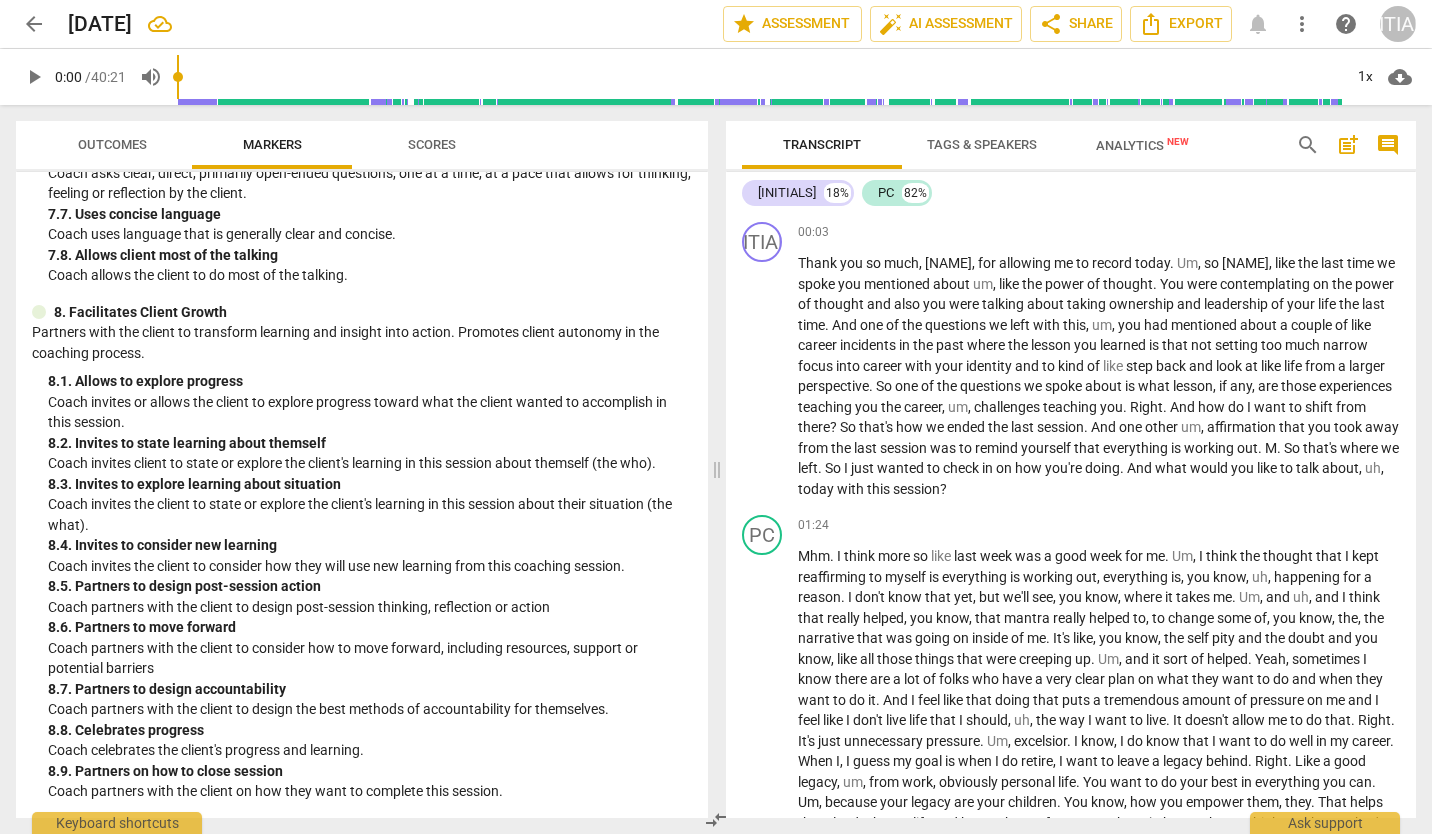 click on "Transcript Tags & Speakers Analytics   New search post_add comment [INITIALS] [PERCENT] [INITIALS] [INITIALS] pause [TIME] + Add competency keyboard_arrow_right Thank   you   so   much ,   [NAME] ,   for   allowing   me   to   record   today .   Um ,   so   [NAME] ,   like   the   last   time   we   spoke   you   mentioned   about   um ,   like   the   power   of   thought .   You   were   contemplating   on   the   power   of   thought   and   also   you   were   talking   about   taking   ownership   and   leadership   of   your   life   the   last   time .   And   one   of   the   questions   we   left   with   this ,   um ,   you   had   mentioned   about   a   couple   of   like   career   incidents   in   the   past   where   the   lesson   you   learned   is   that   not   setting   too   much   narrow   focus   into   career   with   your   identity   and   to   kind   of   like   step   back   and   look   at   like   life   from   a   larger   perspective .   So   one   of   the   questions   we   spoke   about" at bounding box center (1075, 469) 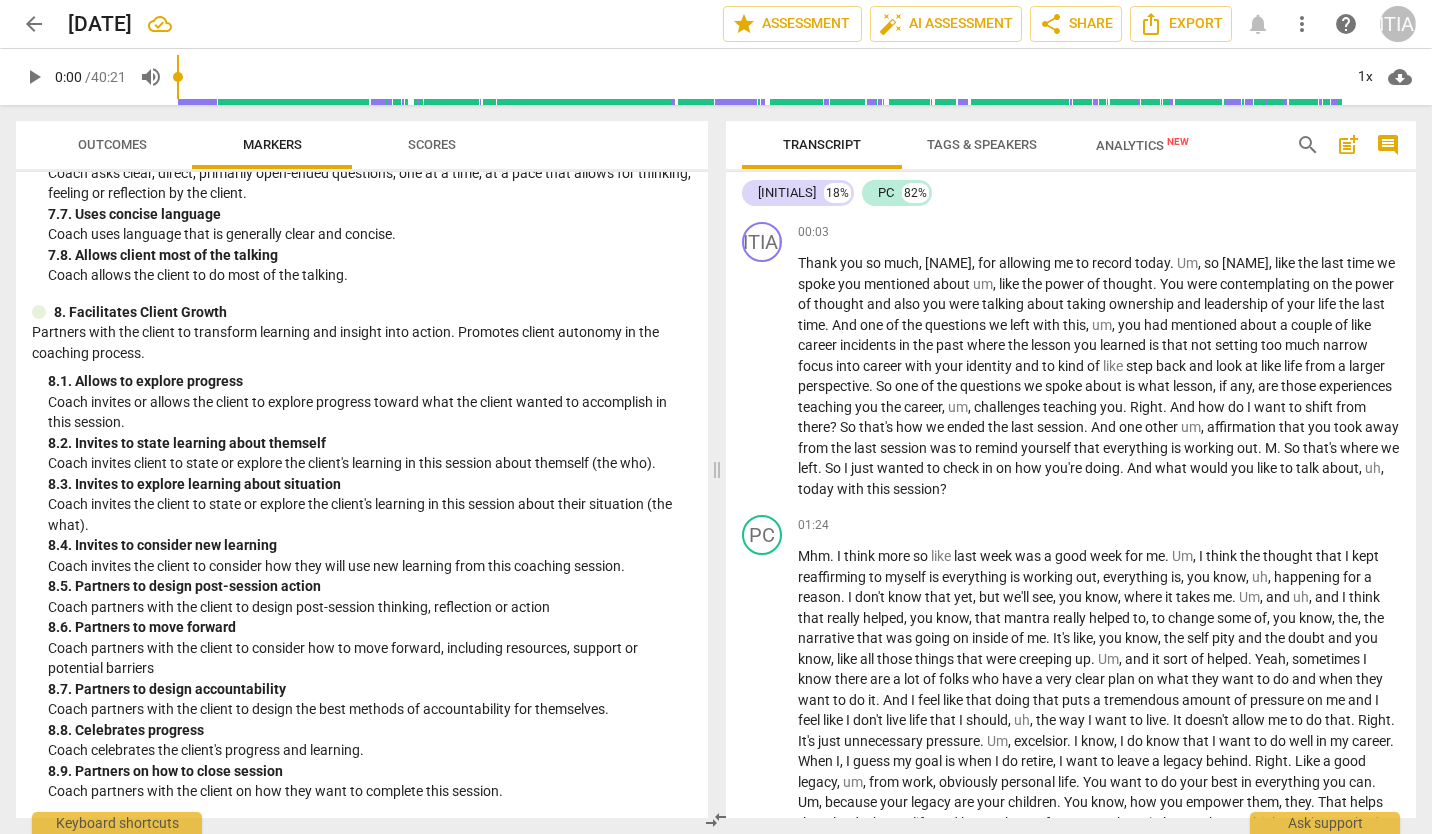 click on "Transcript Tags & Speakers Analytics   New search post_add comment [INITIALS] [PERCENT] [INITIALS] [INITIALS] pause [TIME] + Add competency keyboard_arrow_right Thank   you   so   much ,   [NAME] ,   for   allowing   me   to   record   today .   Um ,   so   [NAME] ,   like   the   last   time   we   spoke   you   mentioned   about   um ,   like   the   power   of   thought .   You   were   contemplating   on   the   power   of   thought   and   also   you   were   talking   about   taking   ownership   and   leadership   of   your   life   the   last   time .   And   one   of   the   questions   we   left   with   this ,   um ,   you   had   mentioned   about   a   couple   of   like   career   incidents   in   the   past   where   the   lesson   you   learned   is   that   not   setting   too   much   narrow   focus   into   career   with   your   identity   and   to   kind   of   like   step   back   and   look   at   like   life   from   a   larger   perspective .   So   one   of   the   questions   we   spoke   about" at bounding box center (1075, 469) 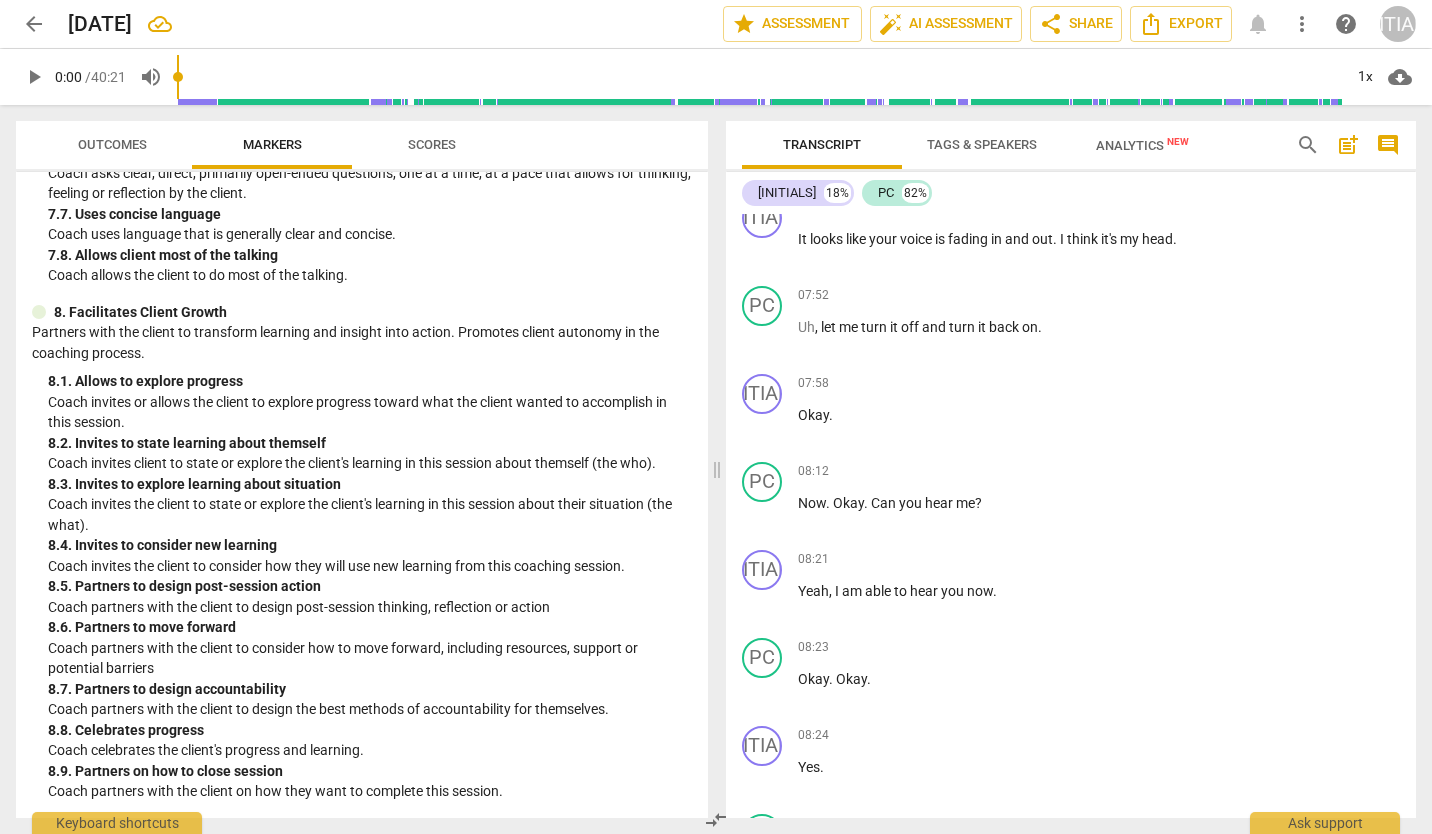 scroll, scrollTop: 1648, scrollLeft: 0, axis: vertical 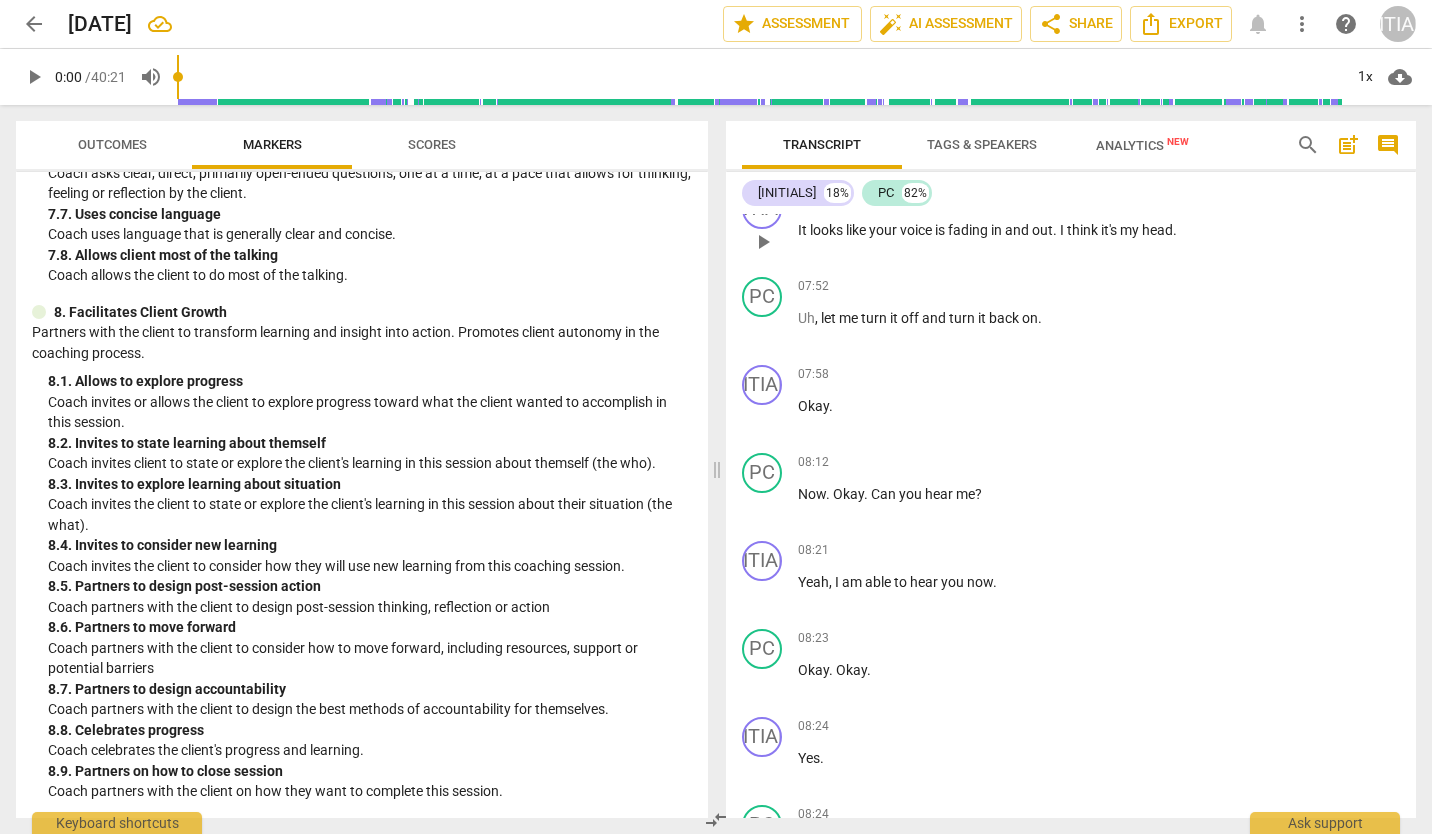 click on "I" at bounding box center [1063, 230] 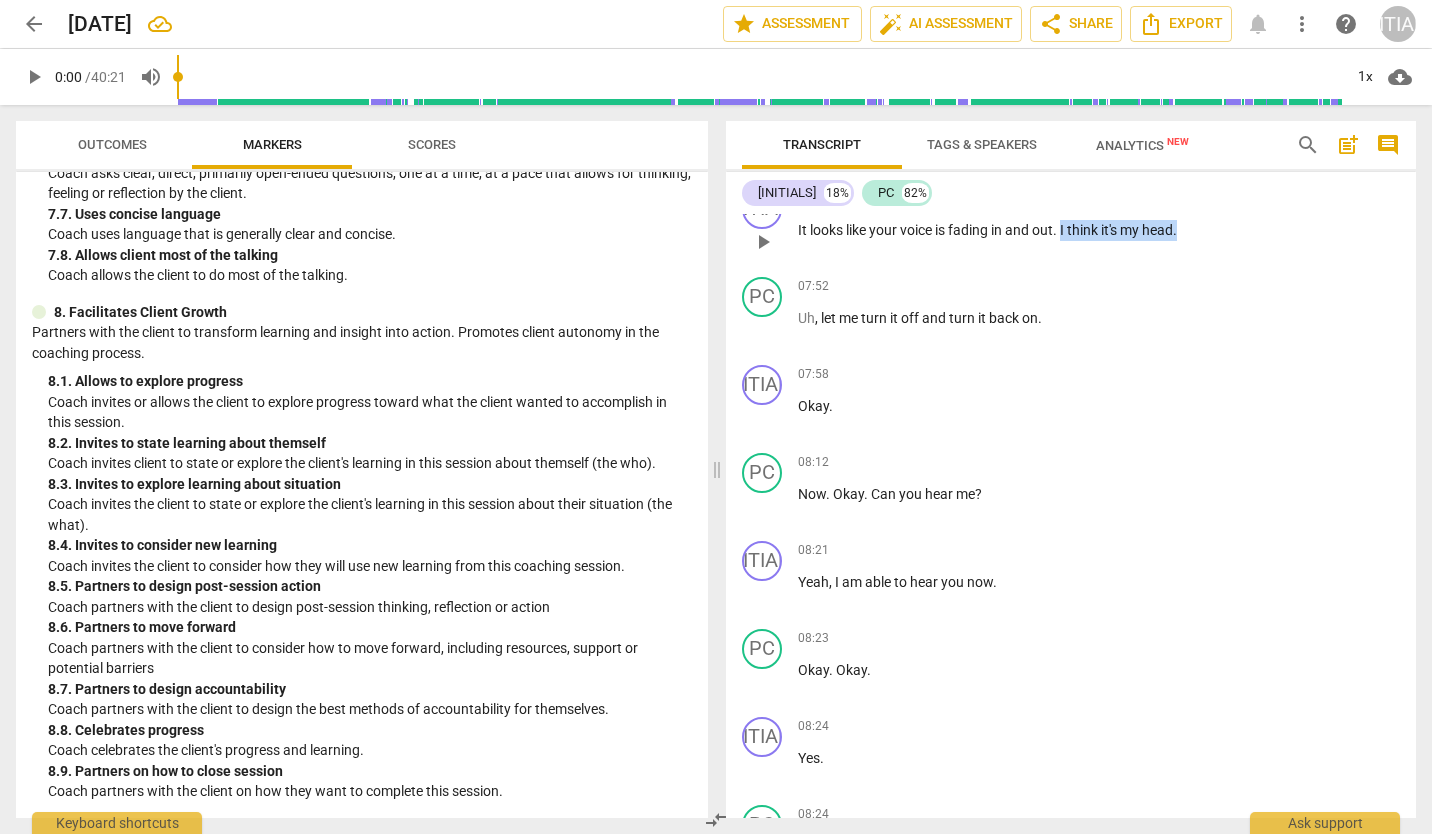 click on "It   looks   like   your   voice   is   fading   in   and   out .   I   think   it's   my   head ." at bounding box center [1099, 230] 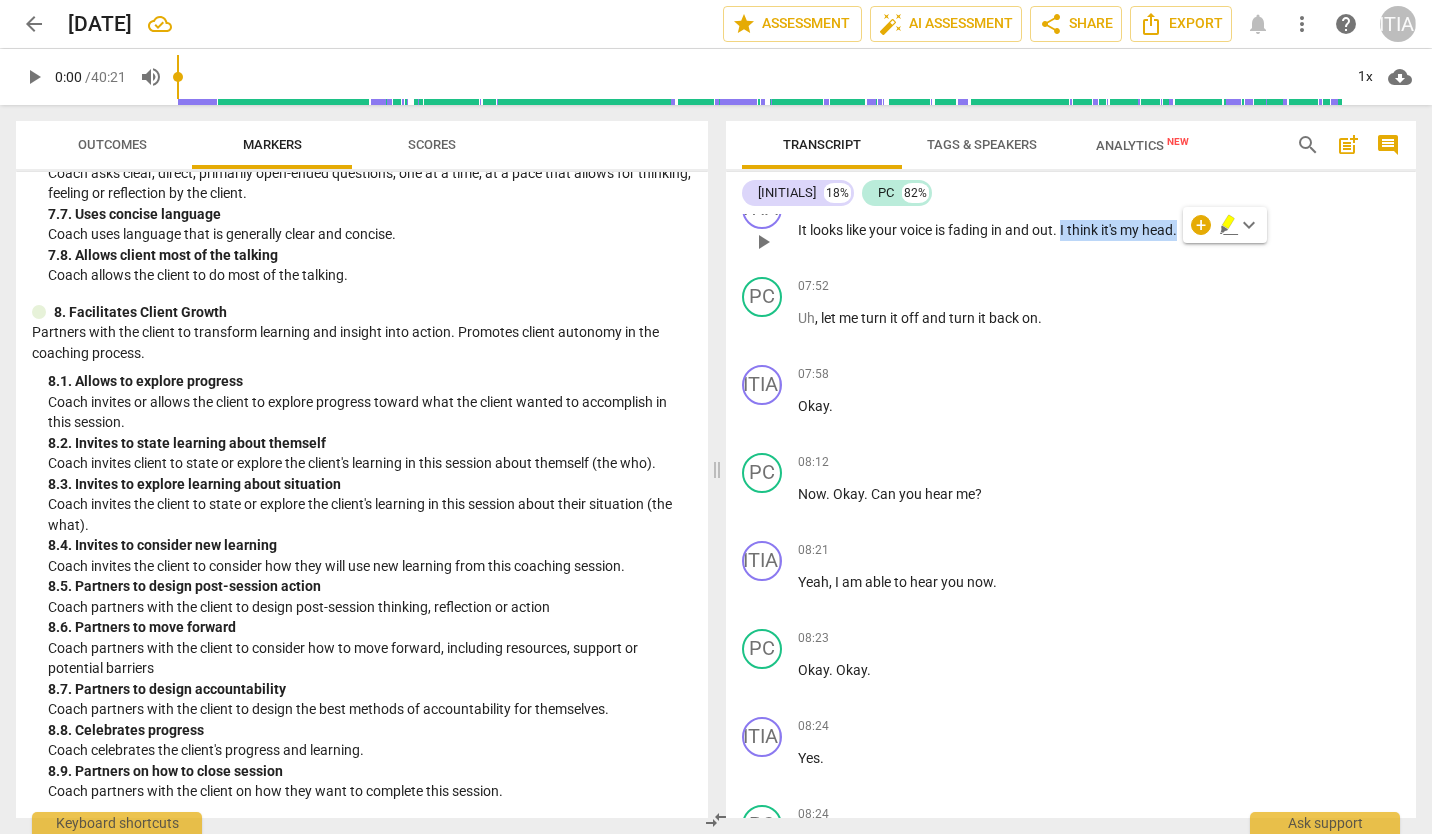 type 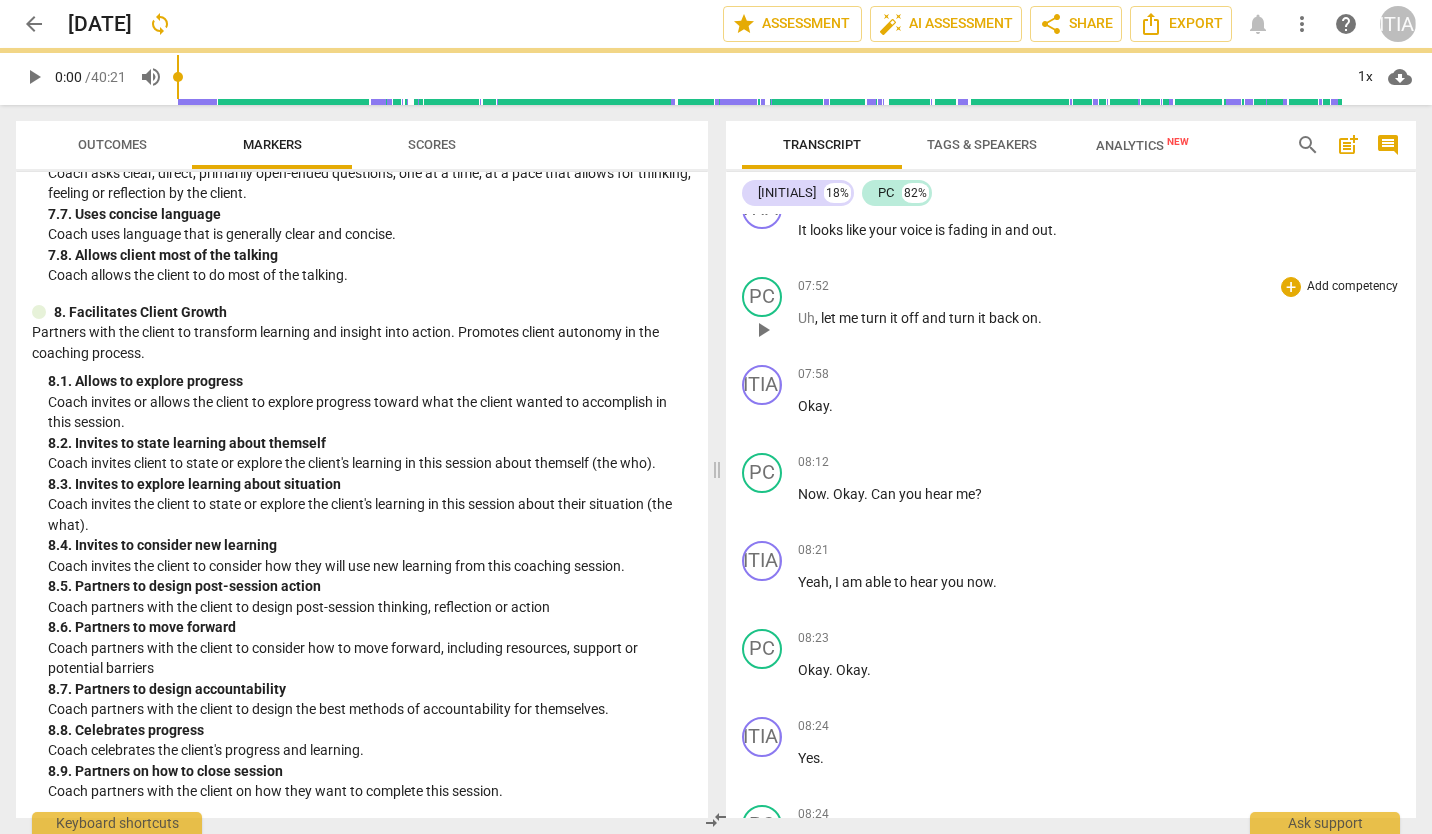 click on "Uh" at bounding box center [806, 318] 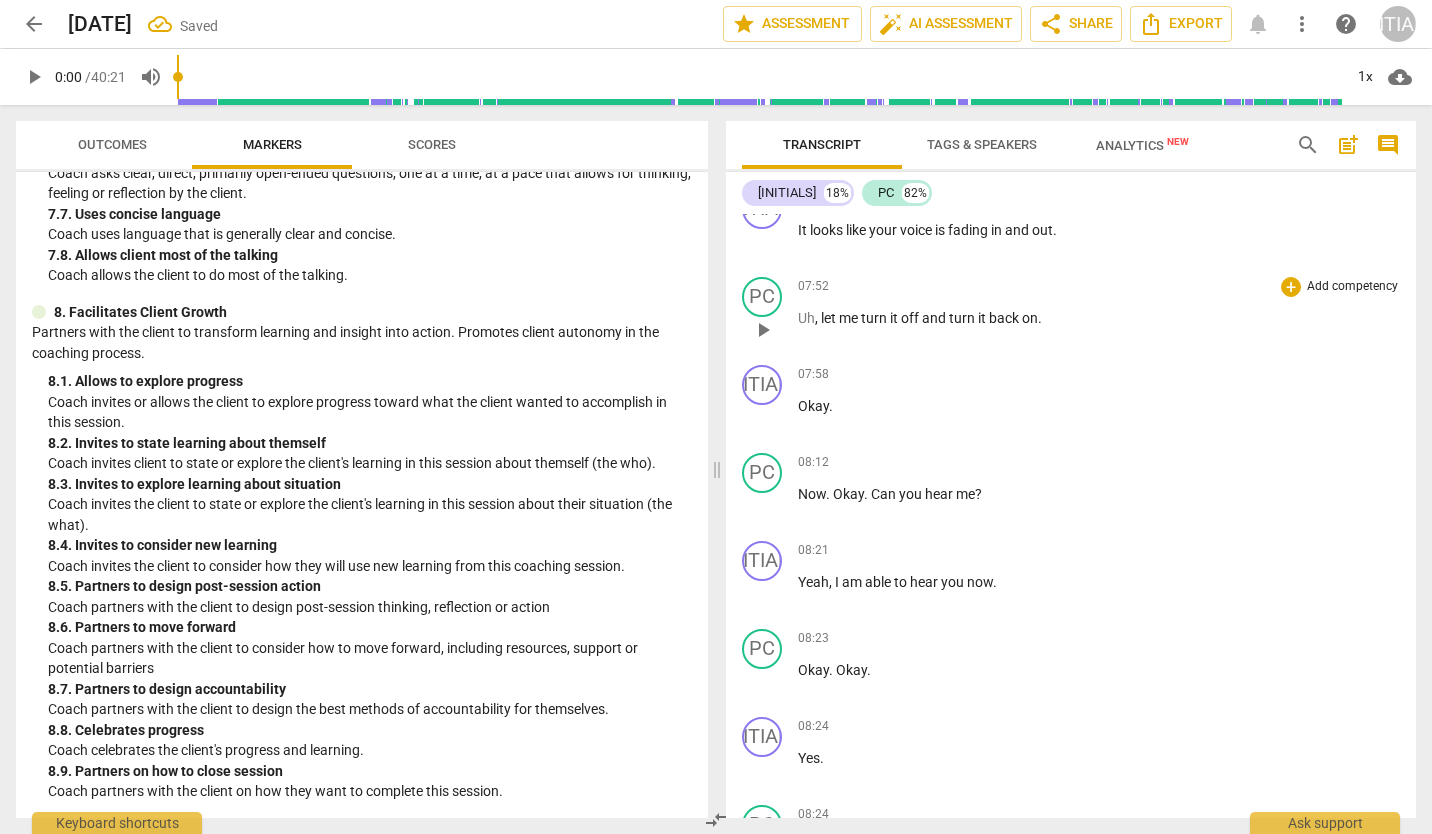 paste 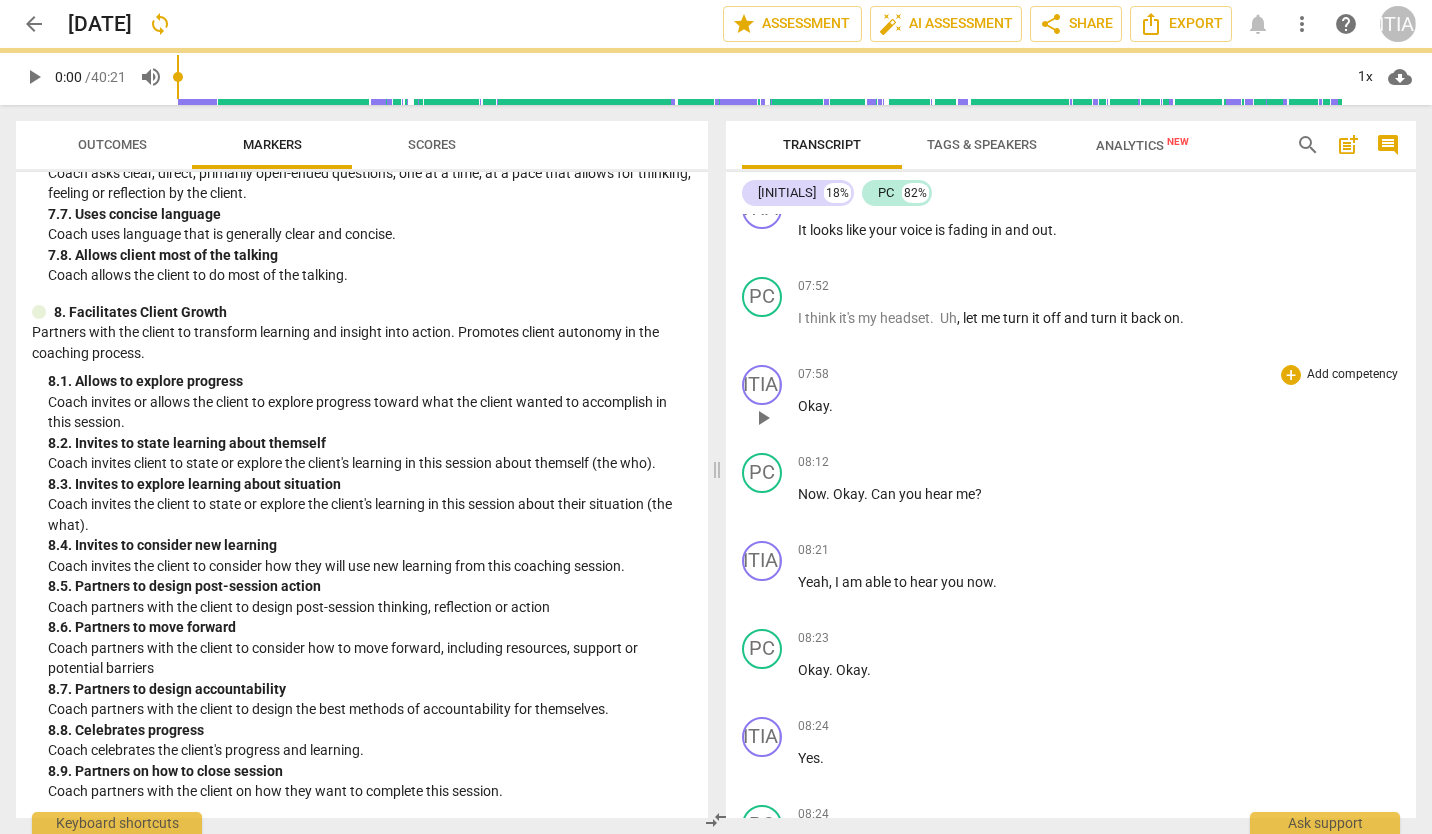click on "07:58 + Add competency keyboard_arrow_right Okay ." at bounding box center [1099, 401] 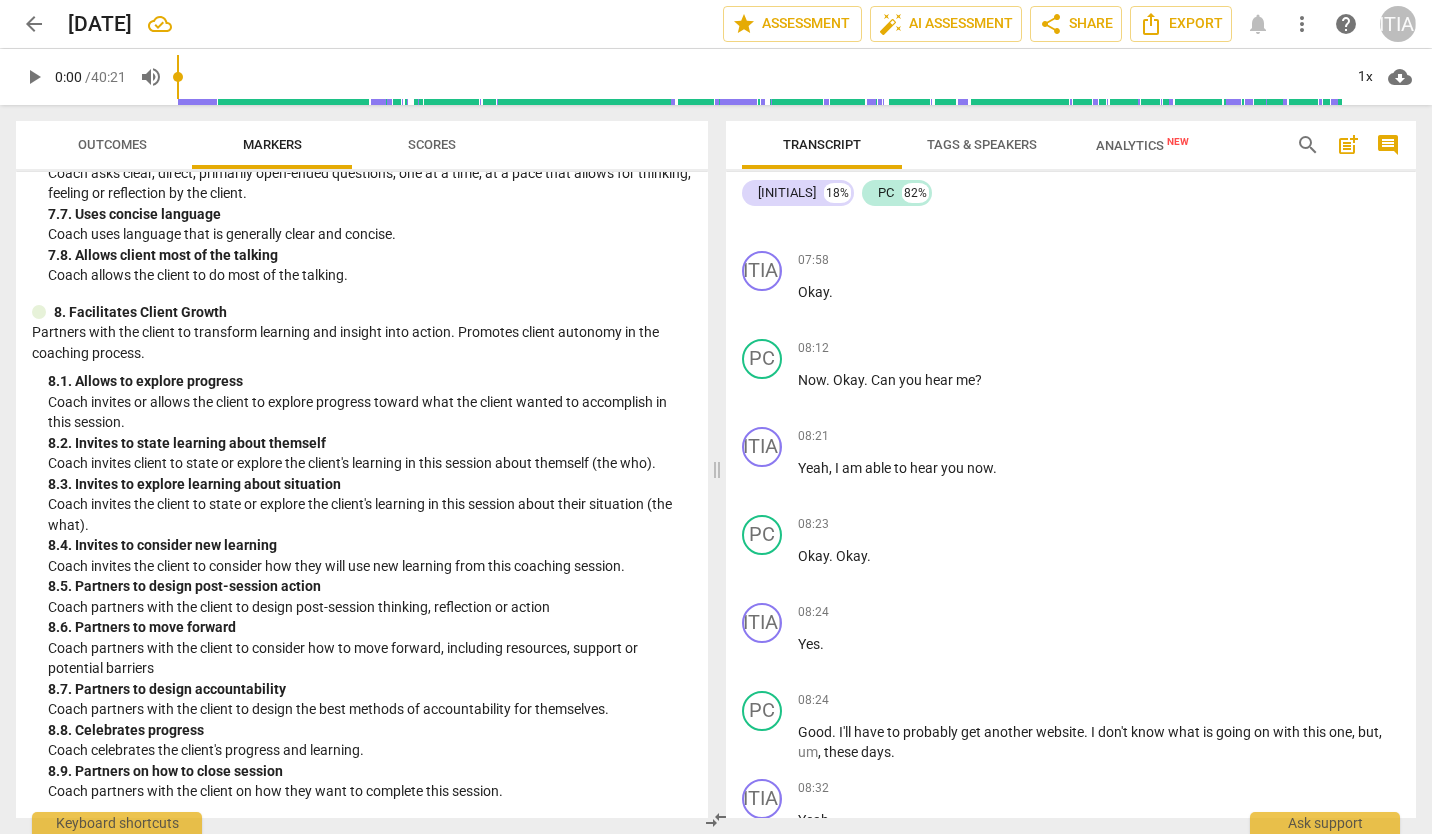 scroll, scrollTop: 1515, scrollLeft: 0, axis: vertical 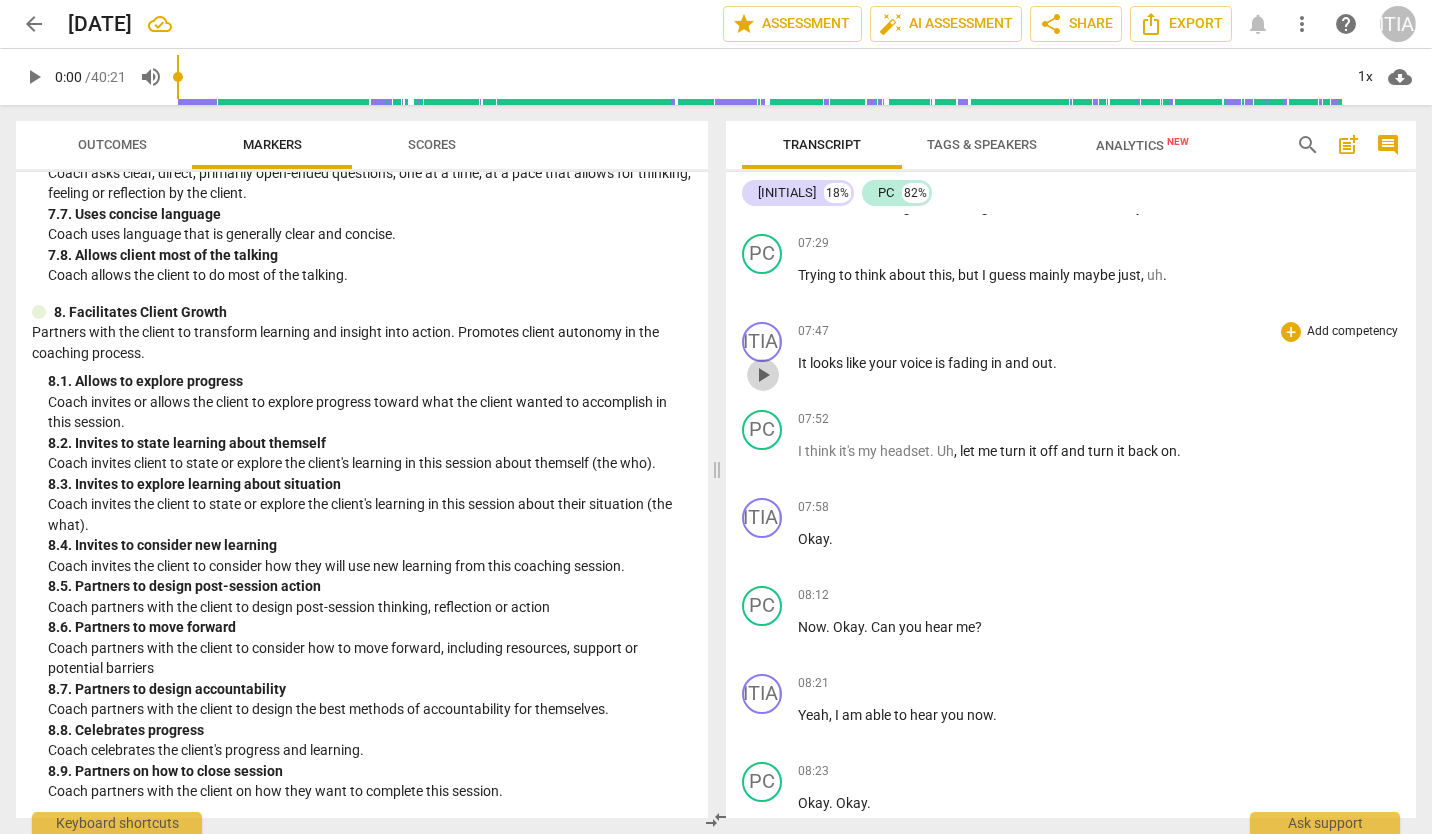 click on "play_arrow" at bounding box center (763, 375) 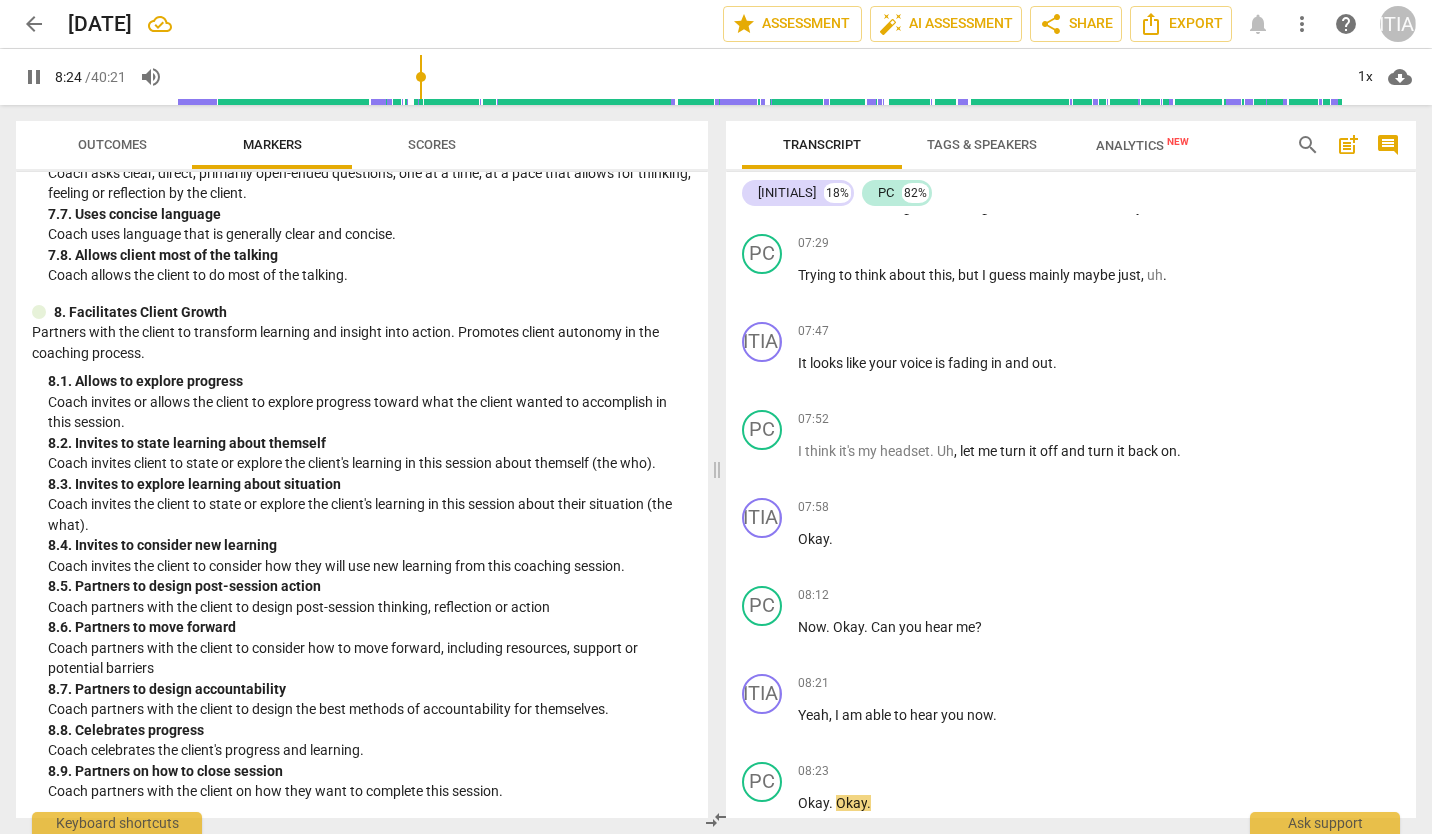 scroll, scrollTop: 2203, scrollLeft: 0, axis: vertical 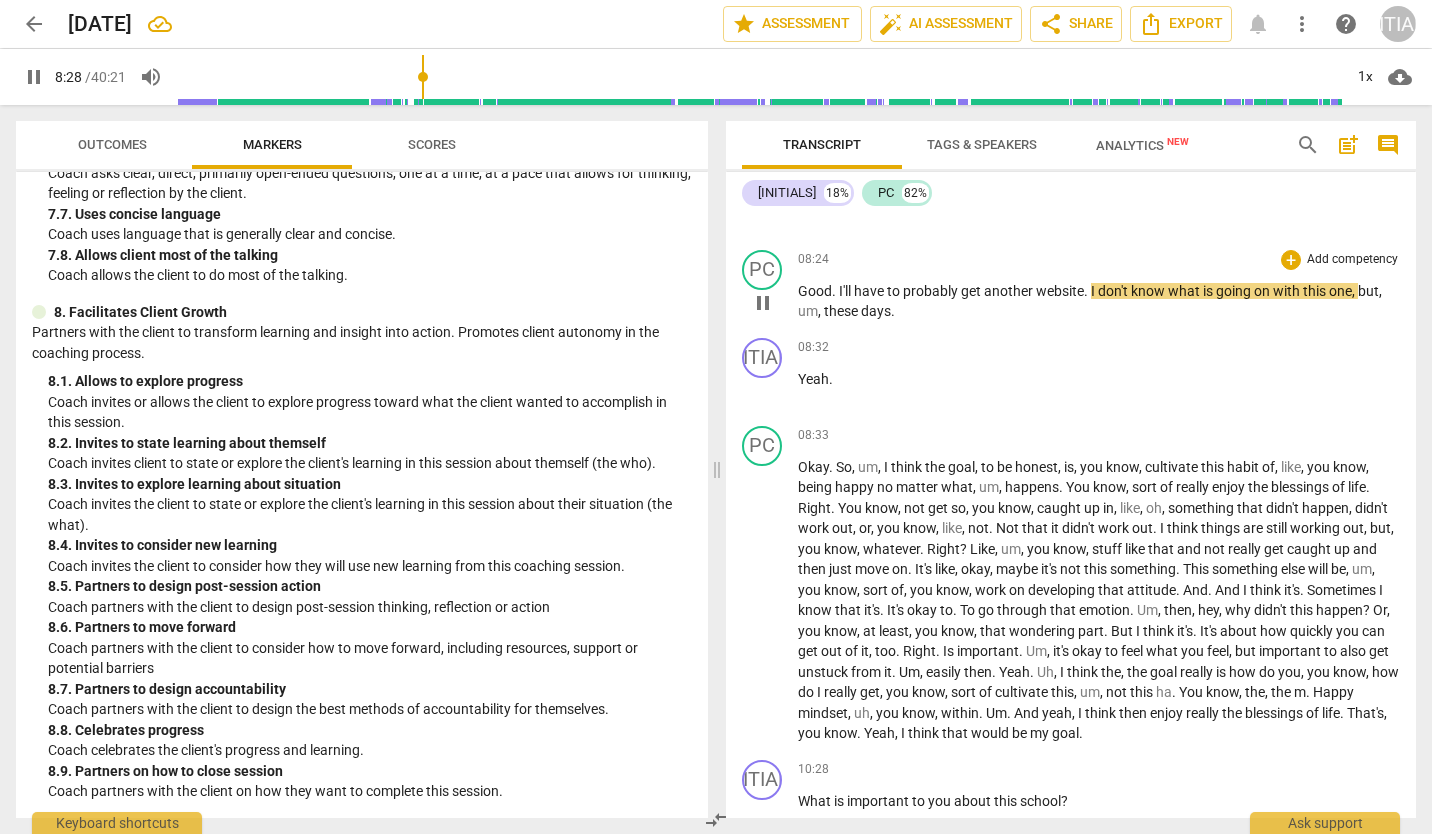 click on "website" at bounding box center [1060, 291] 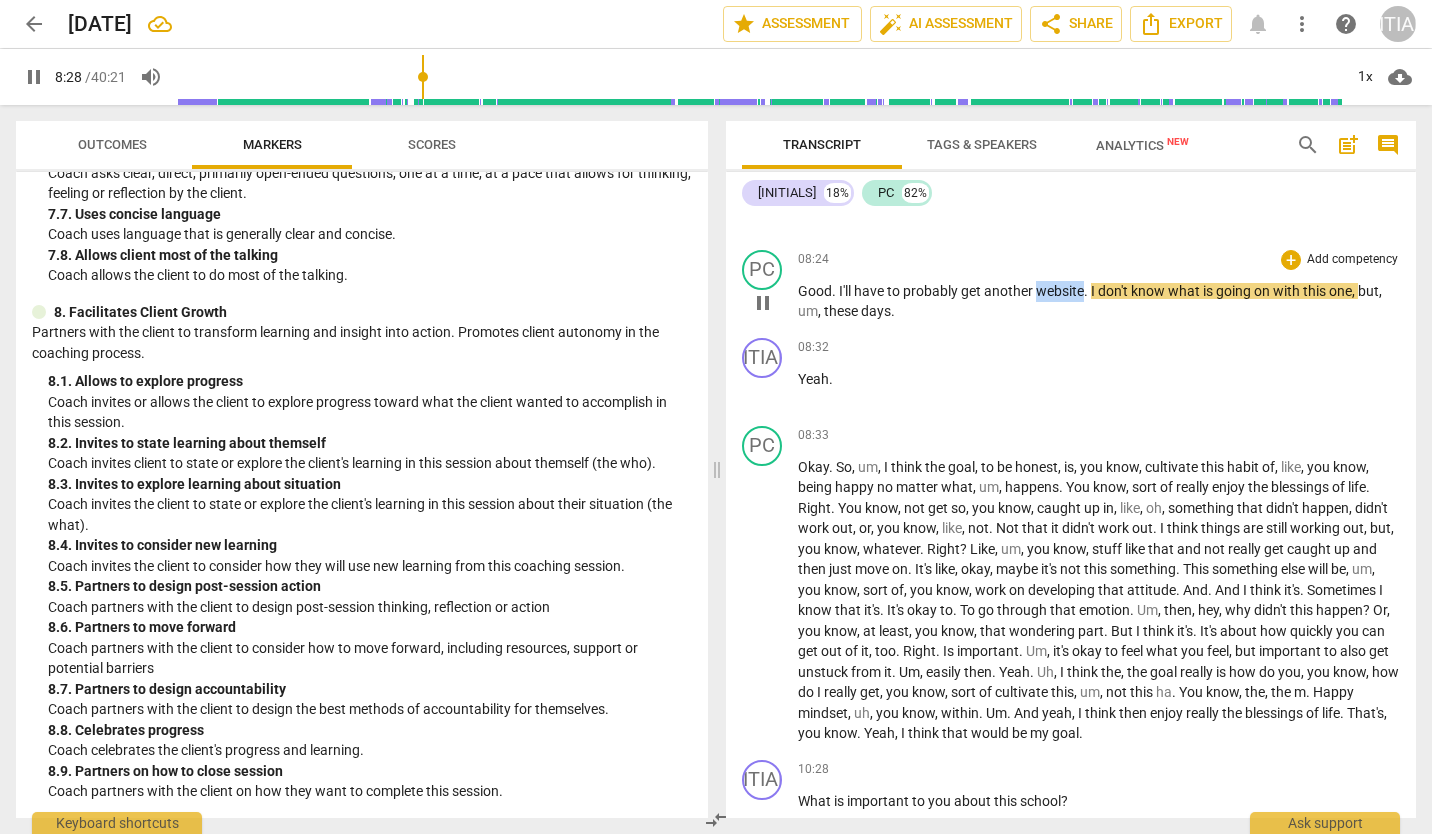 click on "website" at bounding box center [1060, 291] 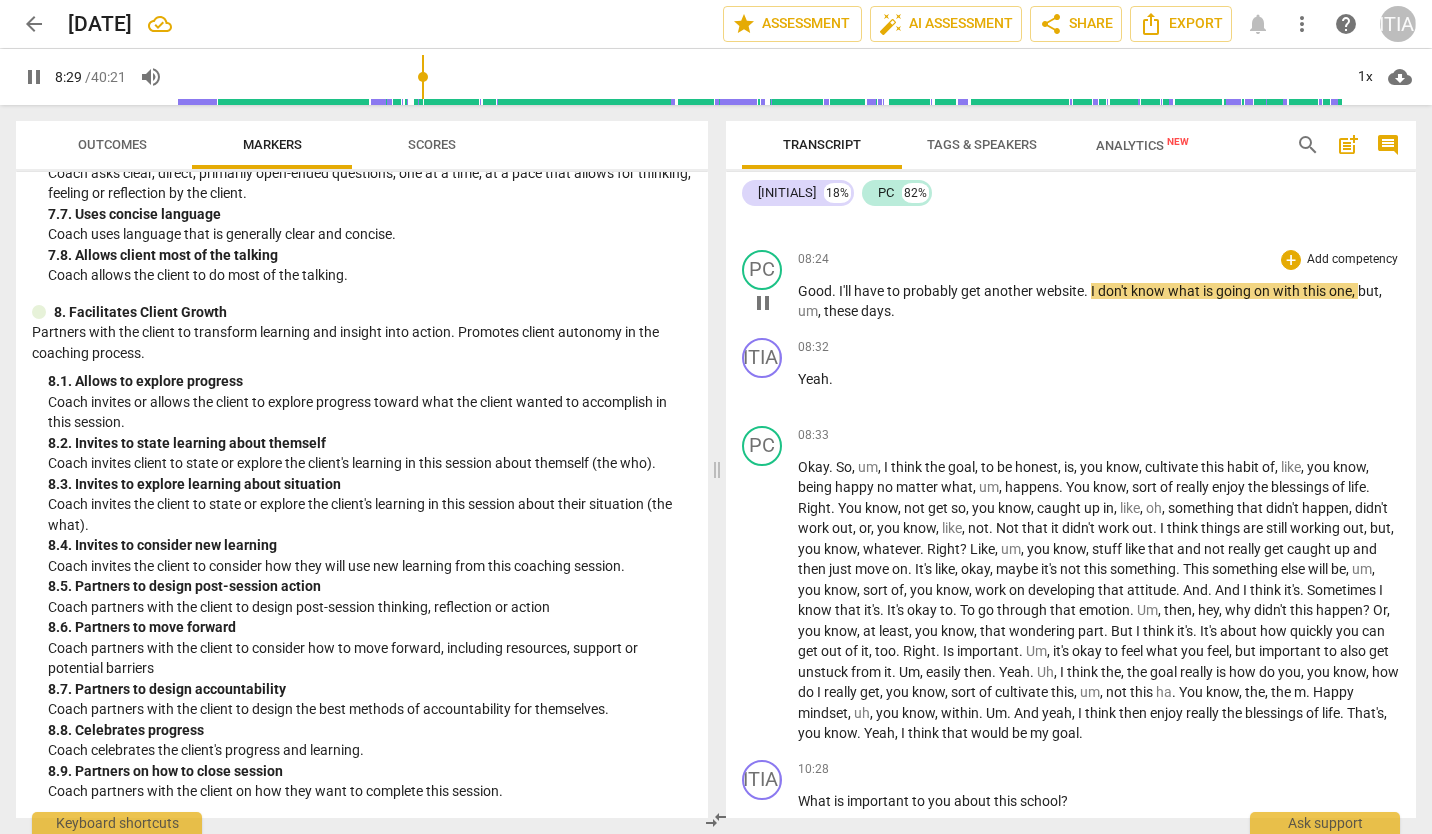 click on "website" at bounding box center [1060, 291] 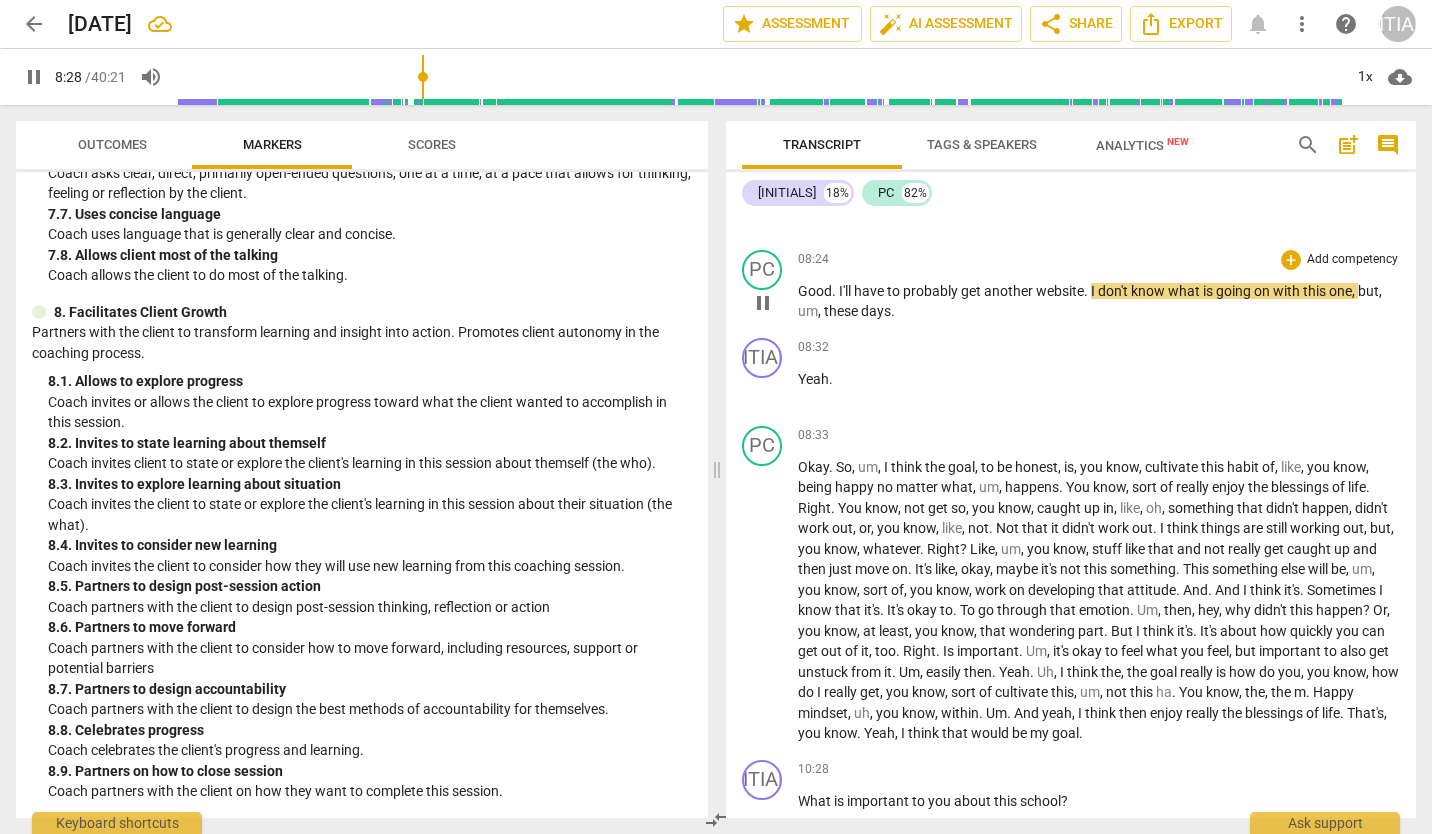 click on "website" at bounding box center [1060, 291] 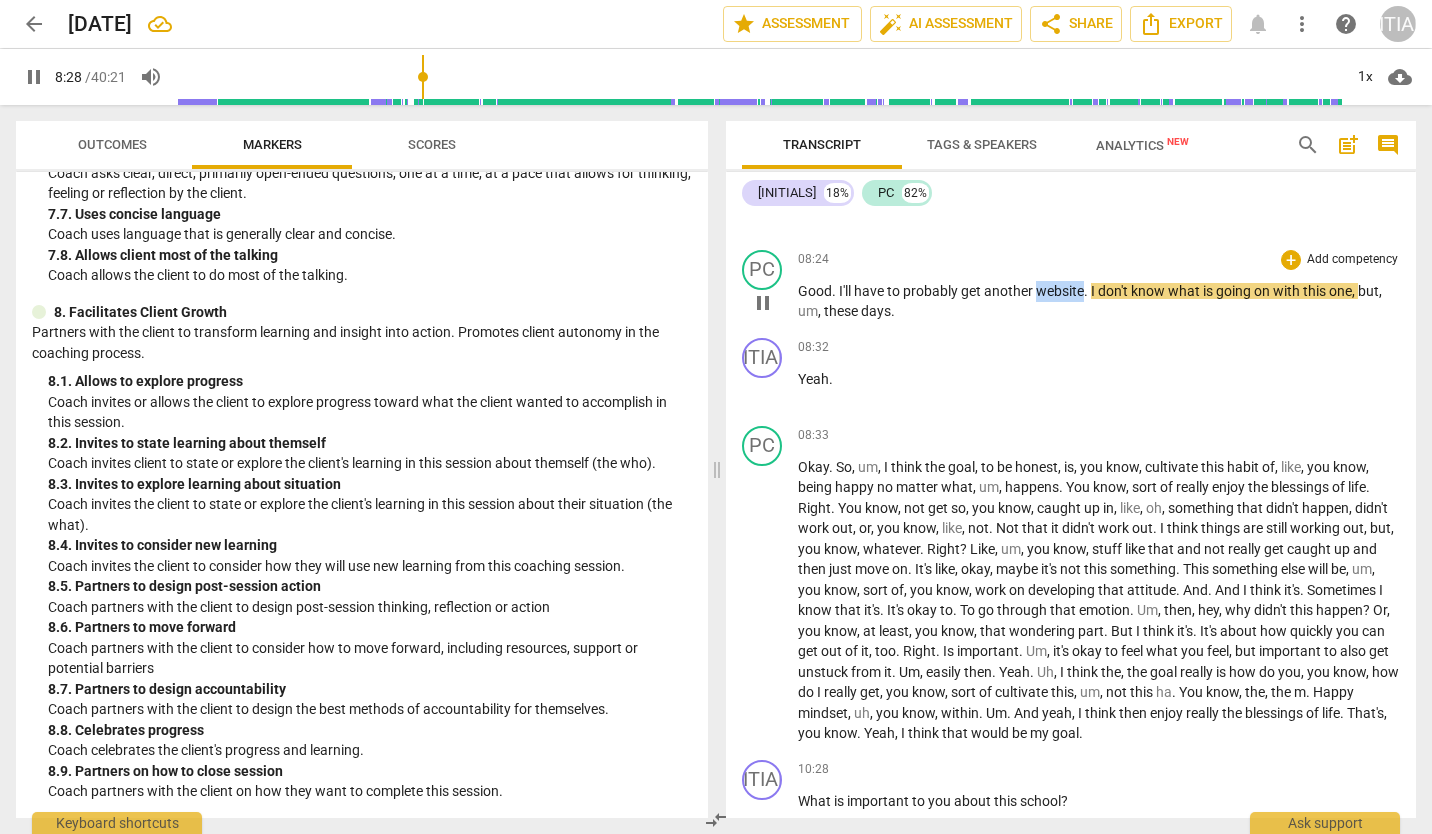 click on "website" at bounding box center [1060, 291] 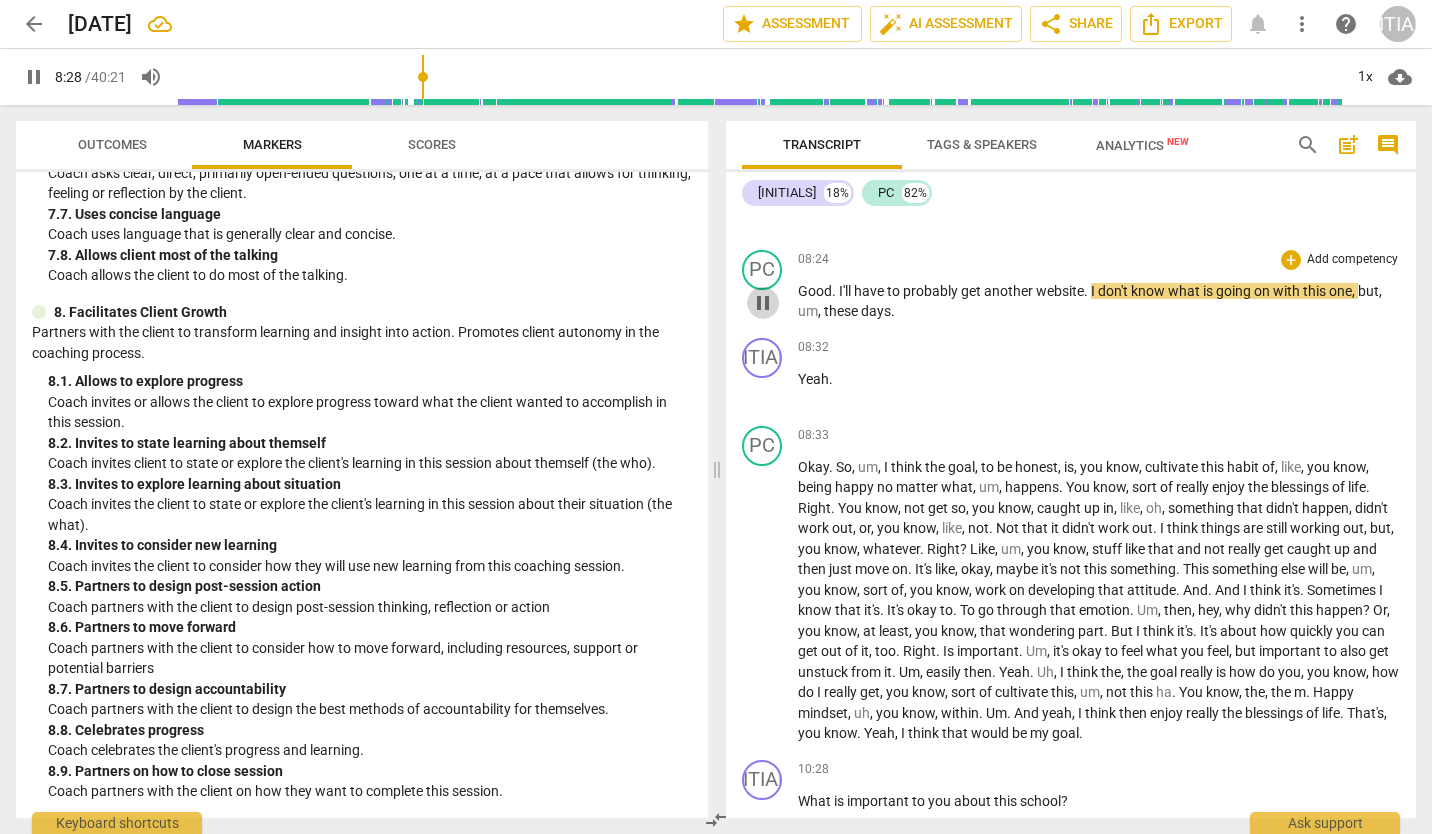 click on "pause" at bounding box center (763, 303) 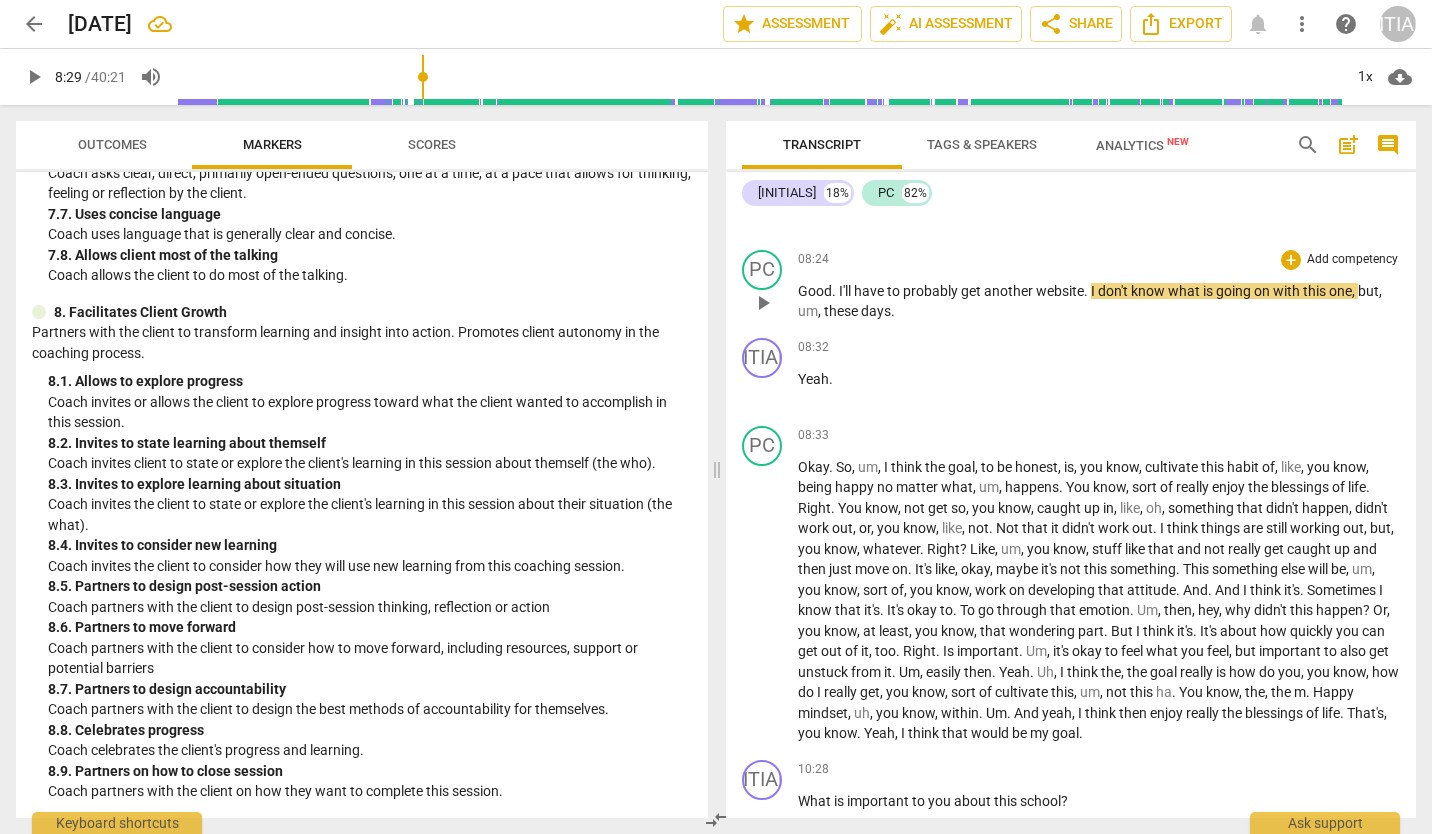 click on "website" at bounding box center (1060, 291) 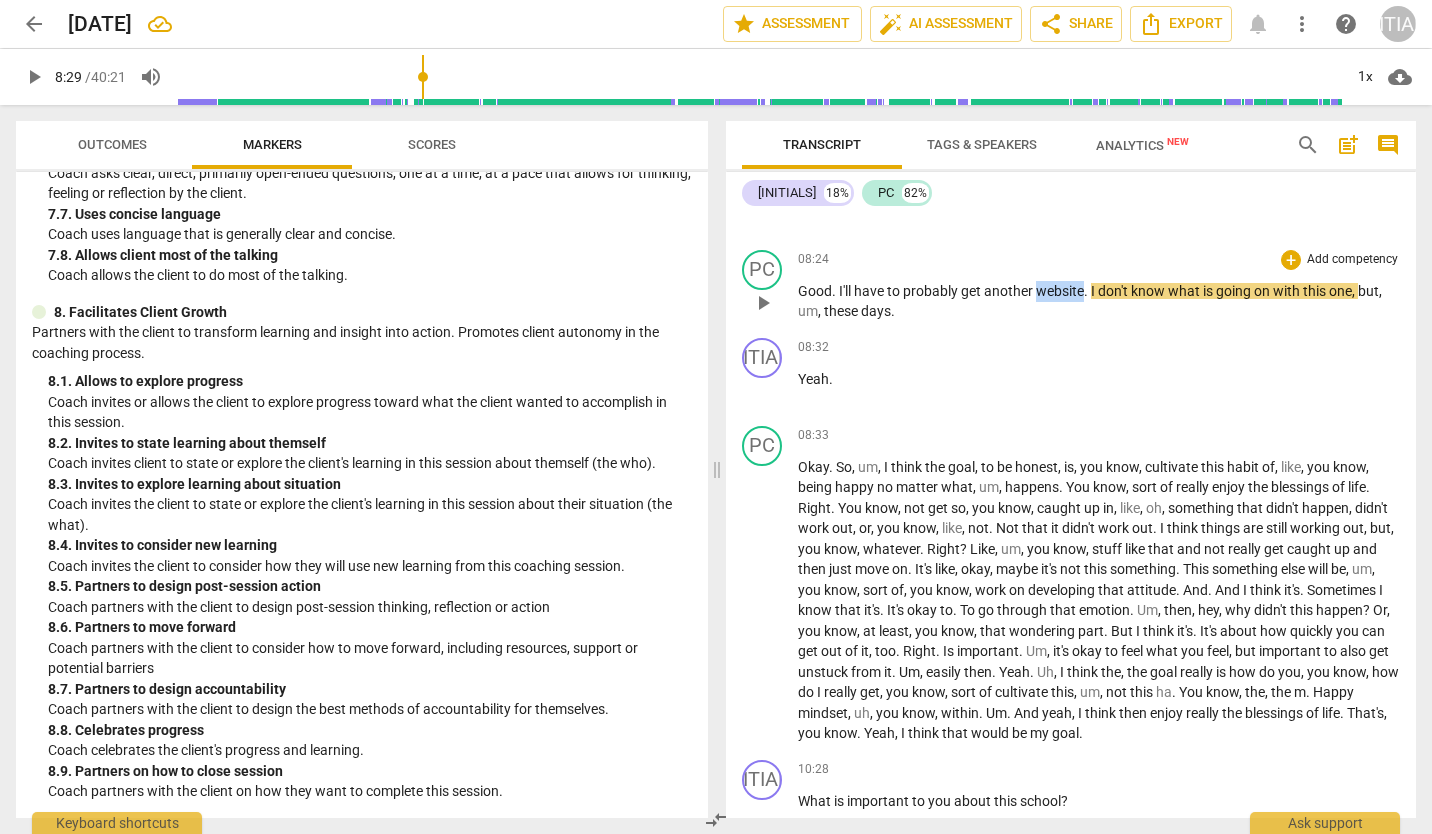 click on "website" at bounding box center (1060, 291) 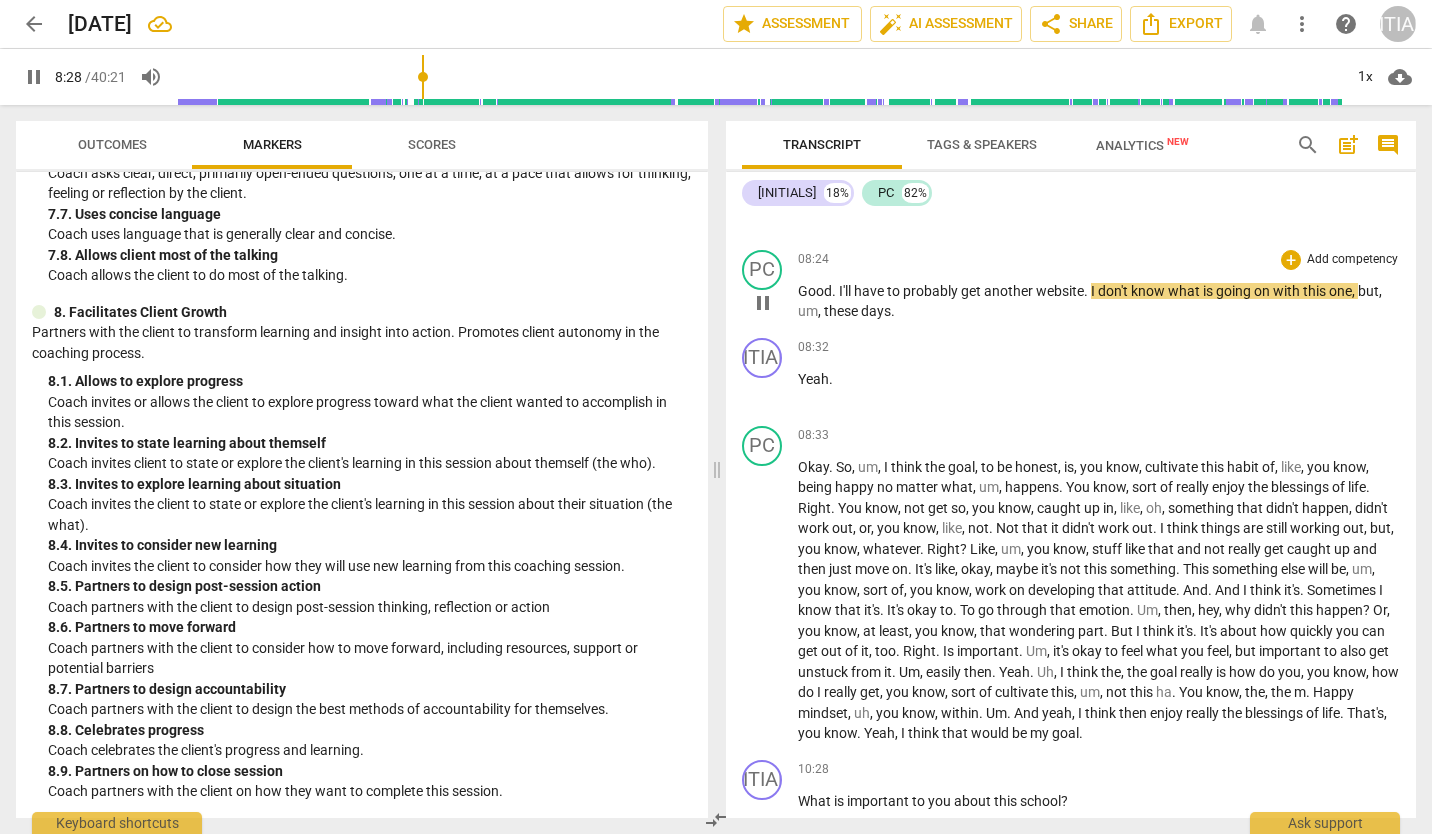 click on "website" at bounding box center [1060, 291] 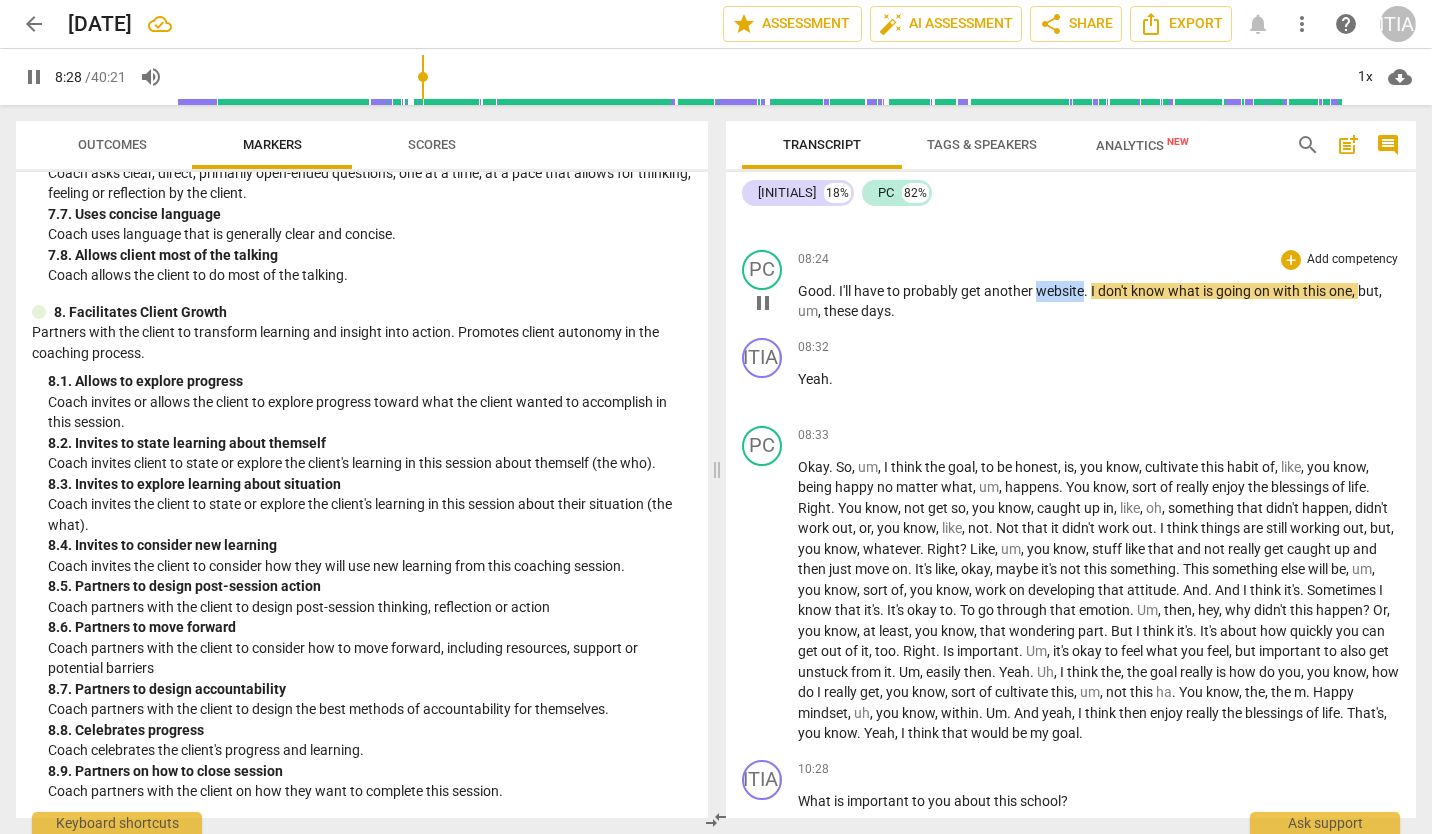 click on "website" at bounding box center [1060, 291] 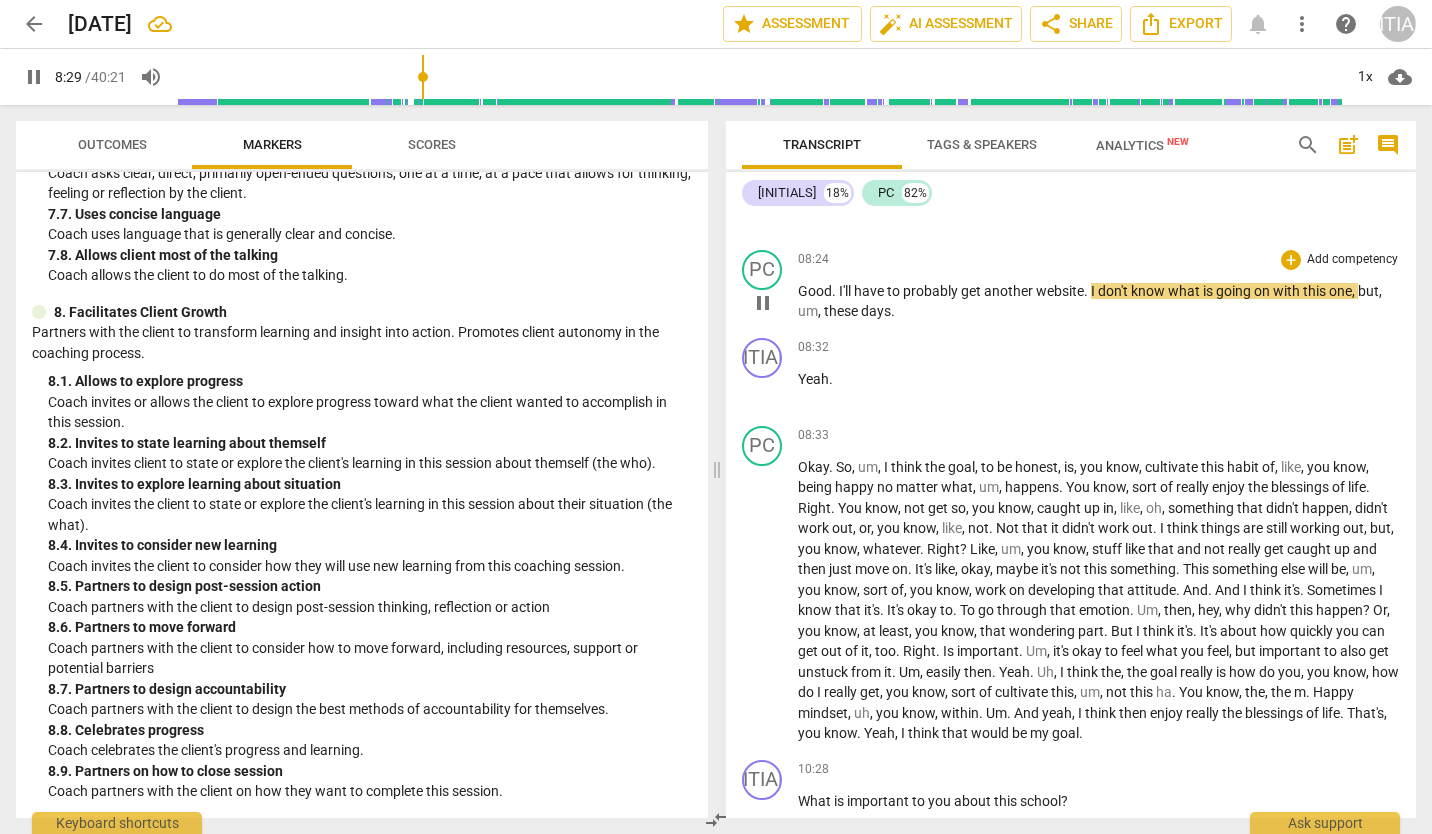 click on "pause" at bounding box center [763, 303] 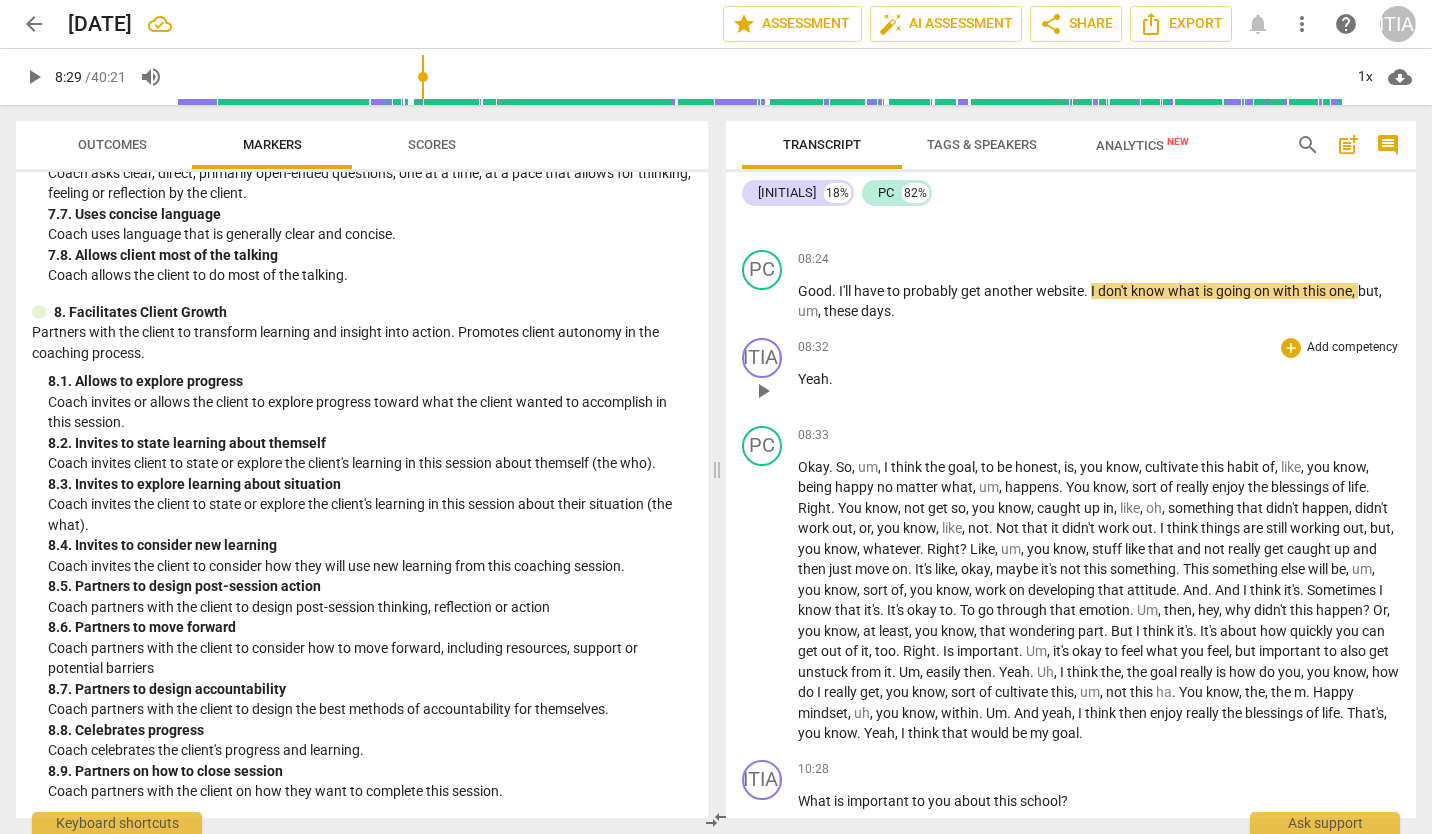 click on "Yeah ." at bounding box center (1099, 379) 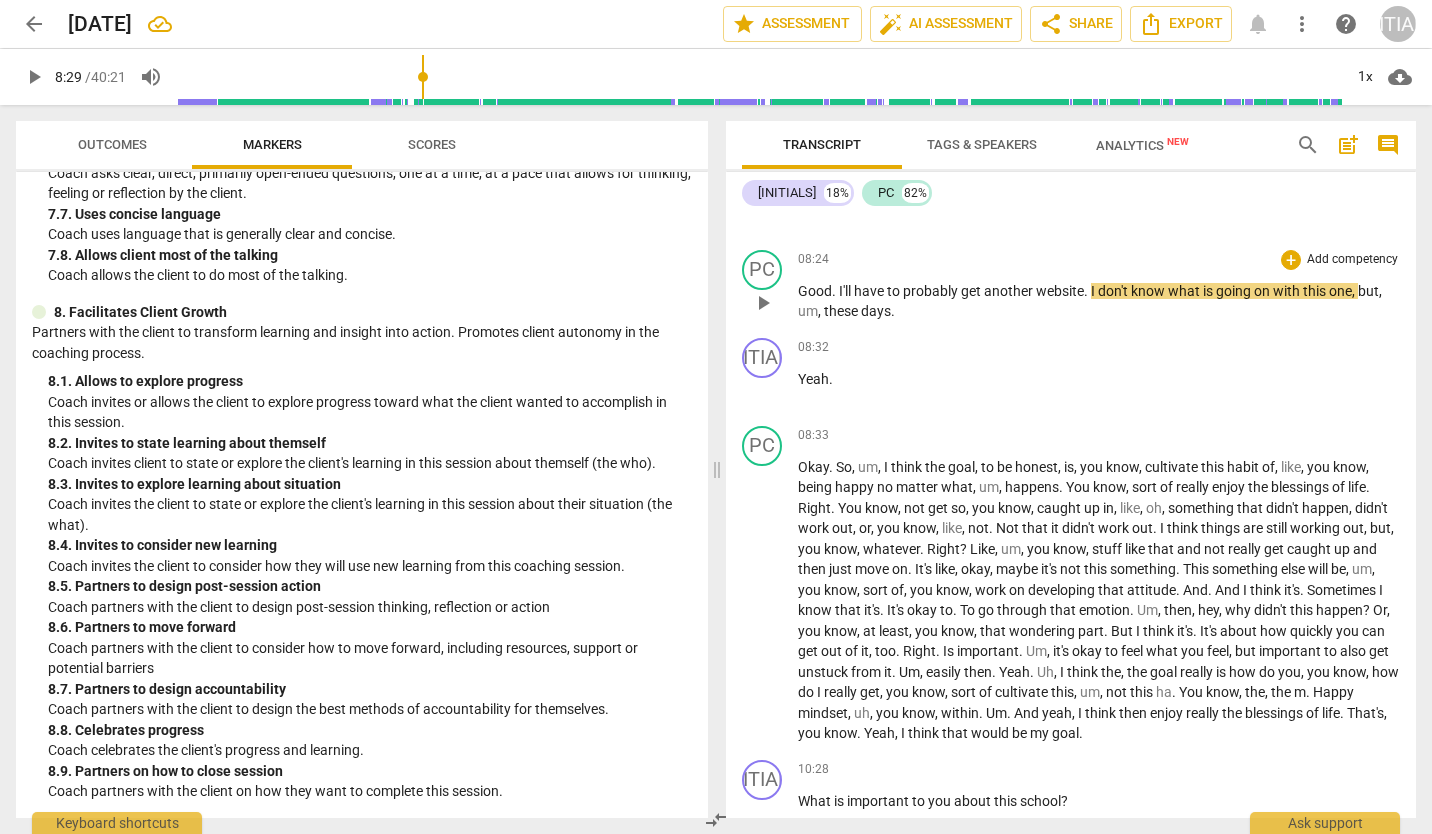 click on "website" at bounding box center (1060, 291) 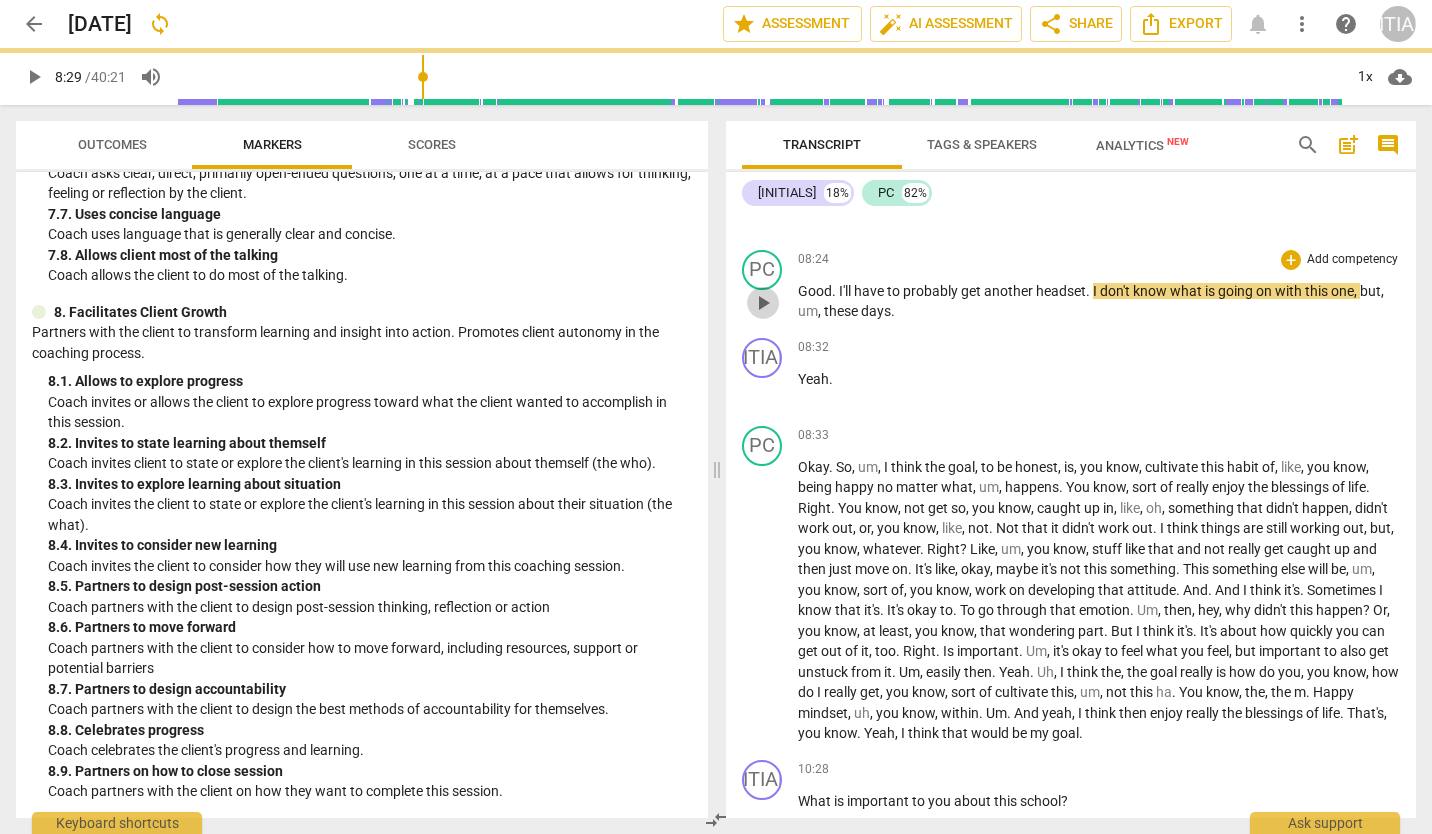 click on "play_arrow" at bounding box center (763, 303) 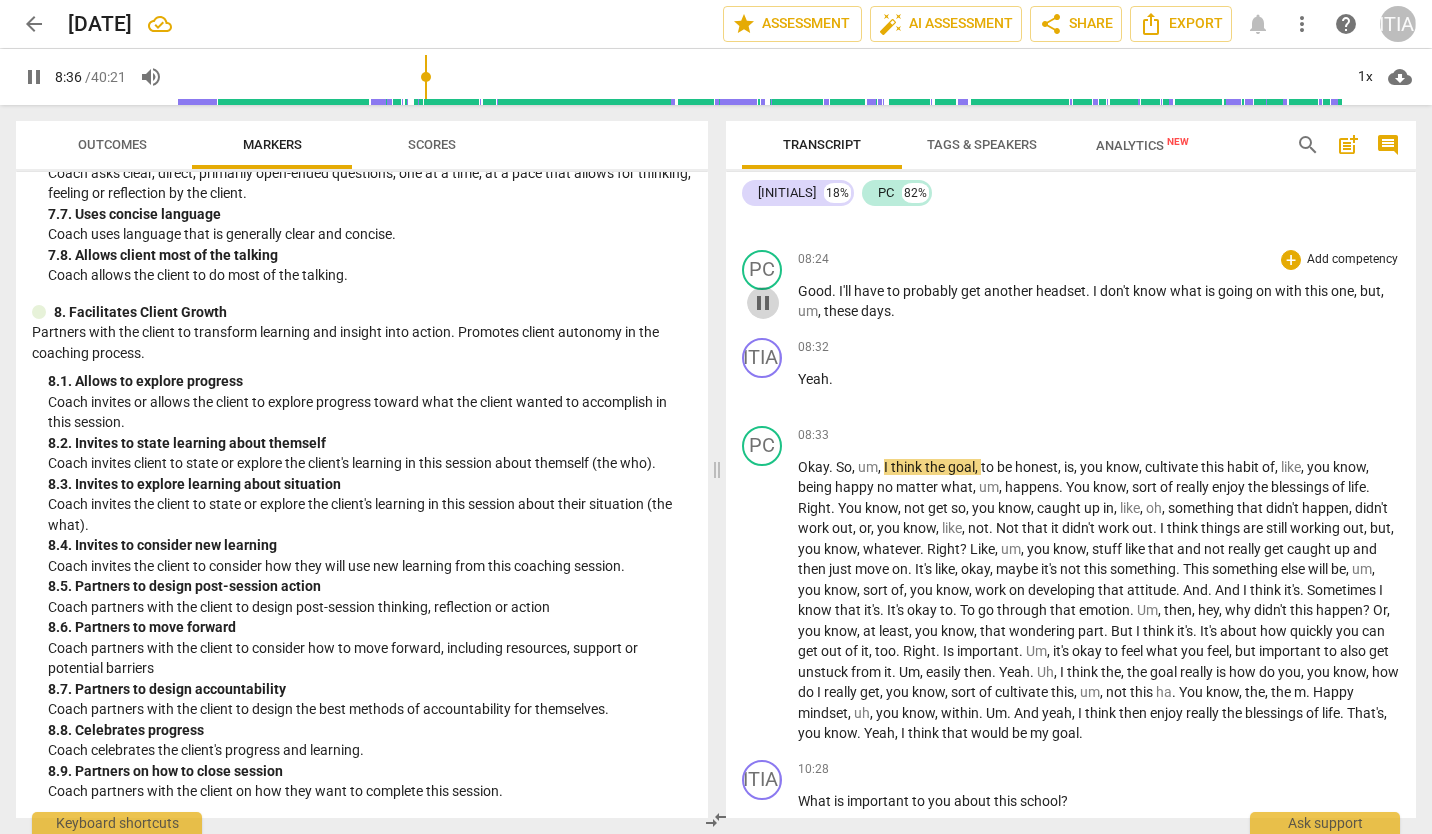 click on "pause" at bounding box center (763, 303) 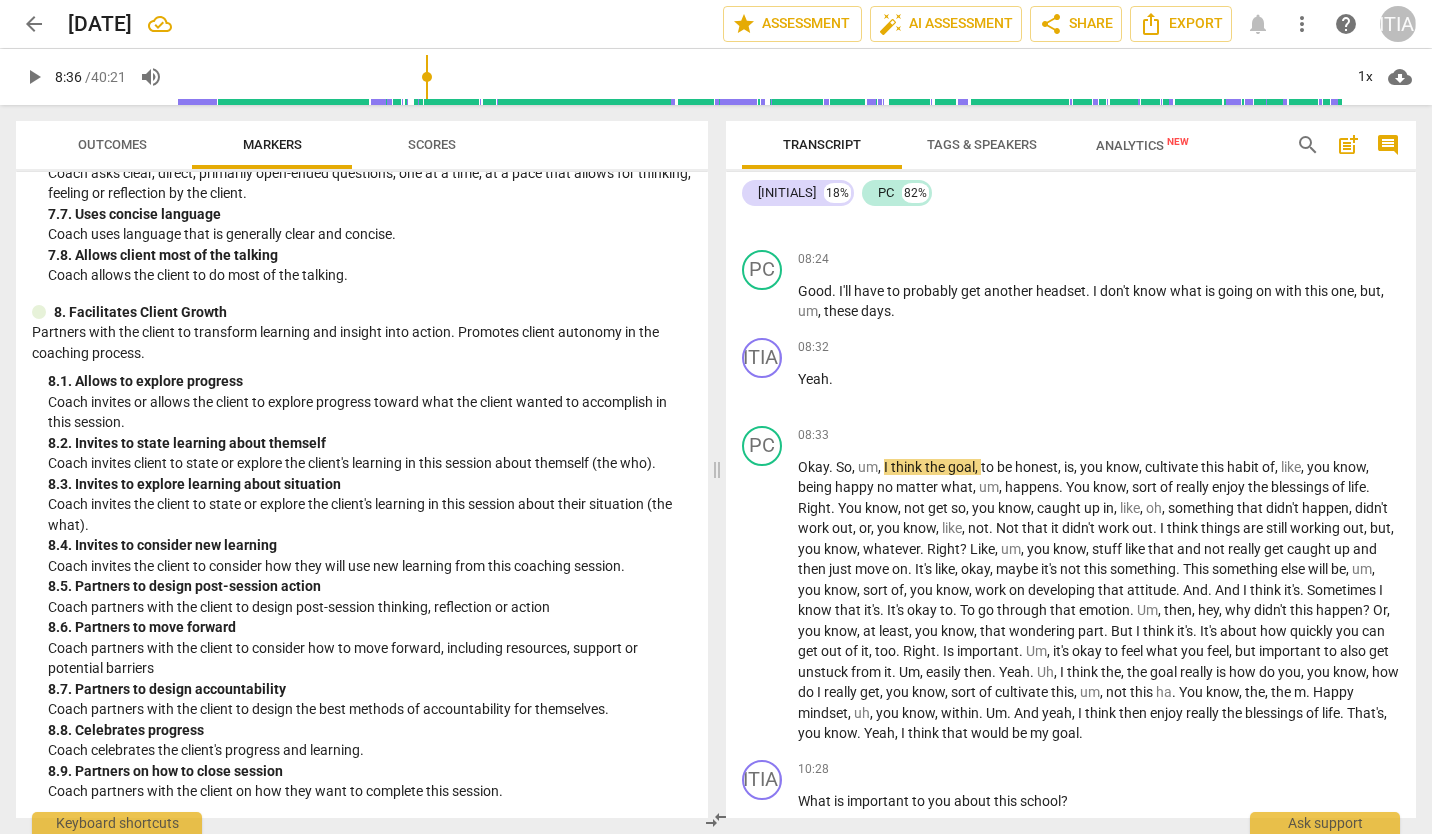 click on "these" at bounding box center (842, 311) 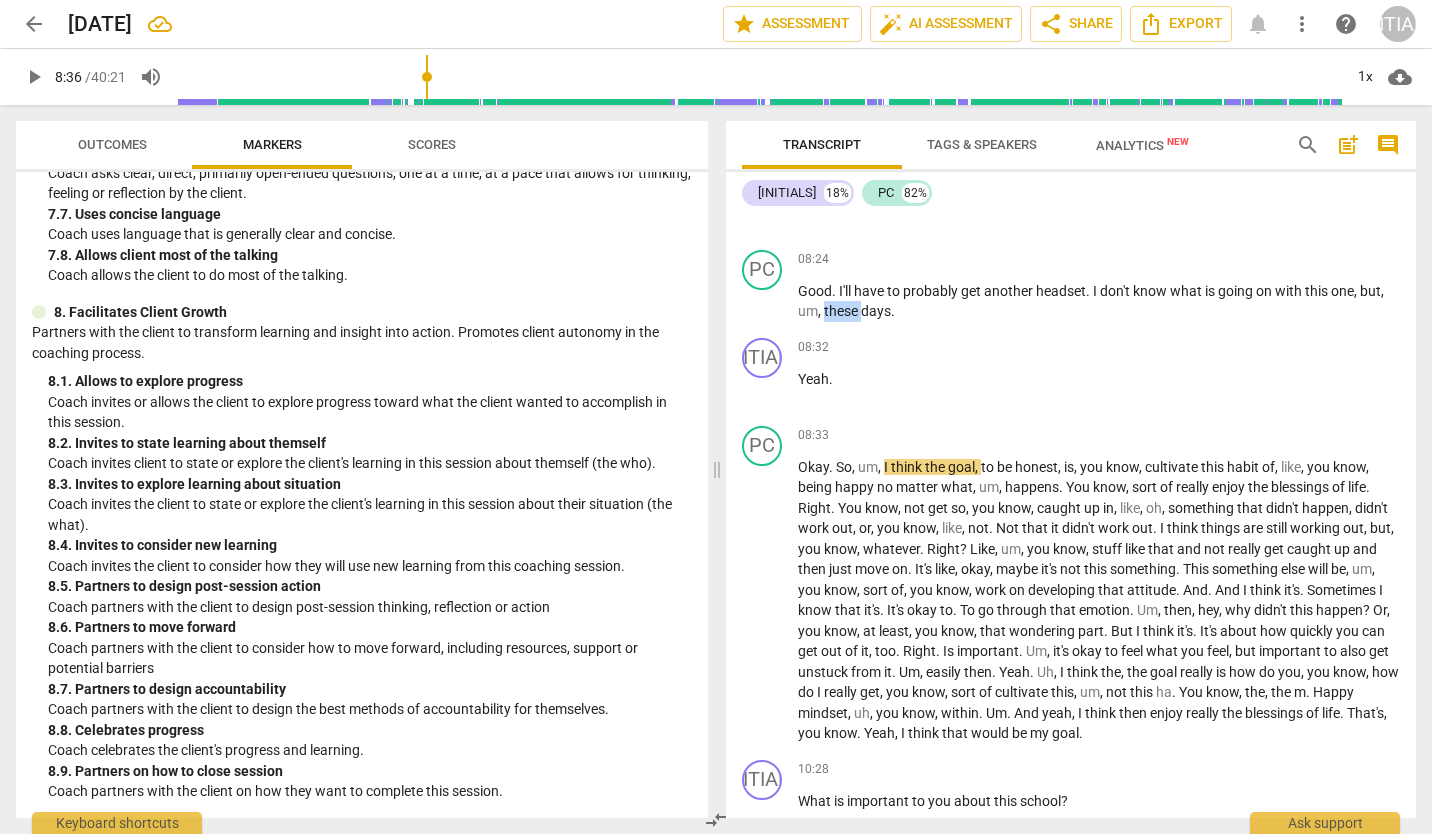 click on "these" at bounding box center [842, 311] 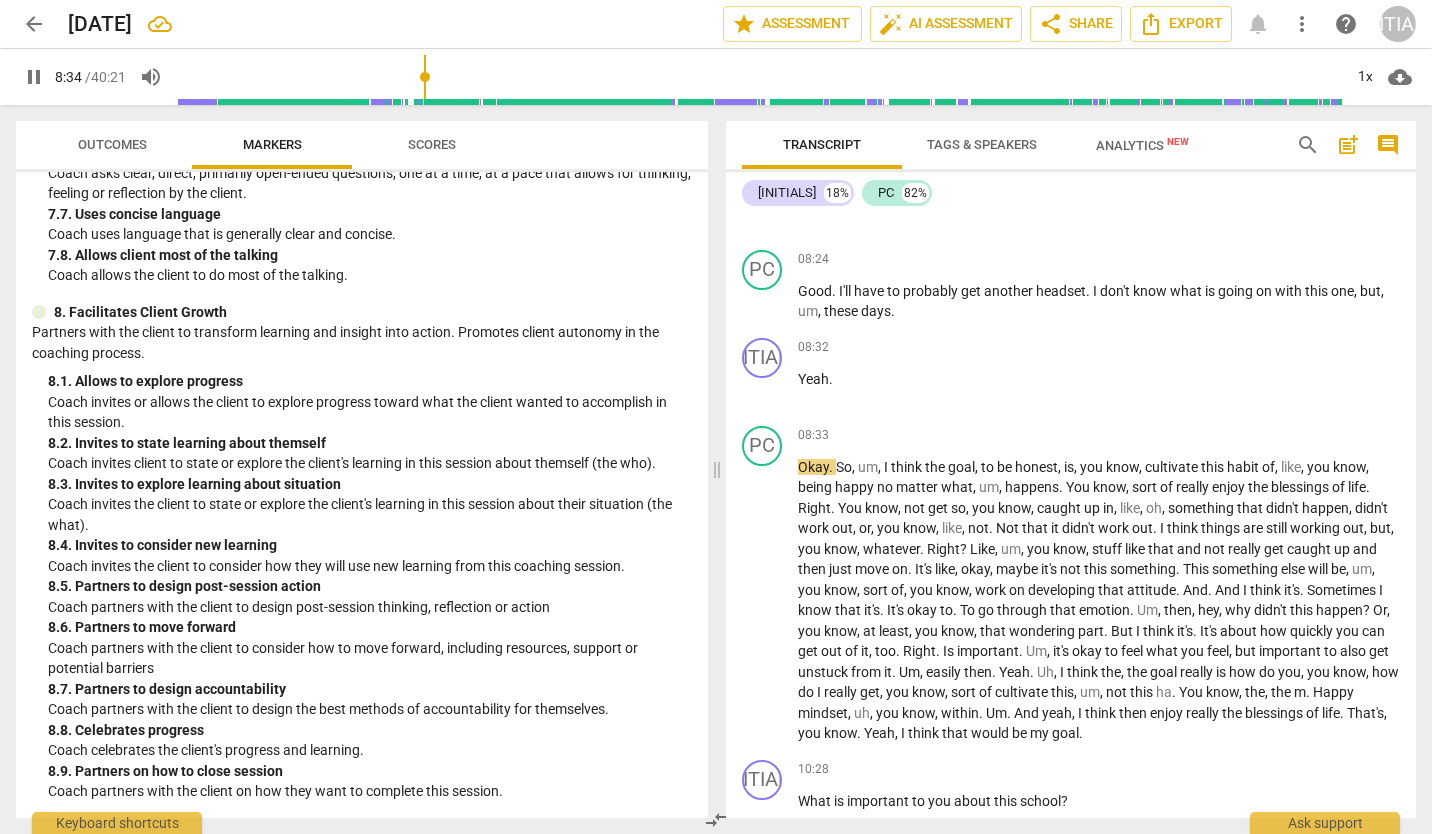 click on "pause" at bounding box center [763, 303] 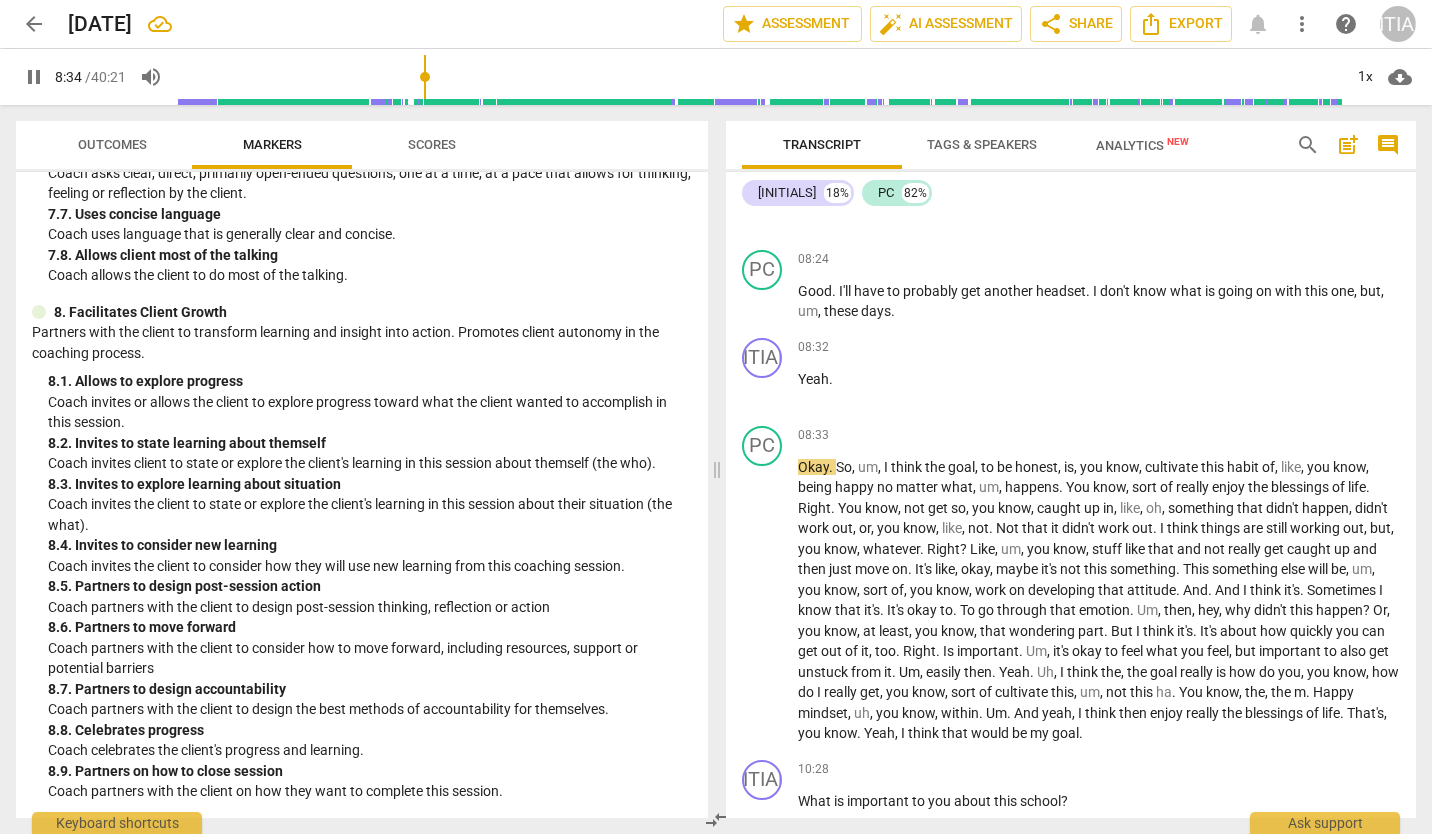 type on "515" 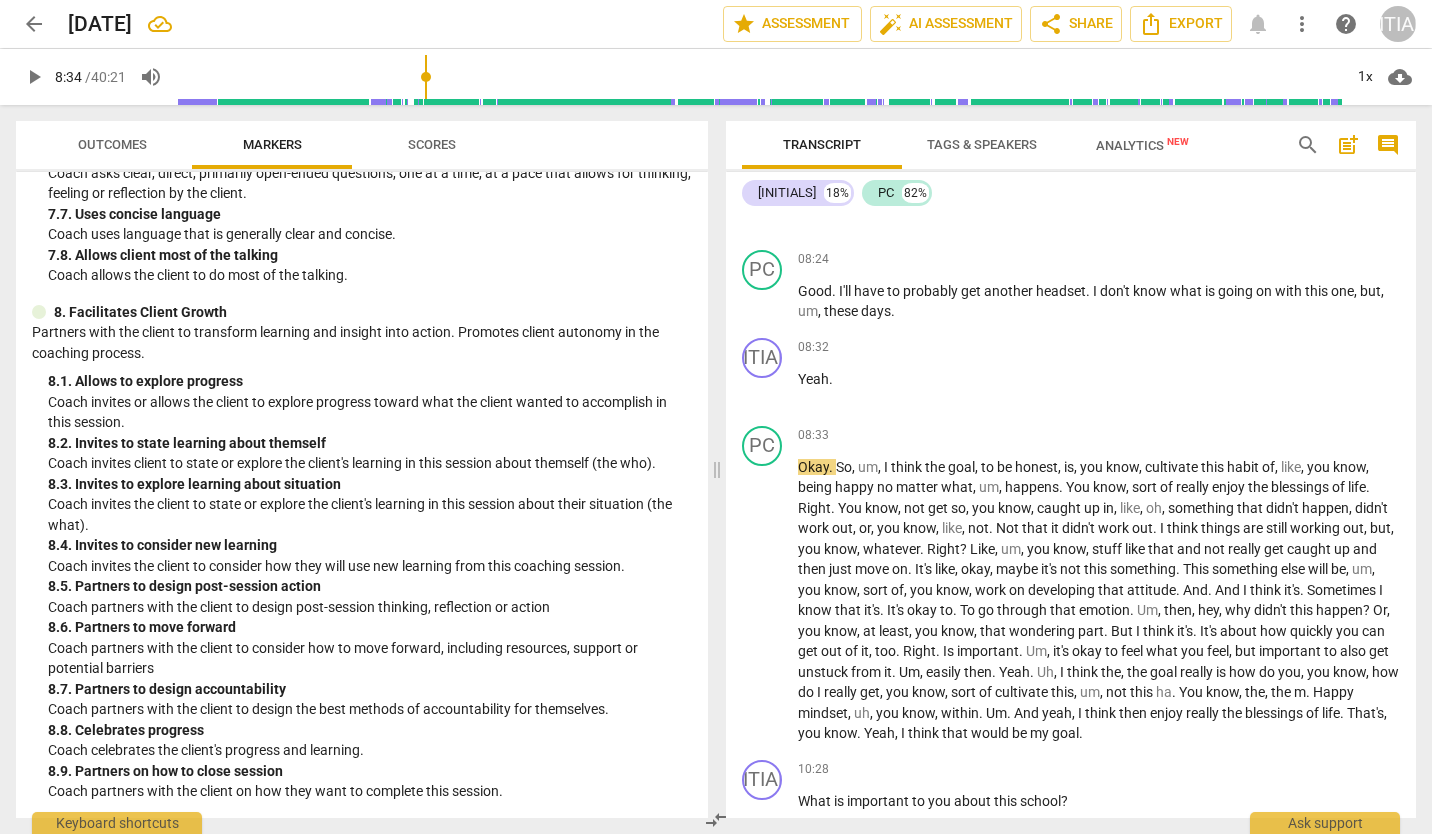 click on "these" at bounding box center (842, 311) 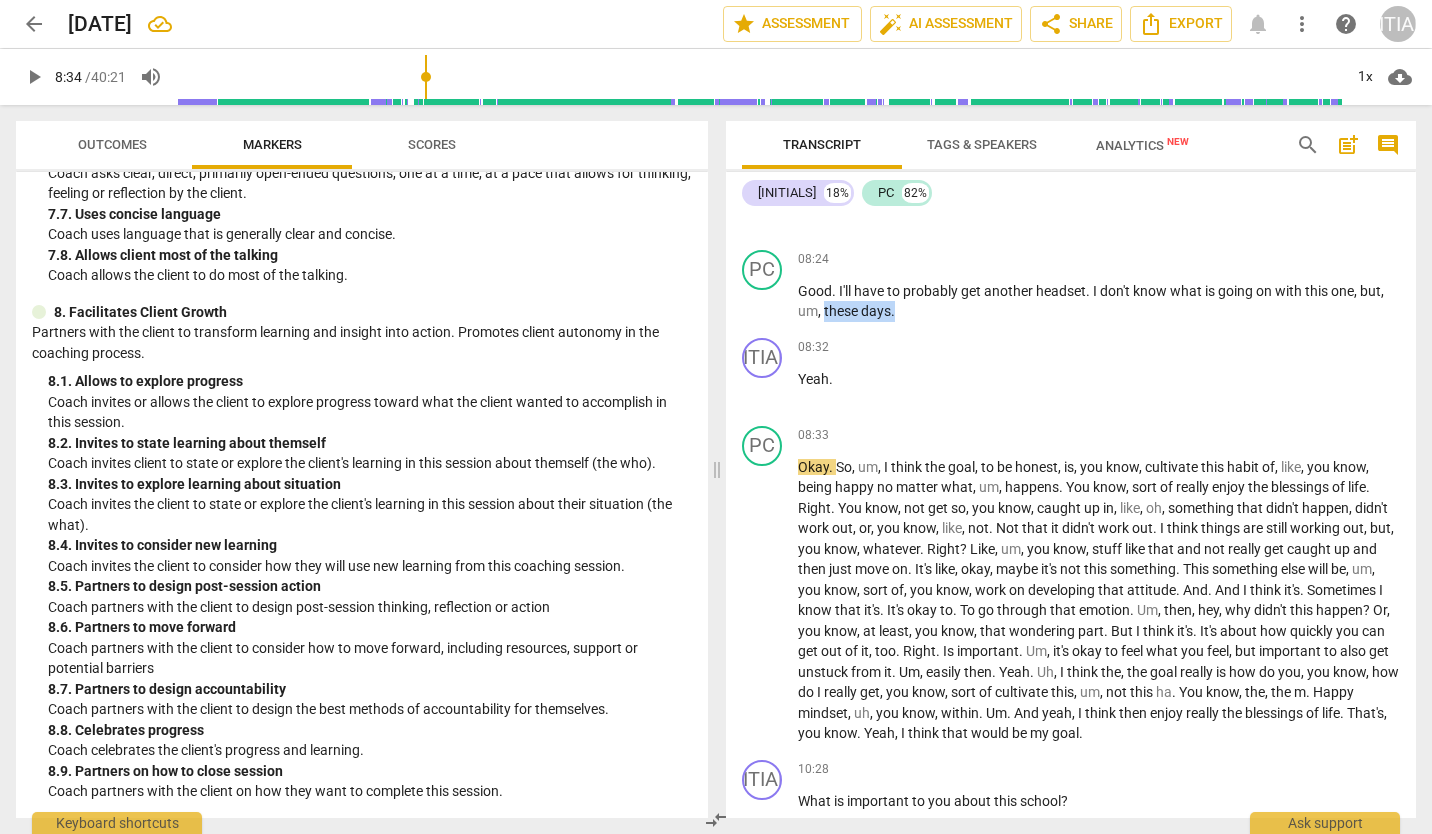 click on "Good .   I'll   have   to   probably   get   another   headset .   I   don't   know   what   is   going   on   with   this   one ,   but ,   um ,   these   days ." at bounding box center [1099, 301] 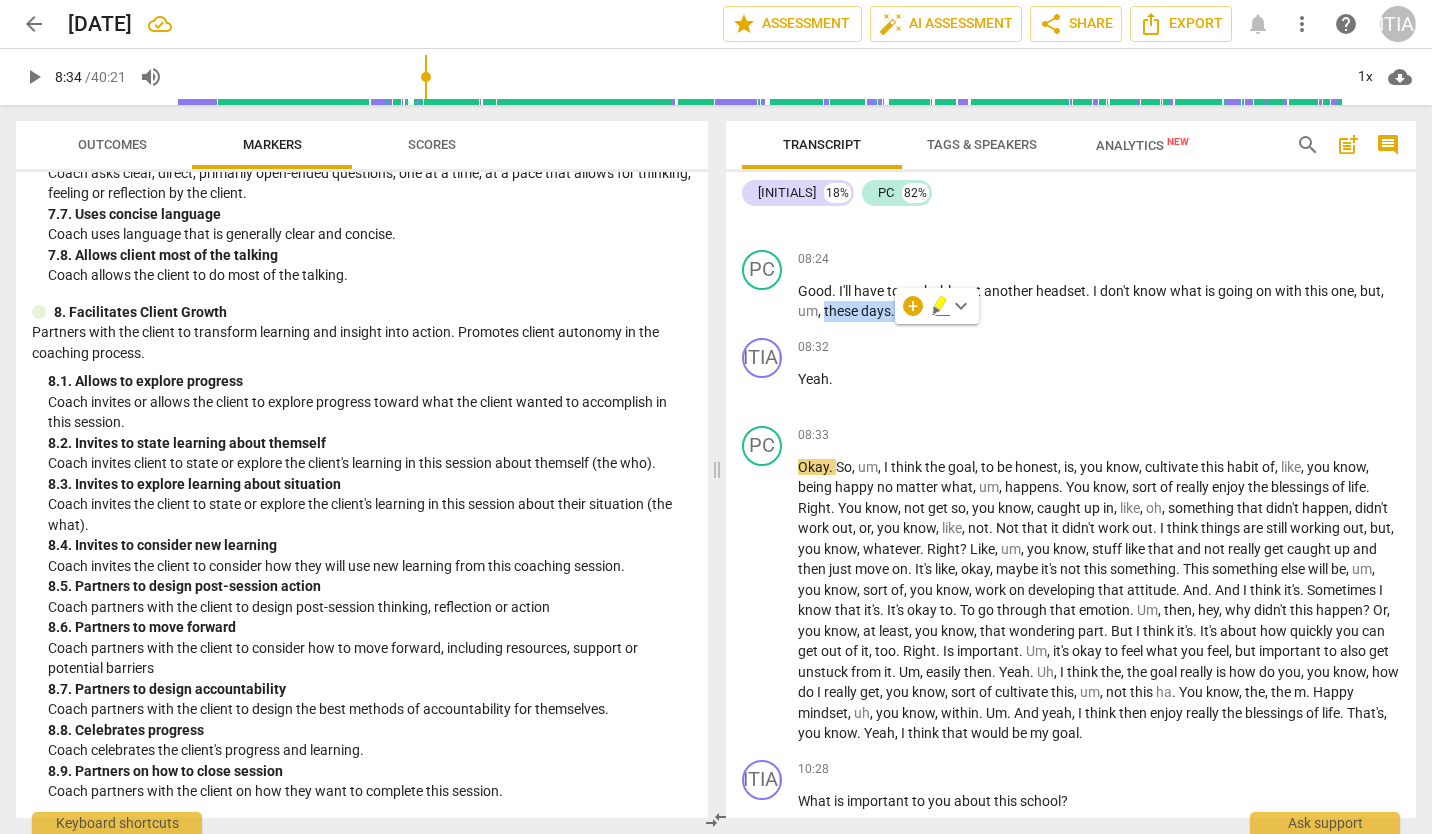 type 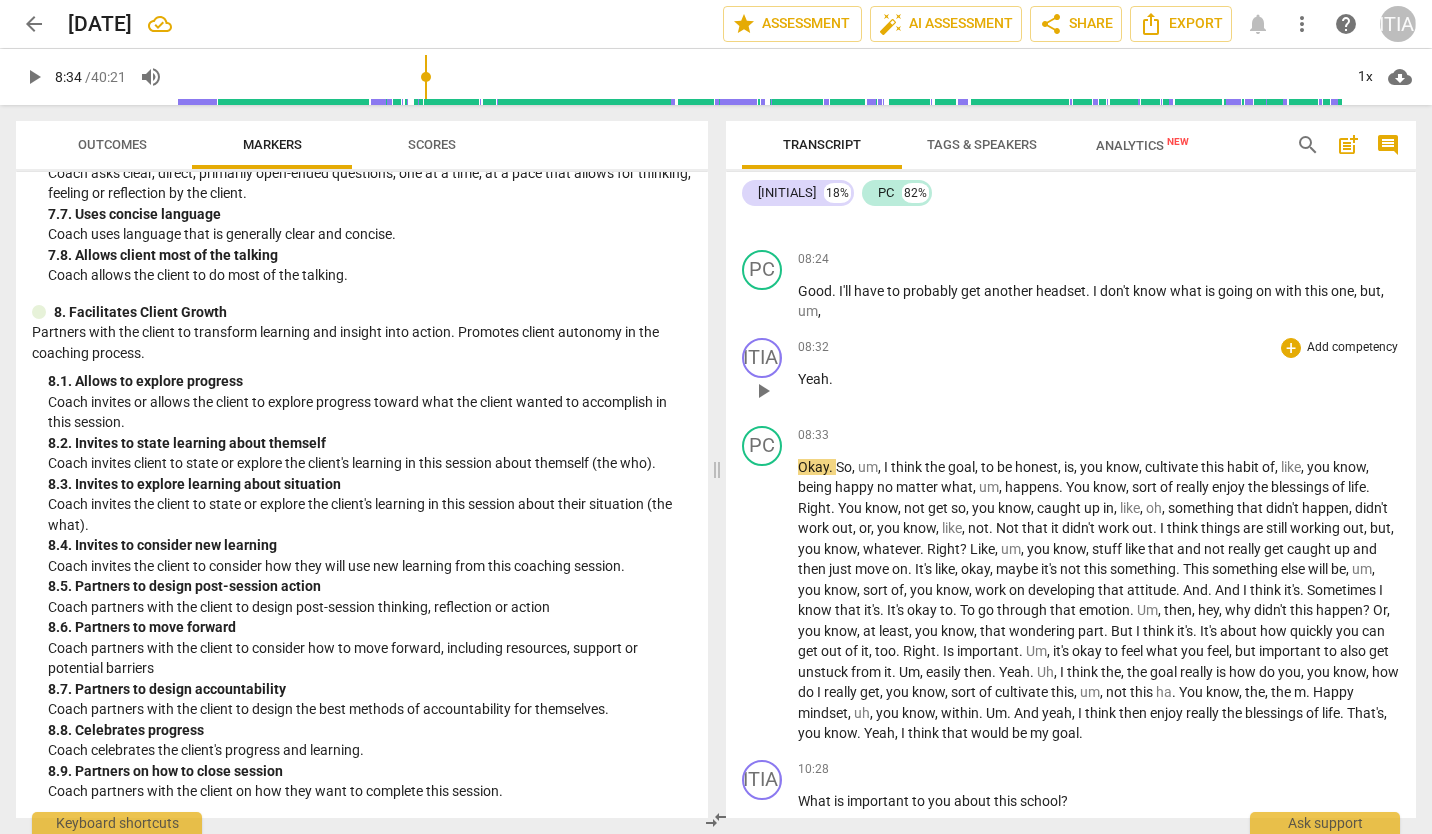 click on "Yeah ." at bounding box center (1099, 379) 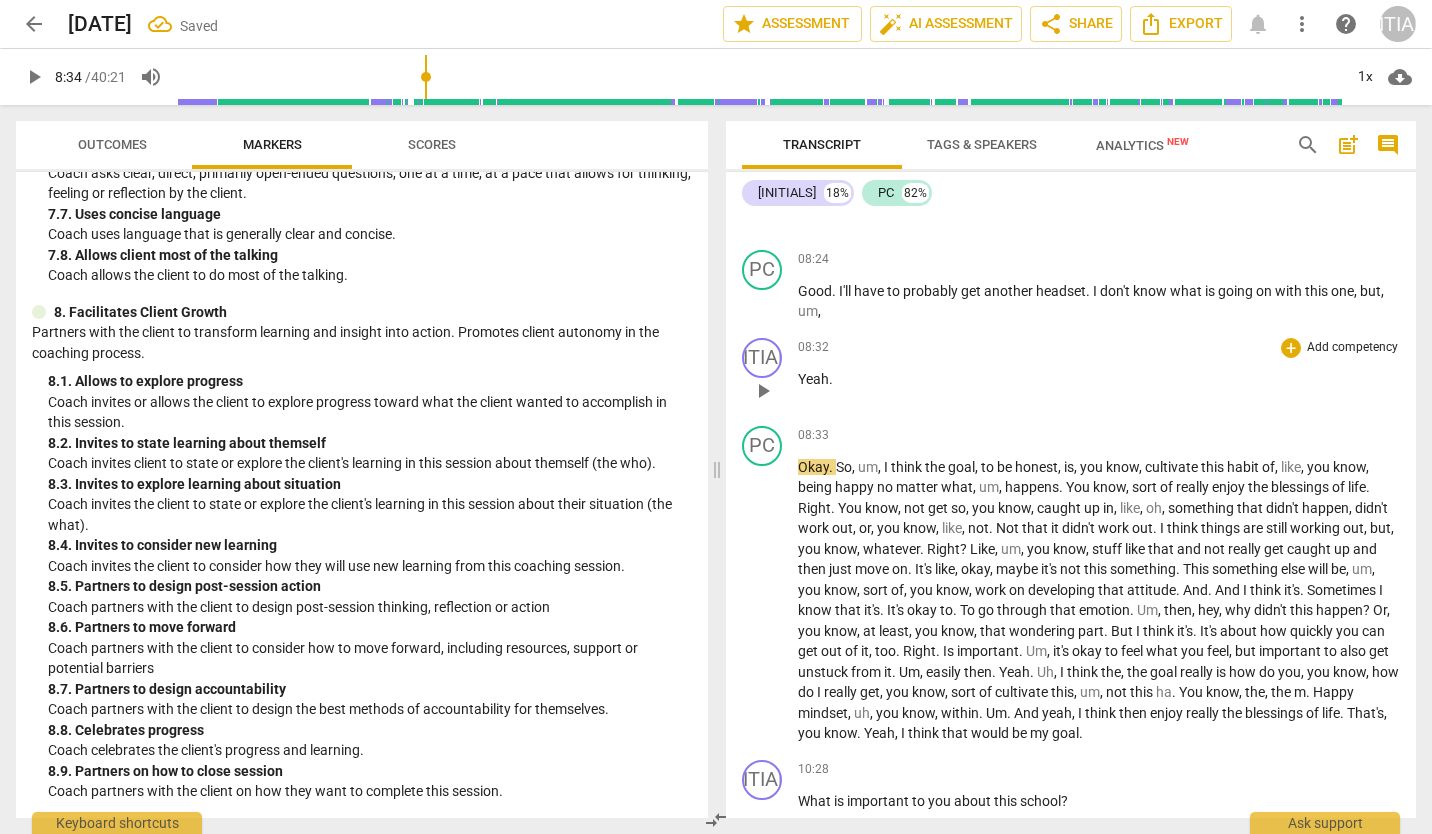 type 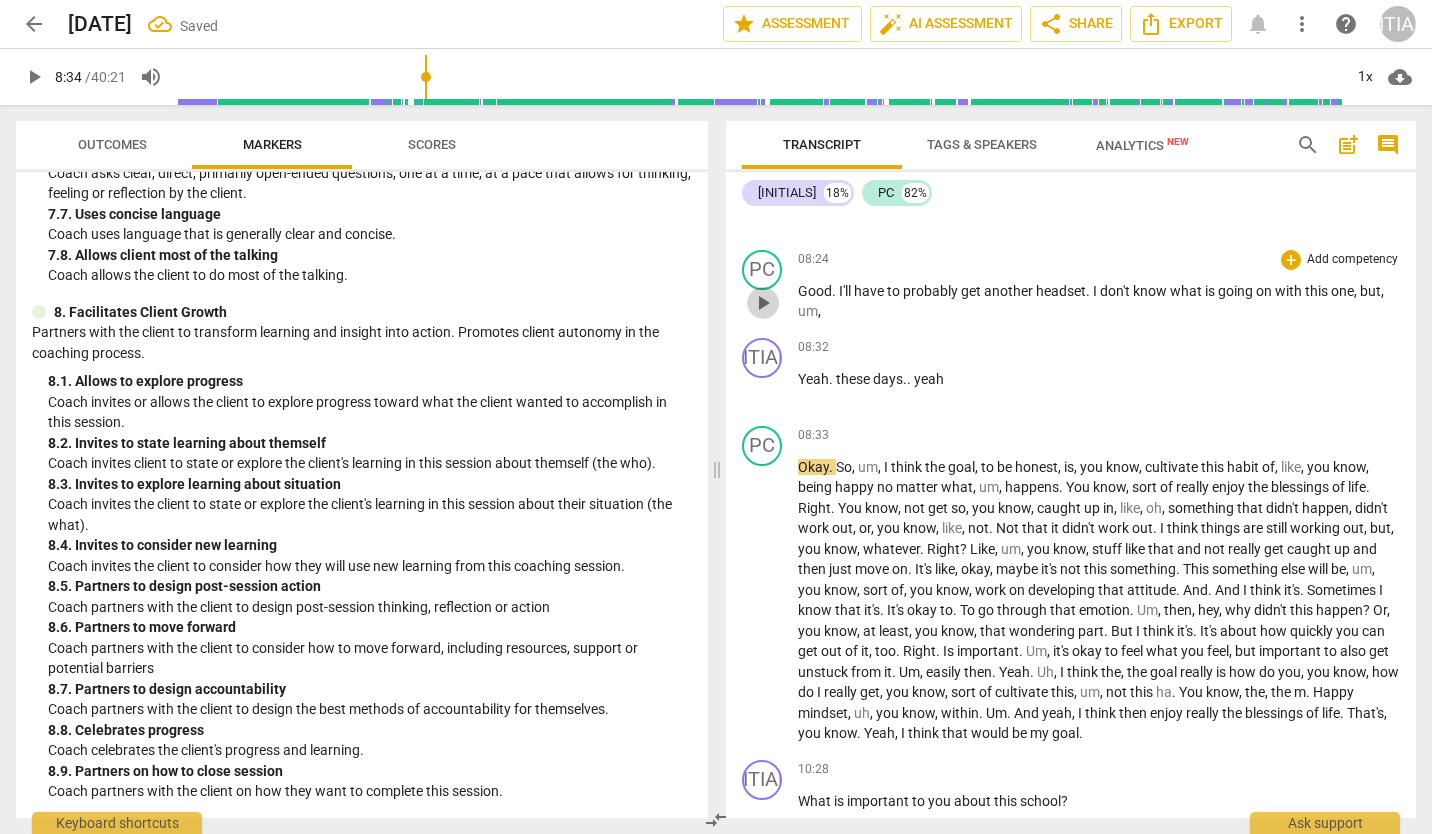 click on "play_arrow" at bounding box center (763, 303) 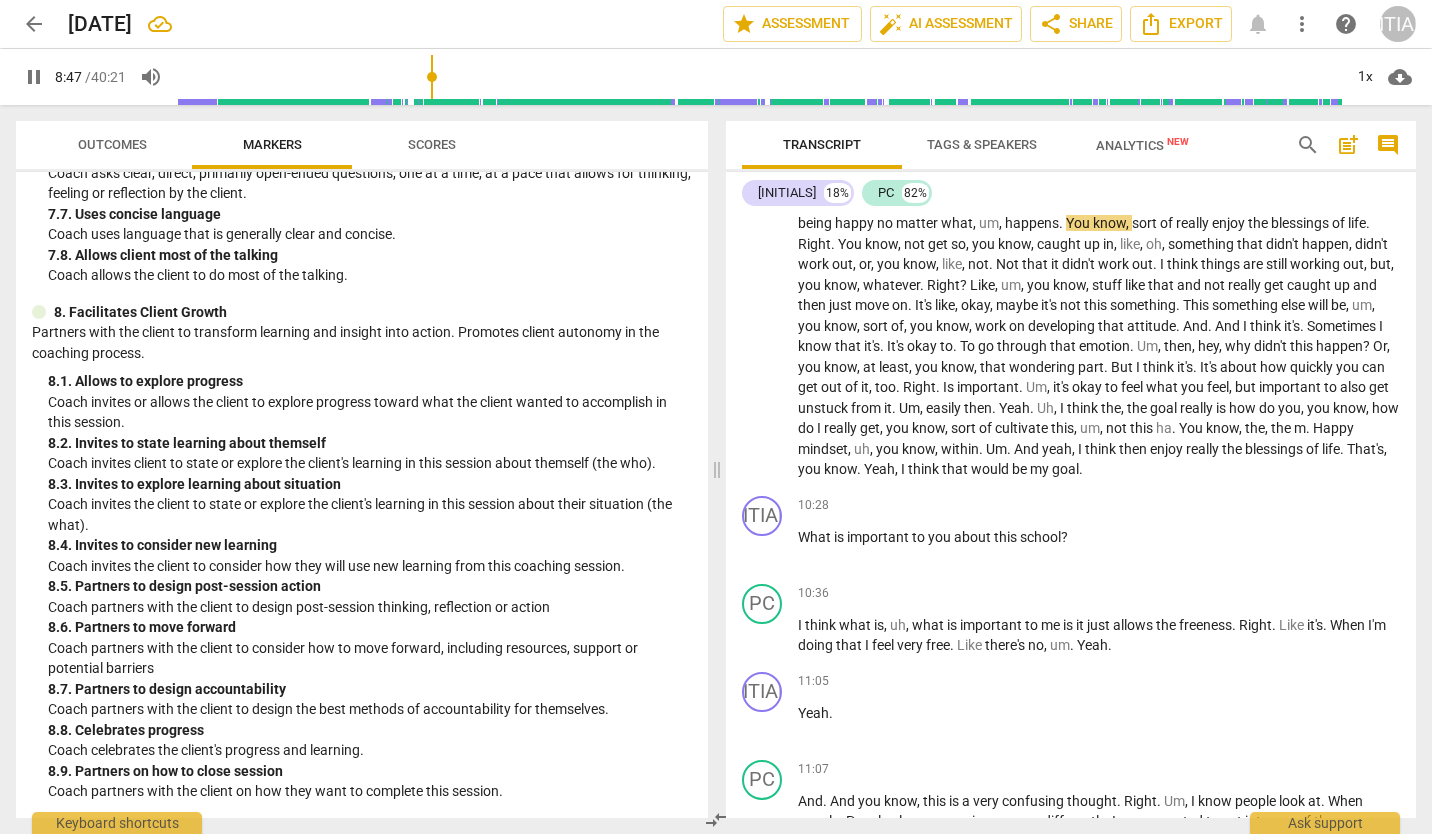 scroll, scrollTop: 2573, scrollLeft: 0, axis: vertical 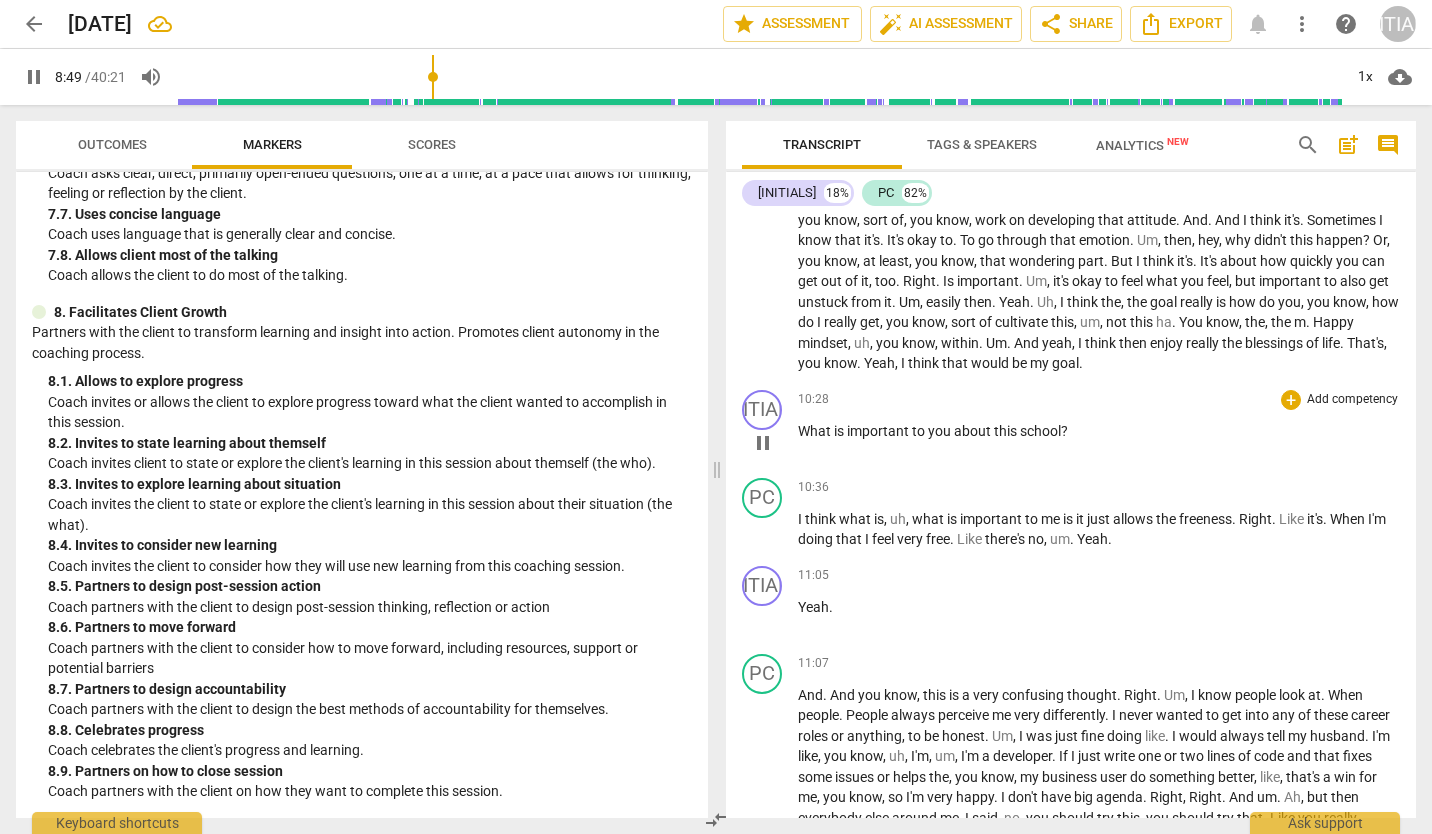 click on "important" at bounding box center [879, 431] 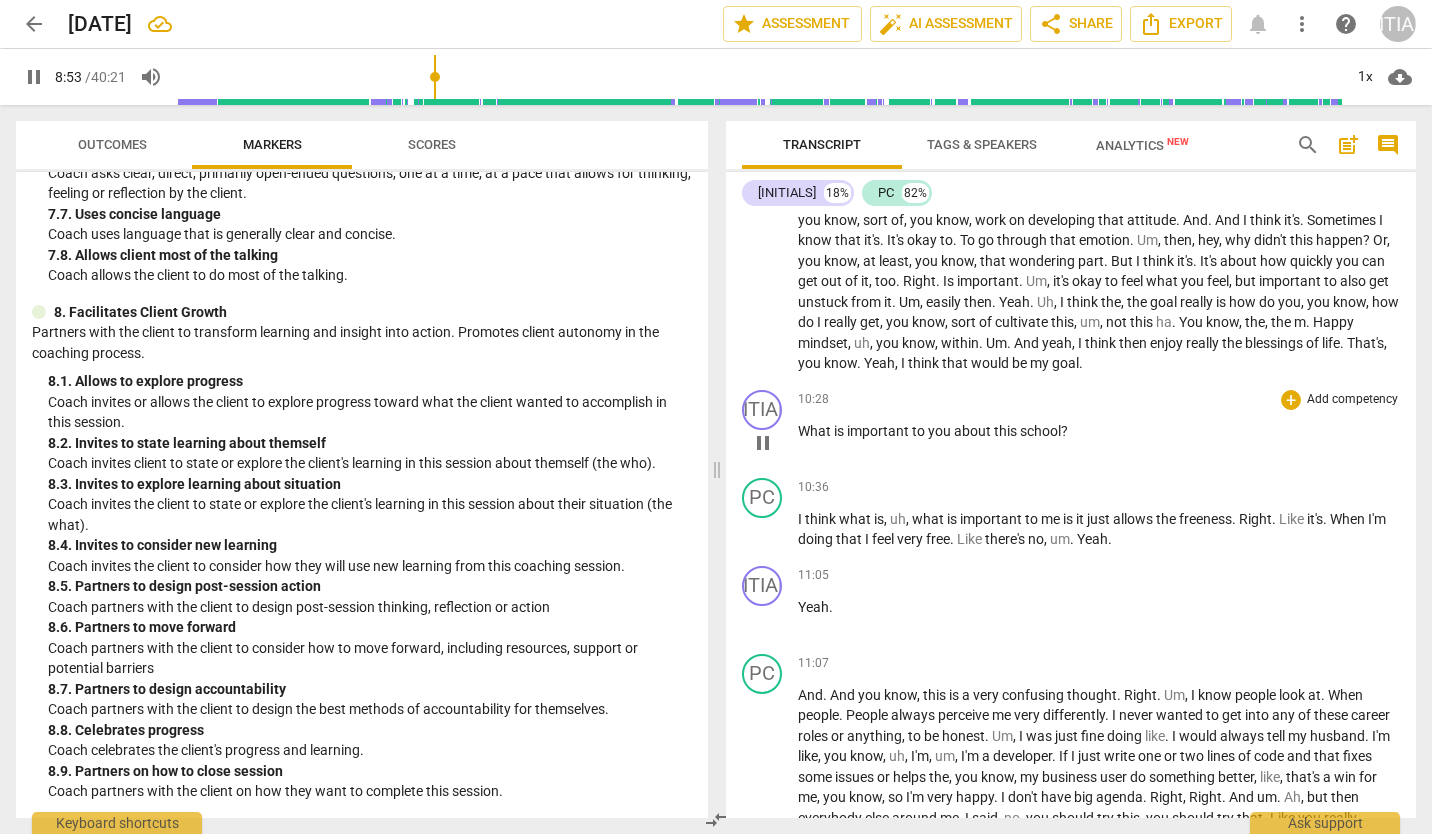 click on "What" at bounding box center [816, 431] 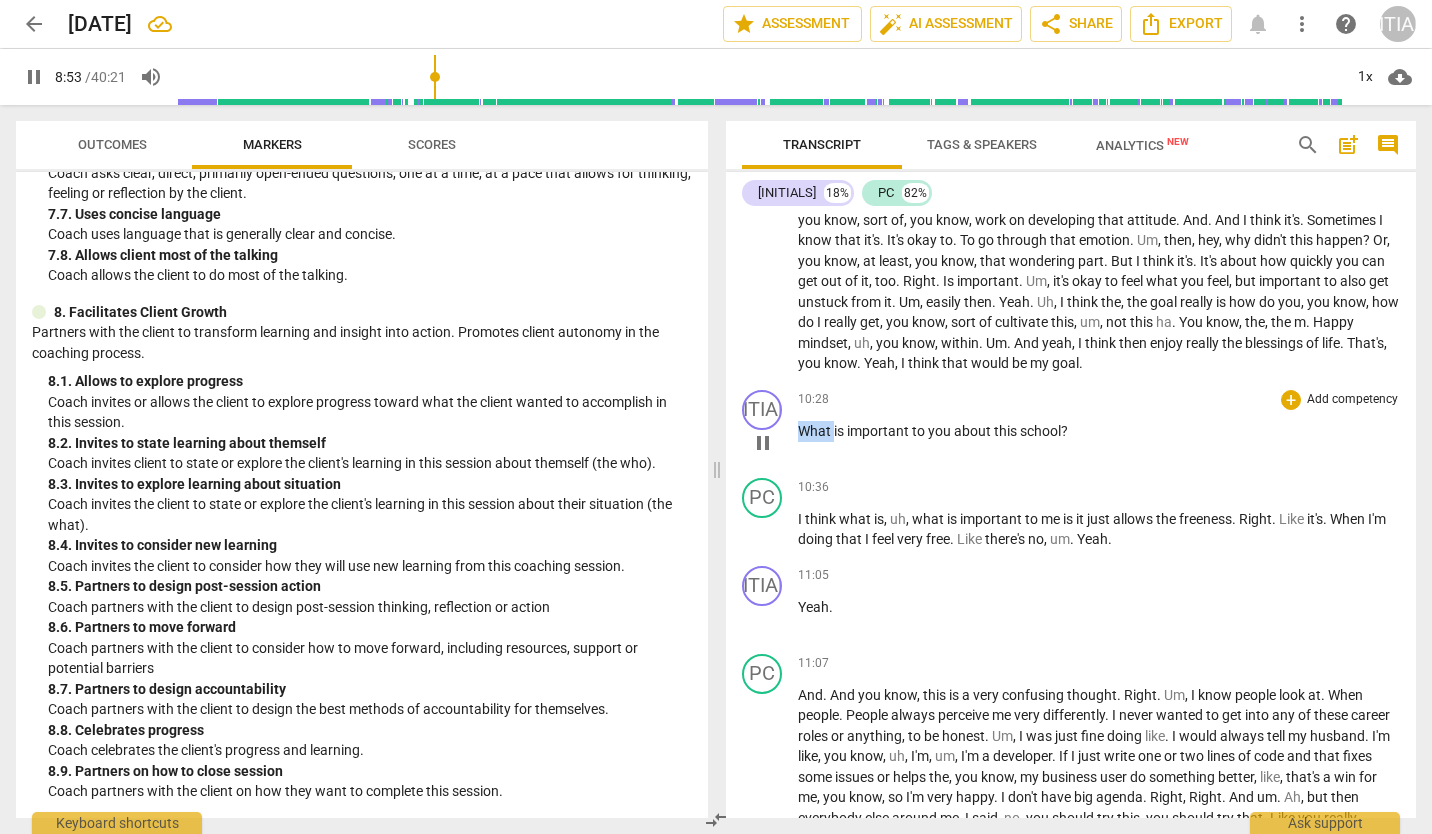 click on "What" at bounding box center [816, 431] 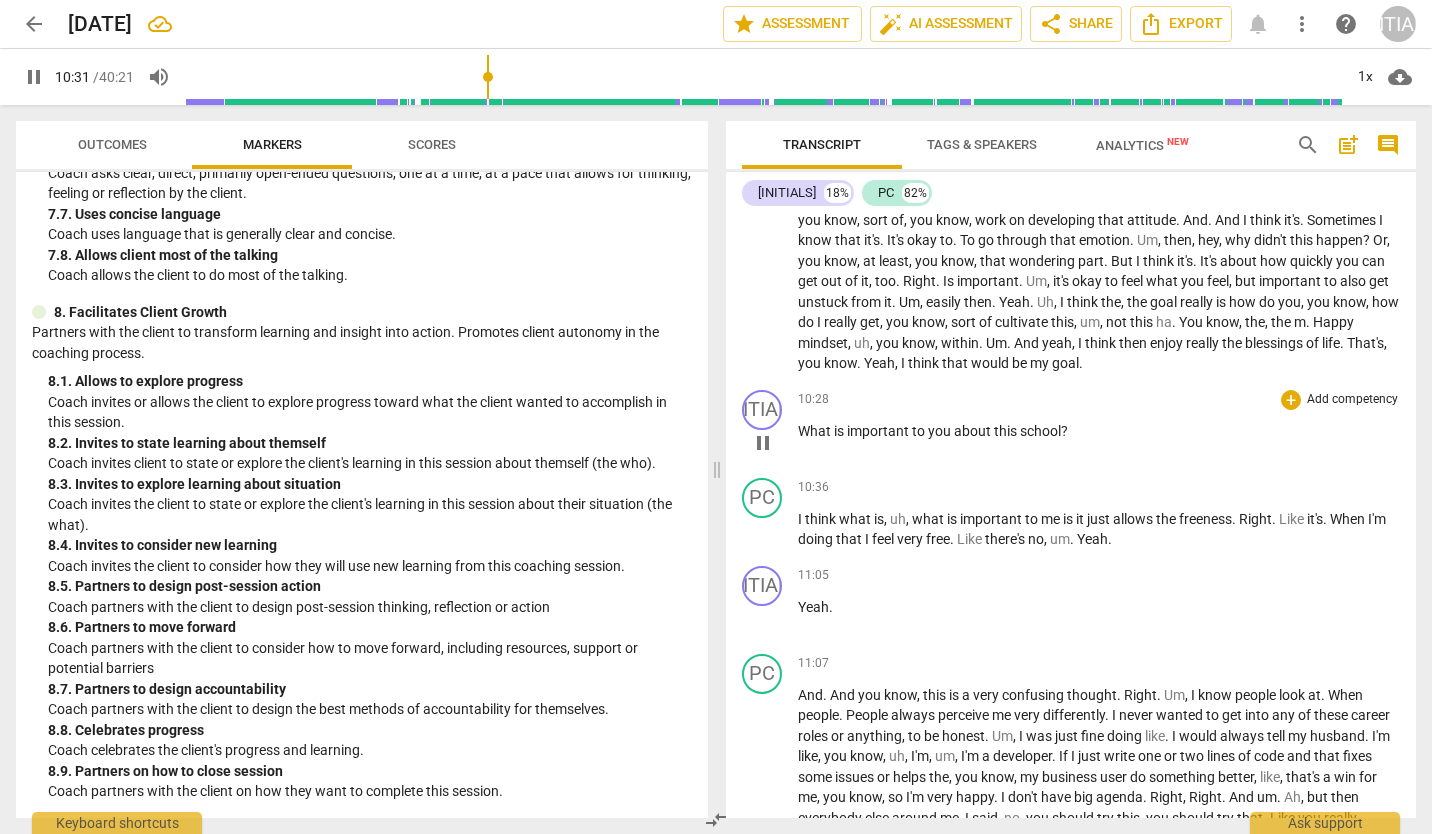 click on "pause" at bounding box center (763, 443) 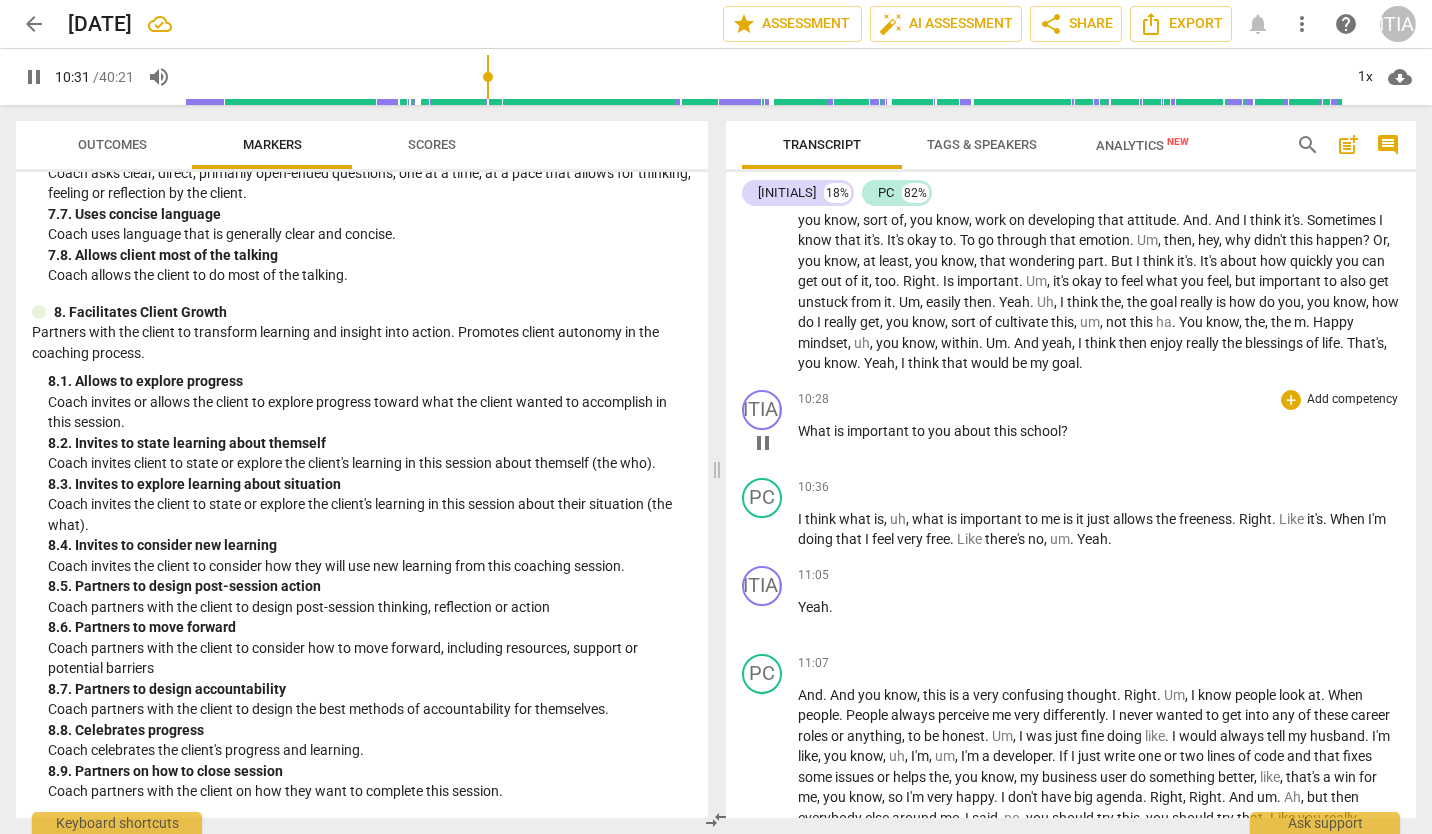 type on "632" 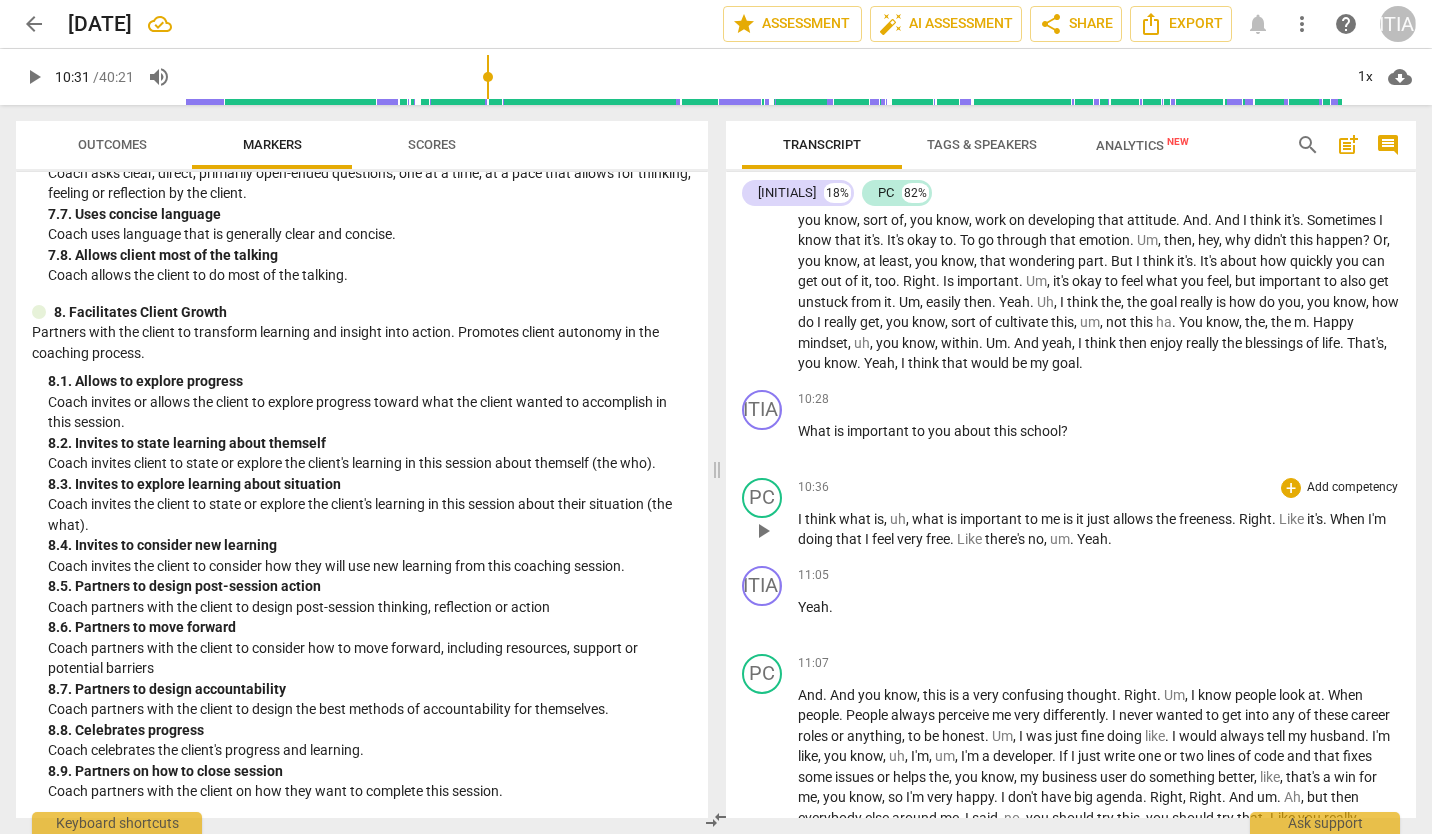 click on "is" at bounding box center [879, 519] 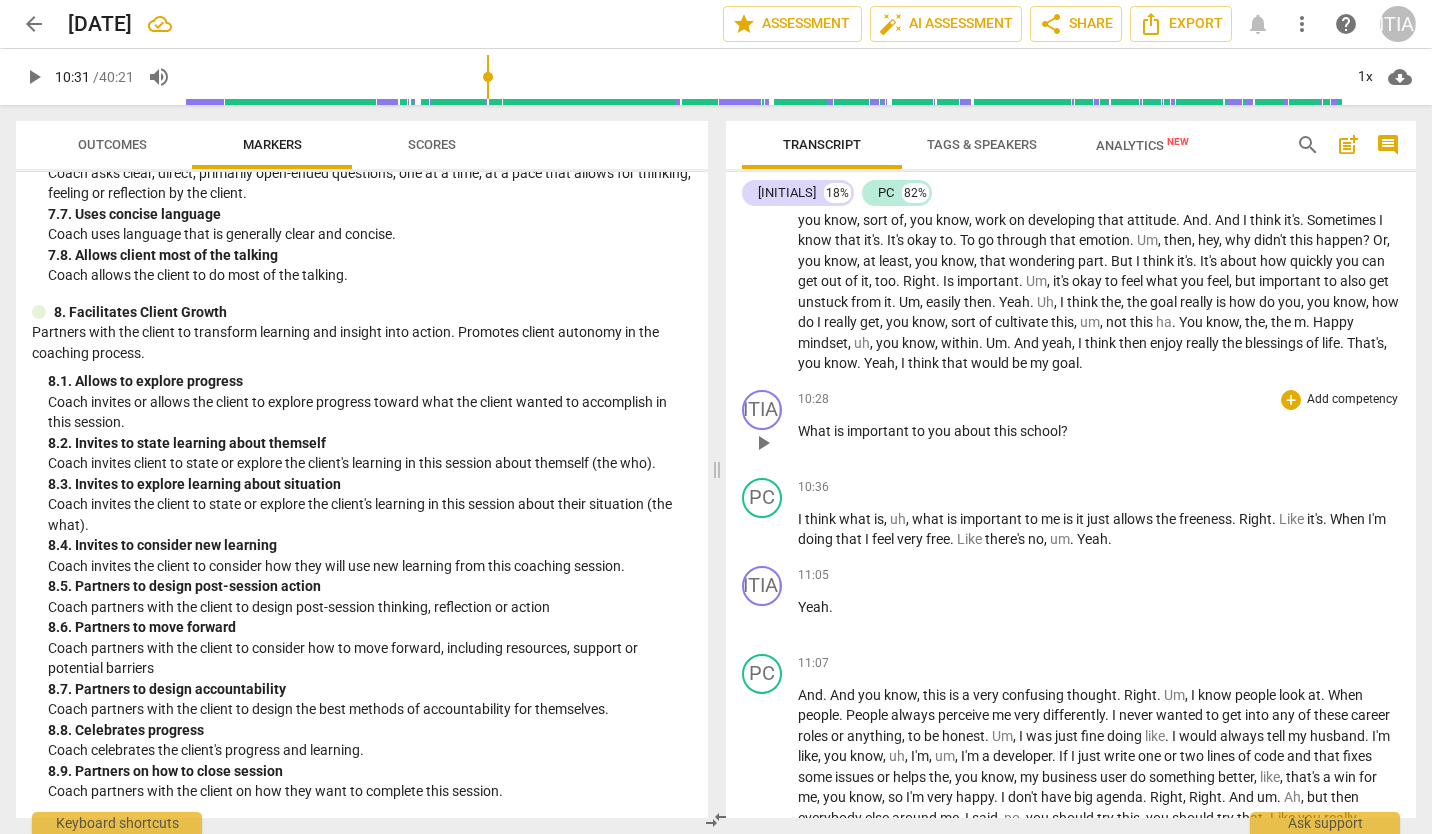 click on "?" at bounding box center (1064, 431) 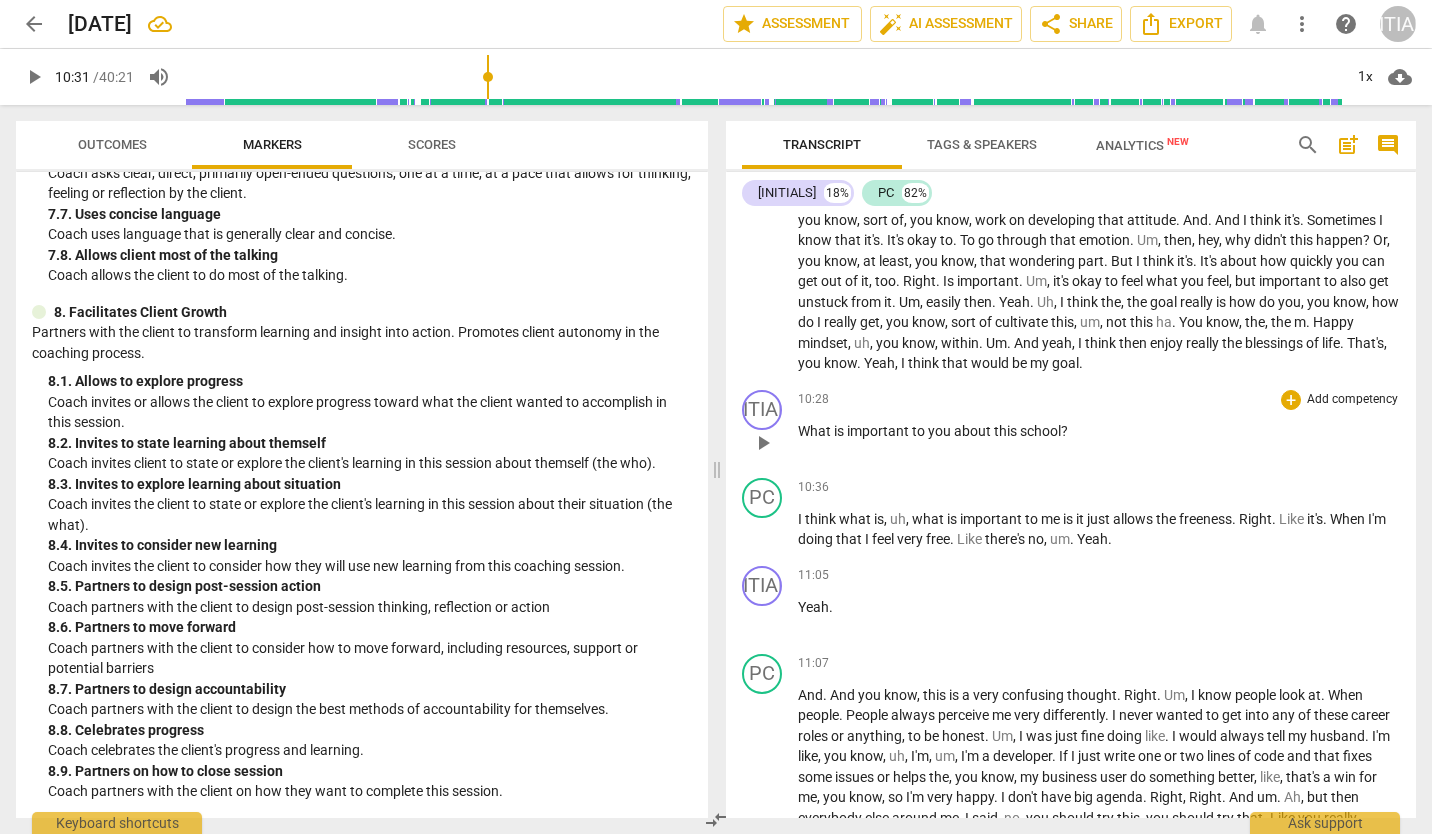 type 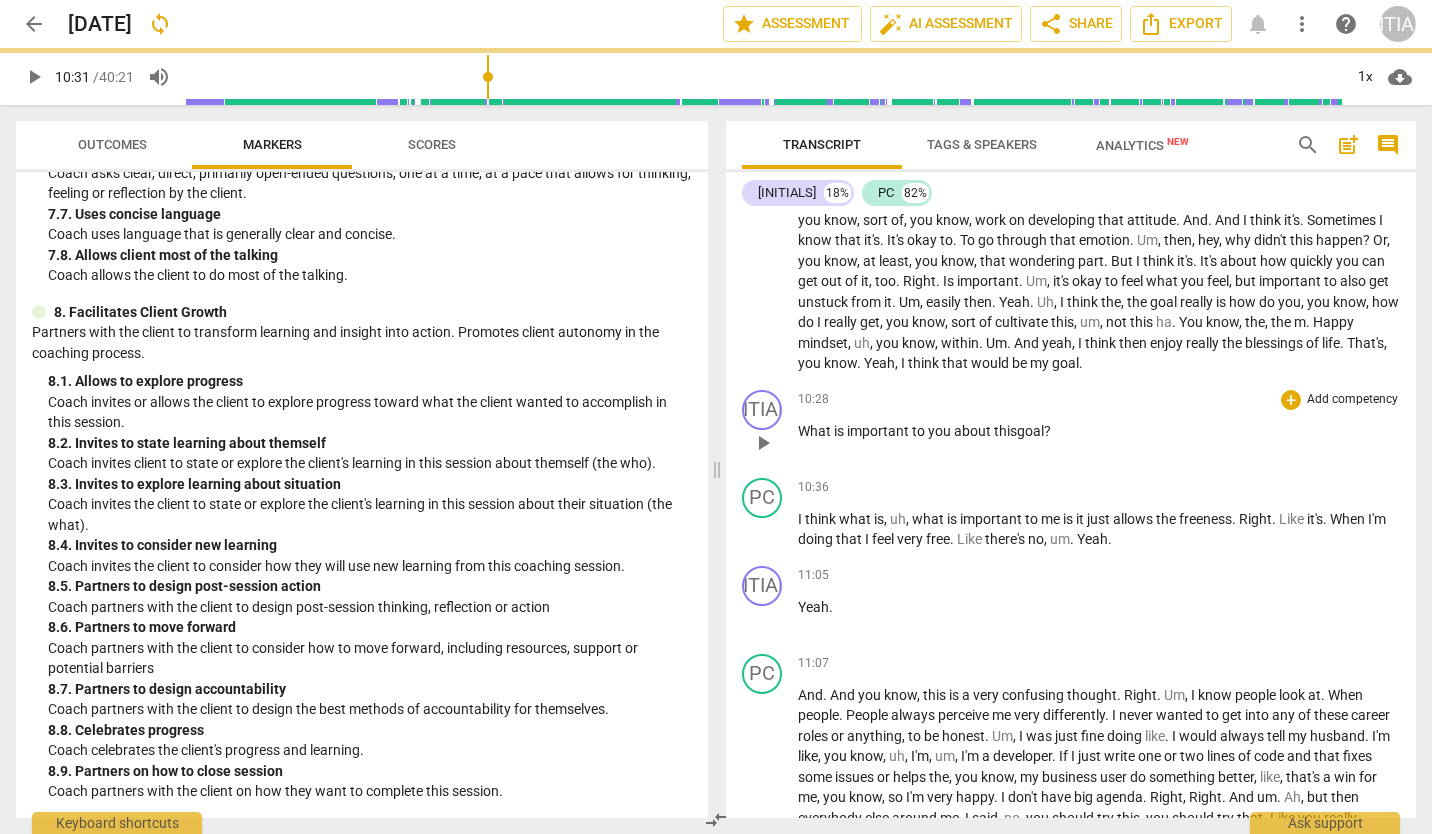 click on "play_arrow" at bounding box center (763, 443) 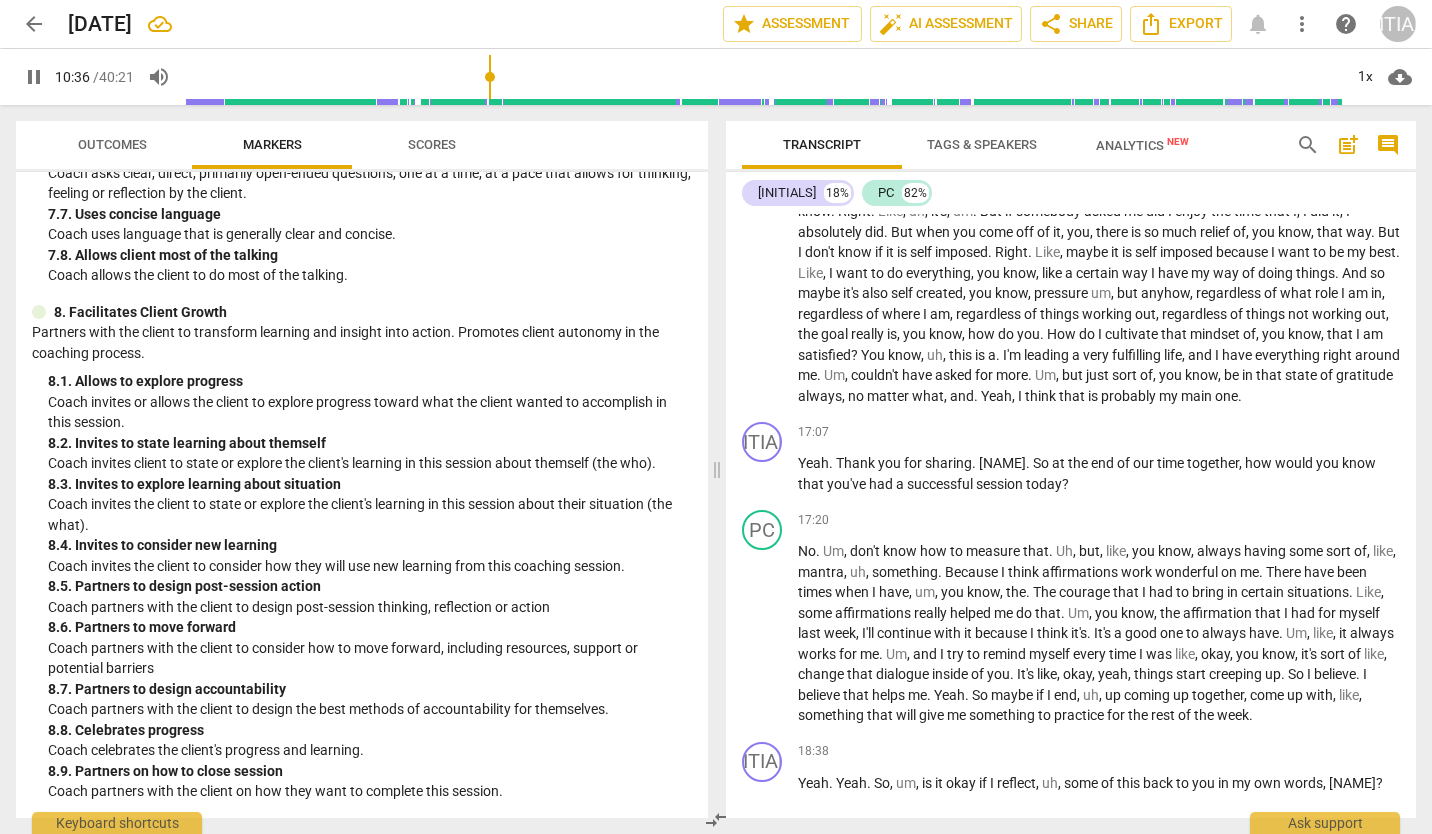 scroll, scrollTop: 3816, scrollLeft: 0, axis: vertical 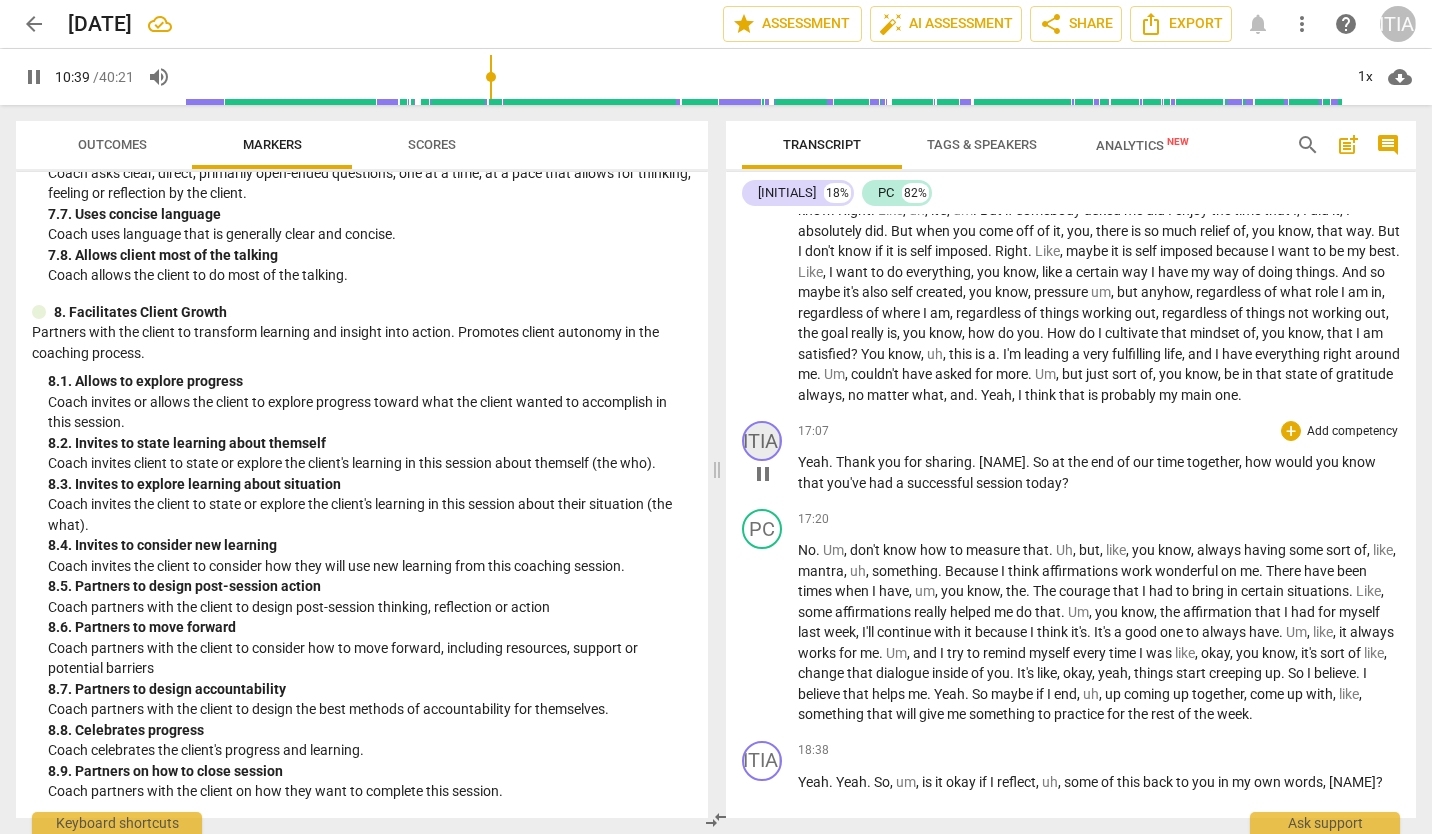 click on "[INITIALS]" at bounding box center (762, 441) 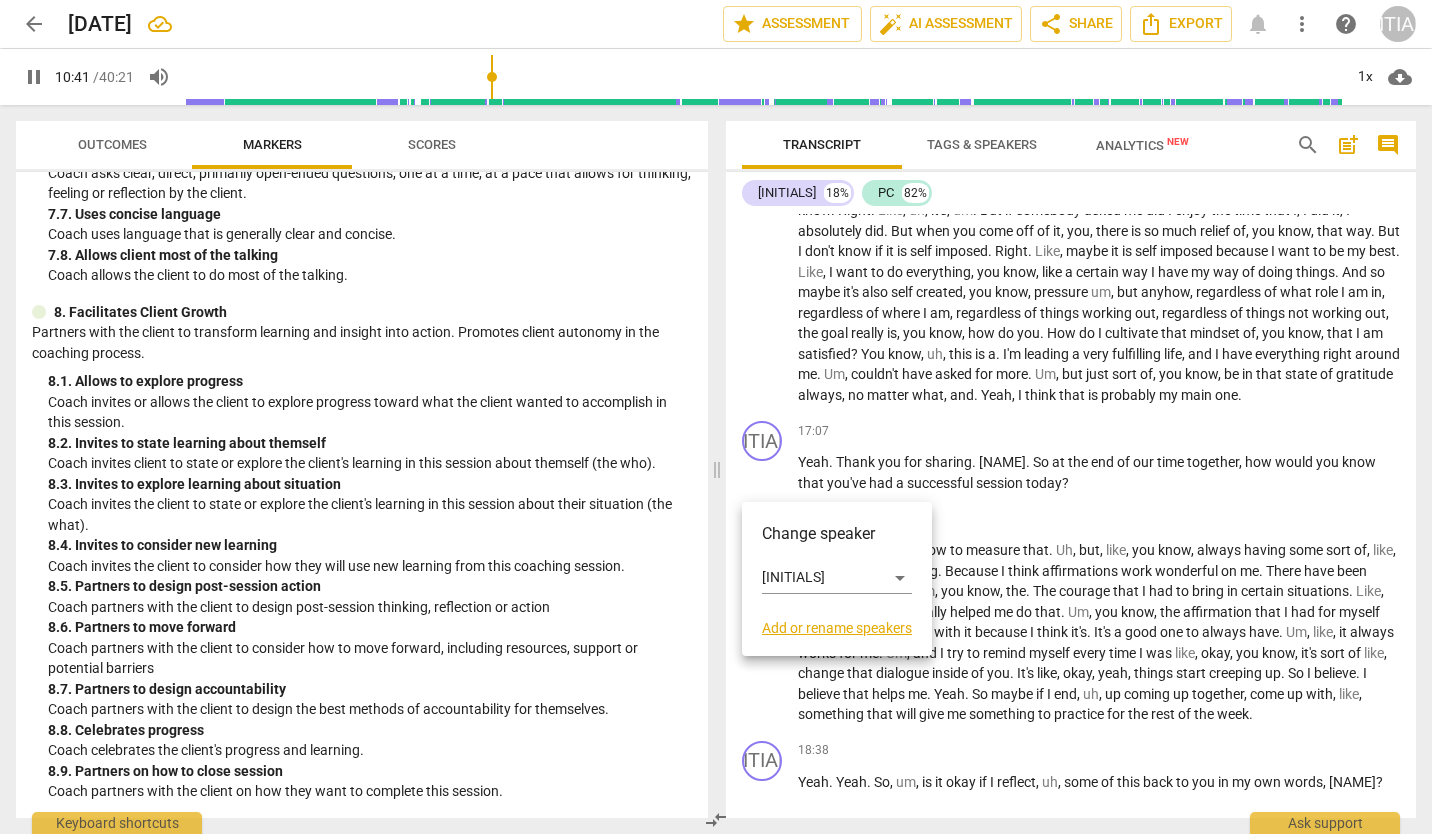 click at bounding box center [716, 417] 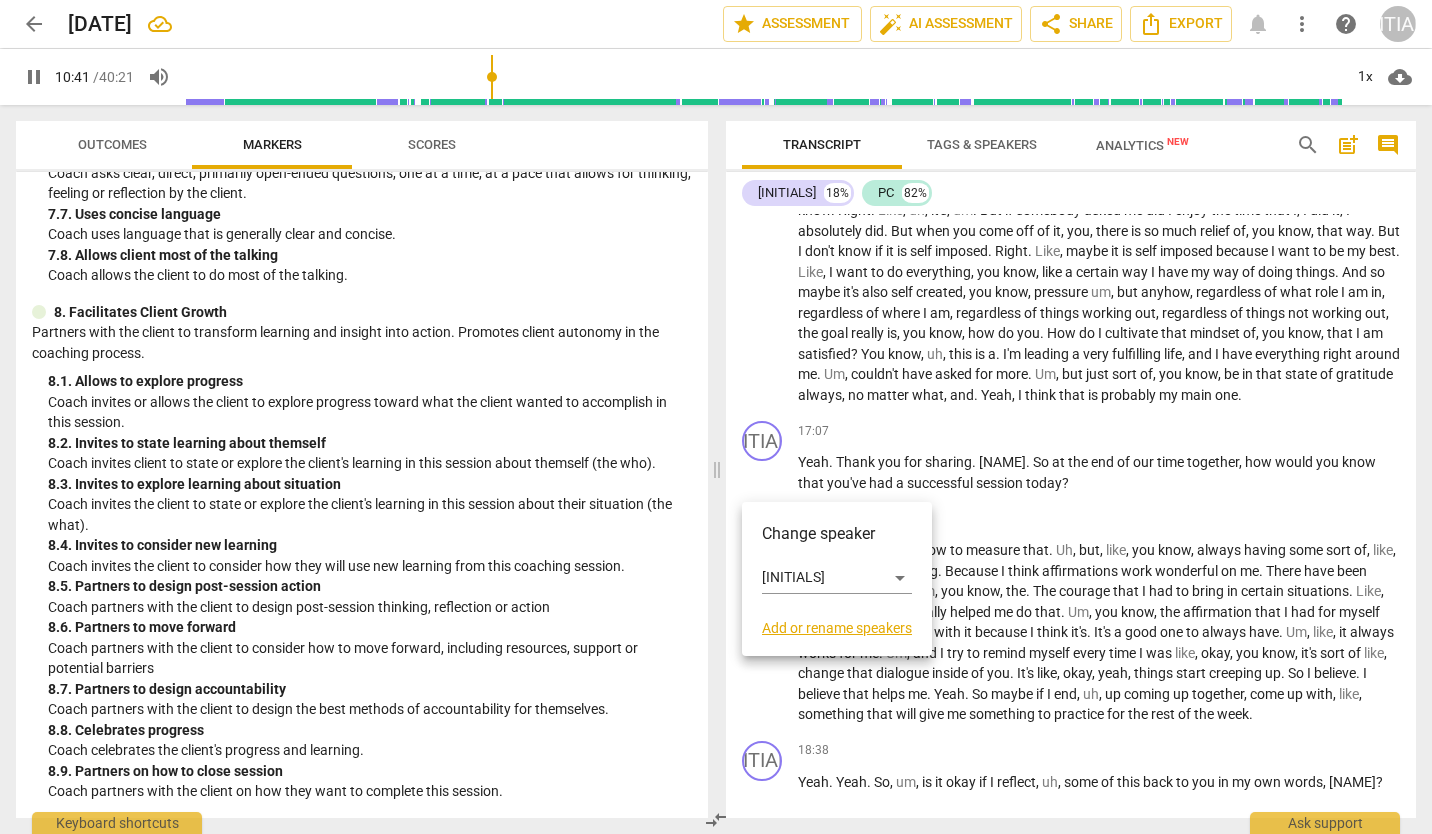 click at bounding box center (716, 417) 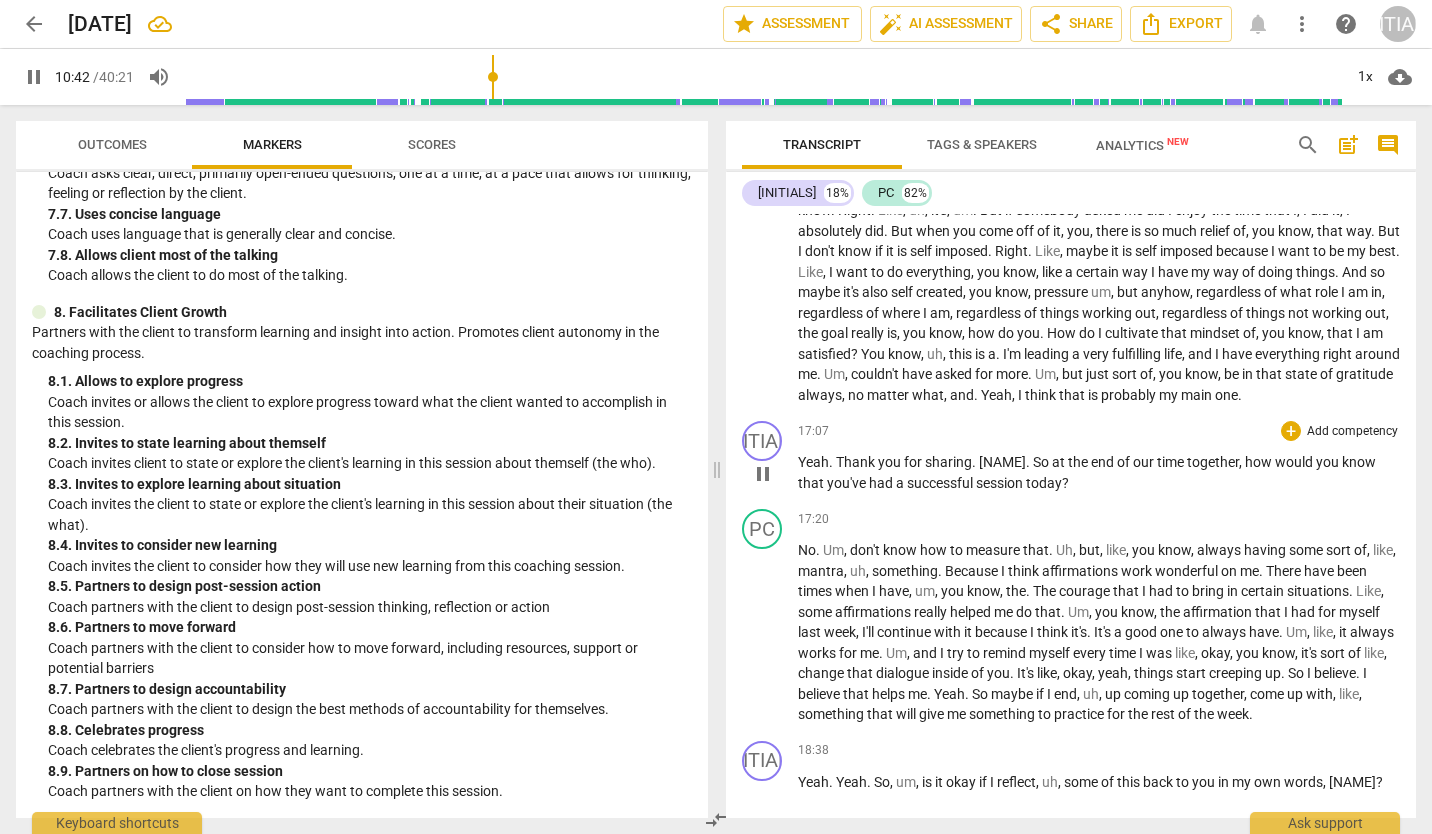 click on "[NAME]" at bounding box center (1002, 462) 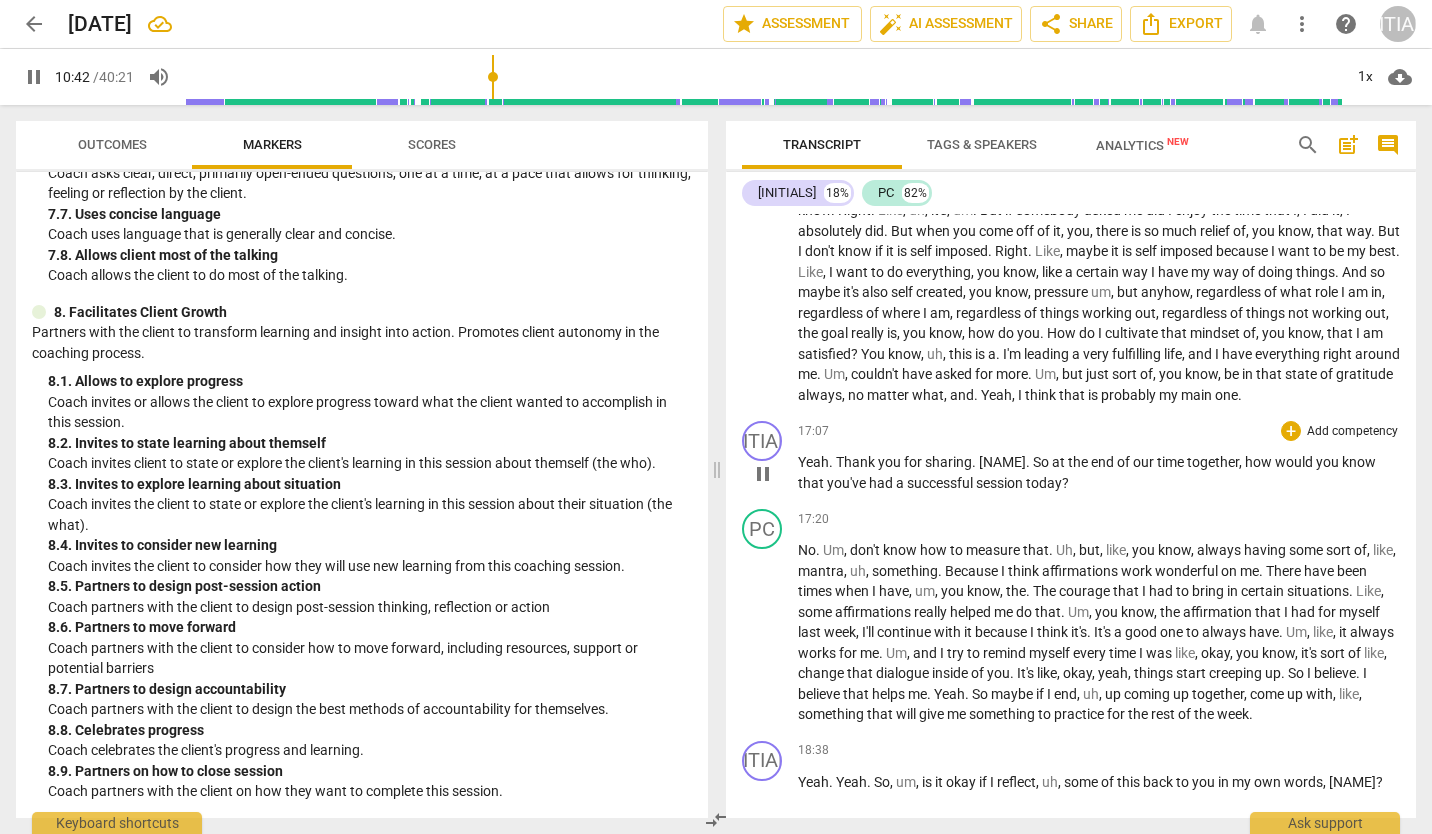click on "[NAME]" at bounding box center [1002, 462] 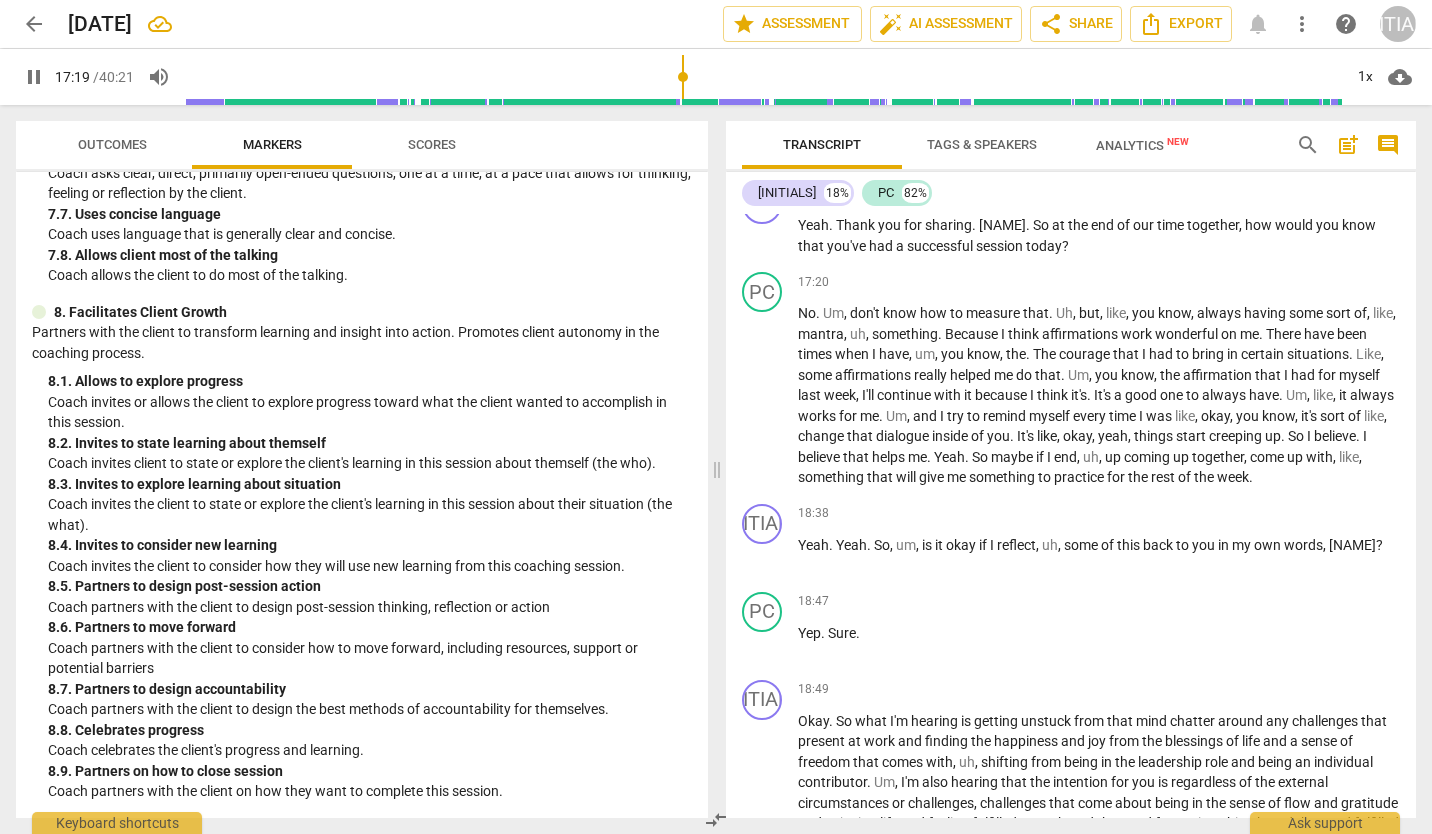 scroll, scrollTop: 4089, scrollLeft: 0, axis: vertical 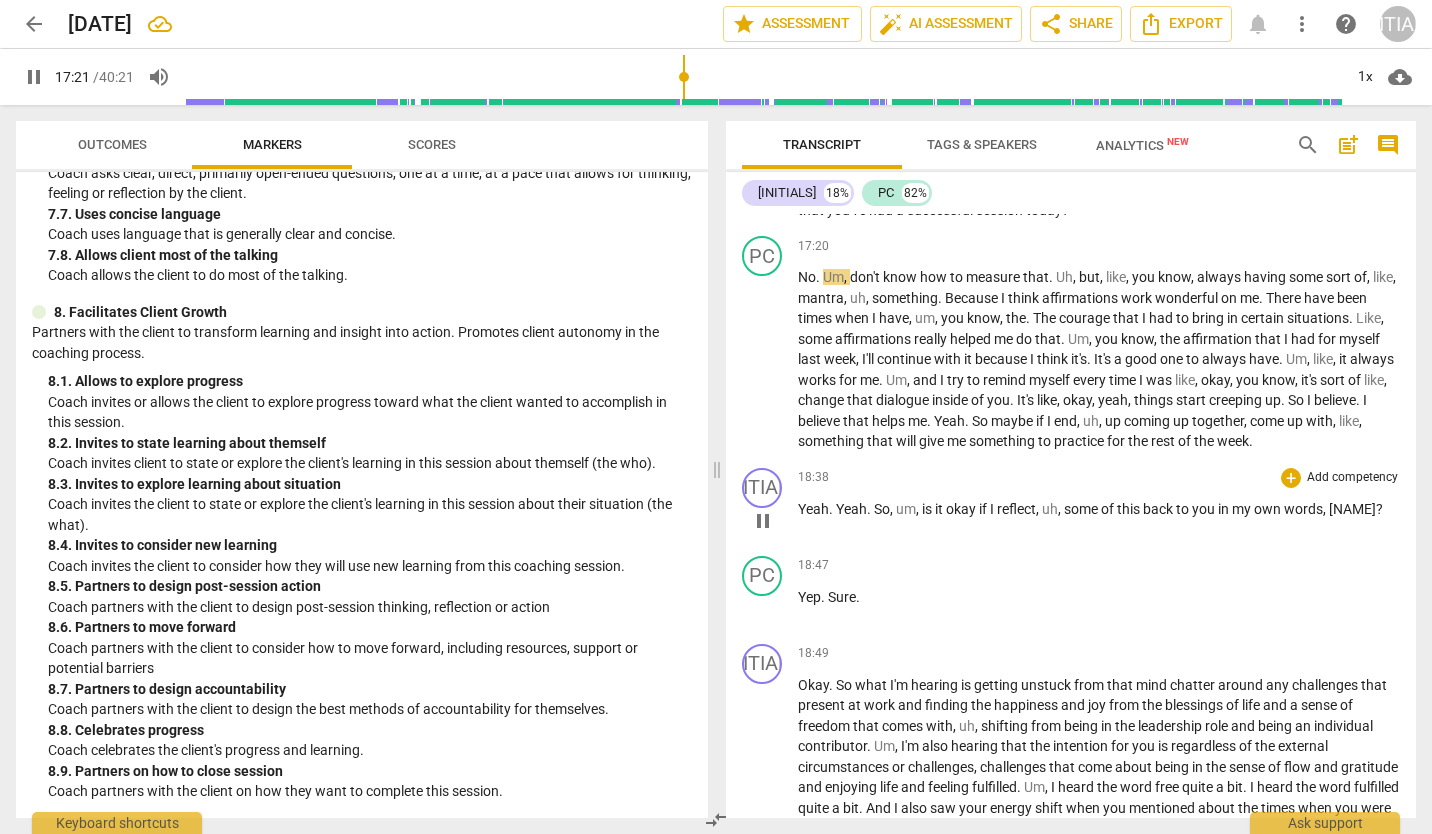 click on "okay" at bounding box center (962, 509) 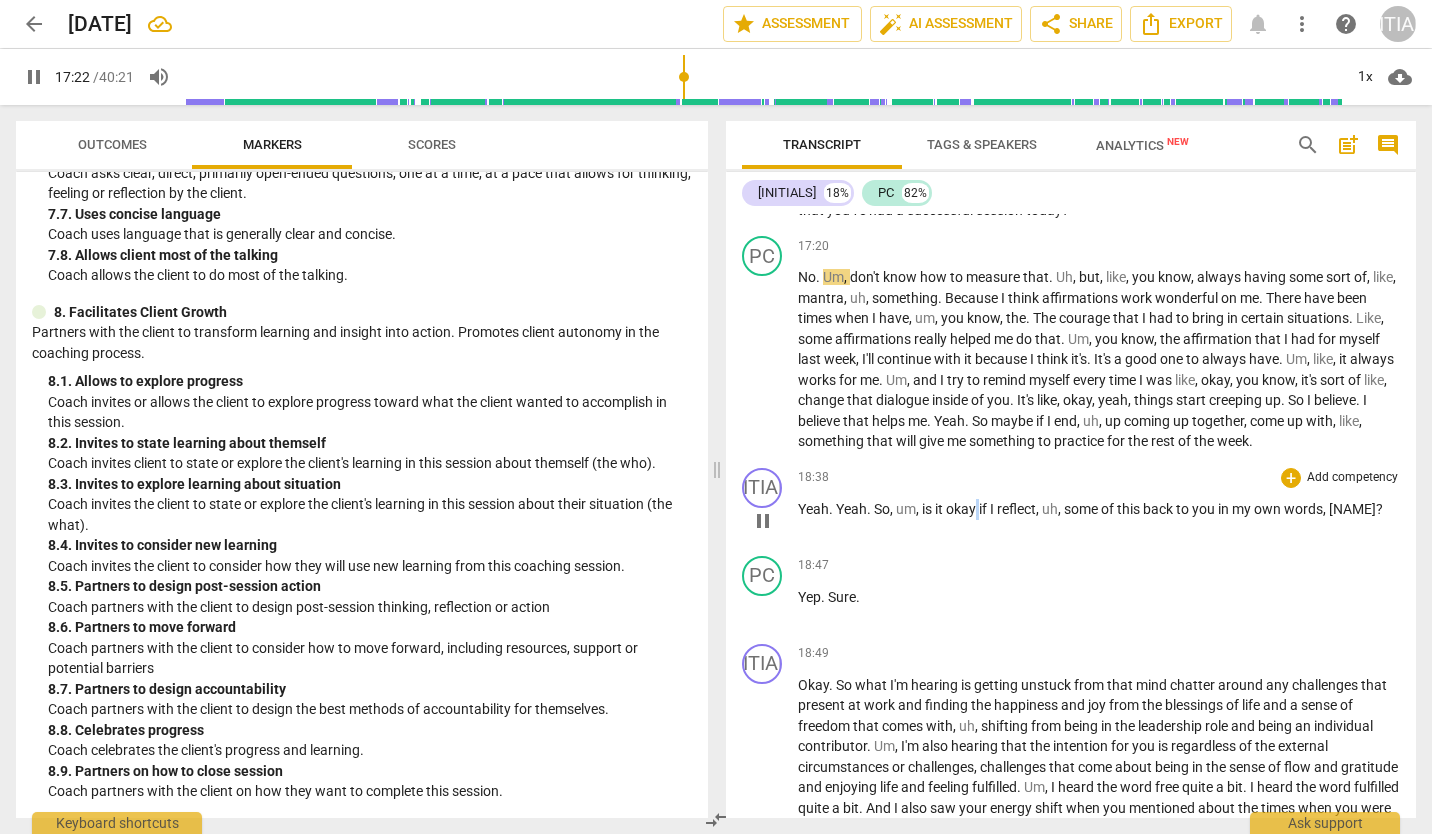 click on "okay" at bounding box center (962, 509) 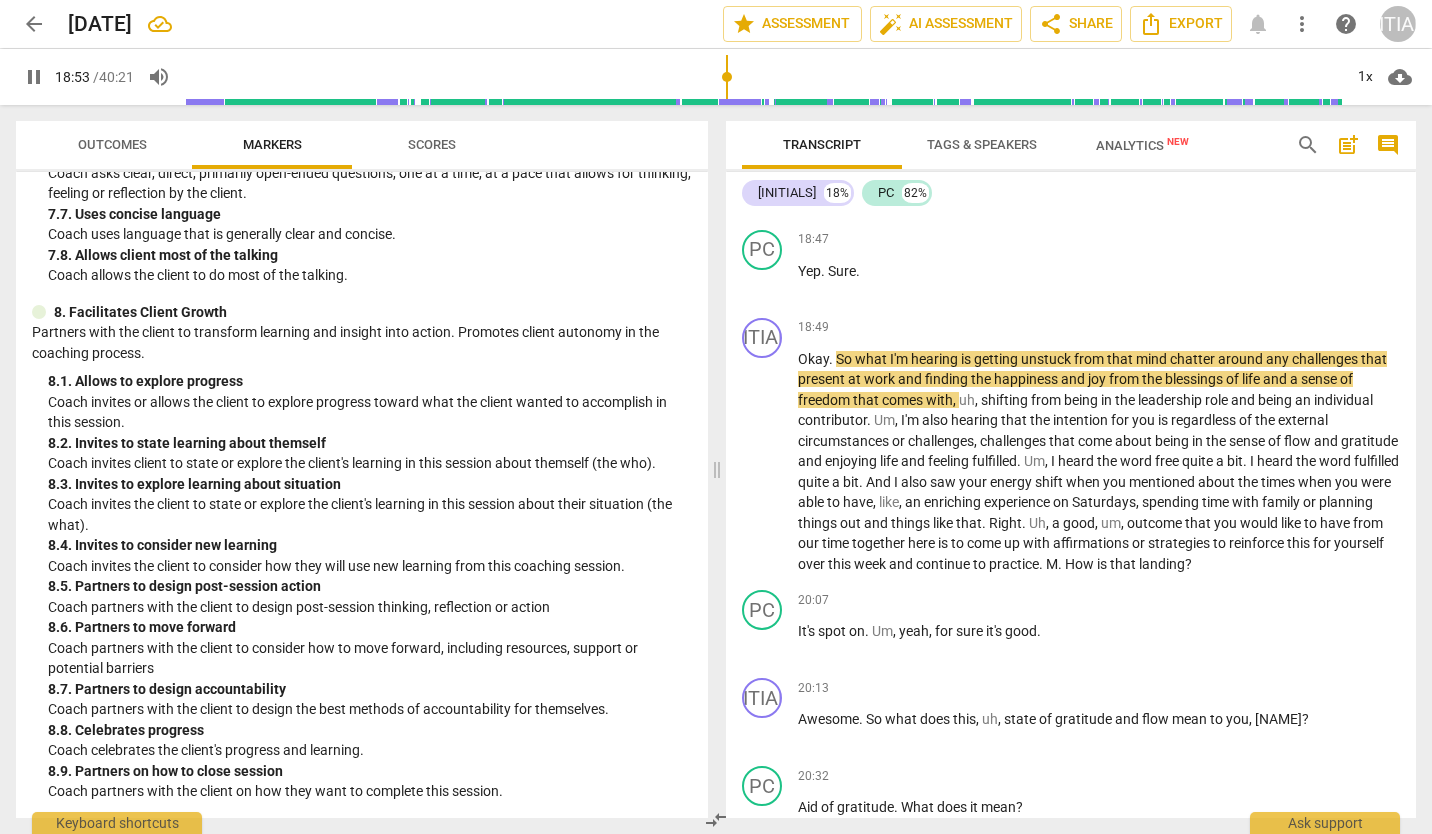 scroll, scrollTop: 4433, scrollLeft: 0, axis: vertical 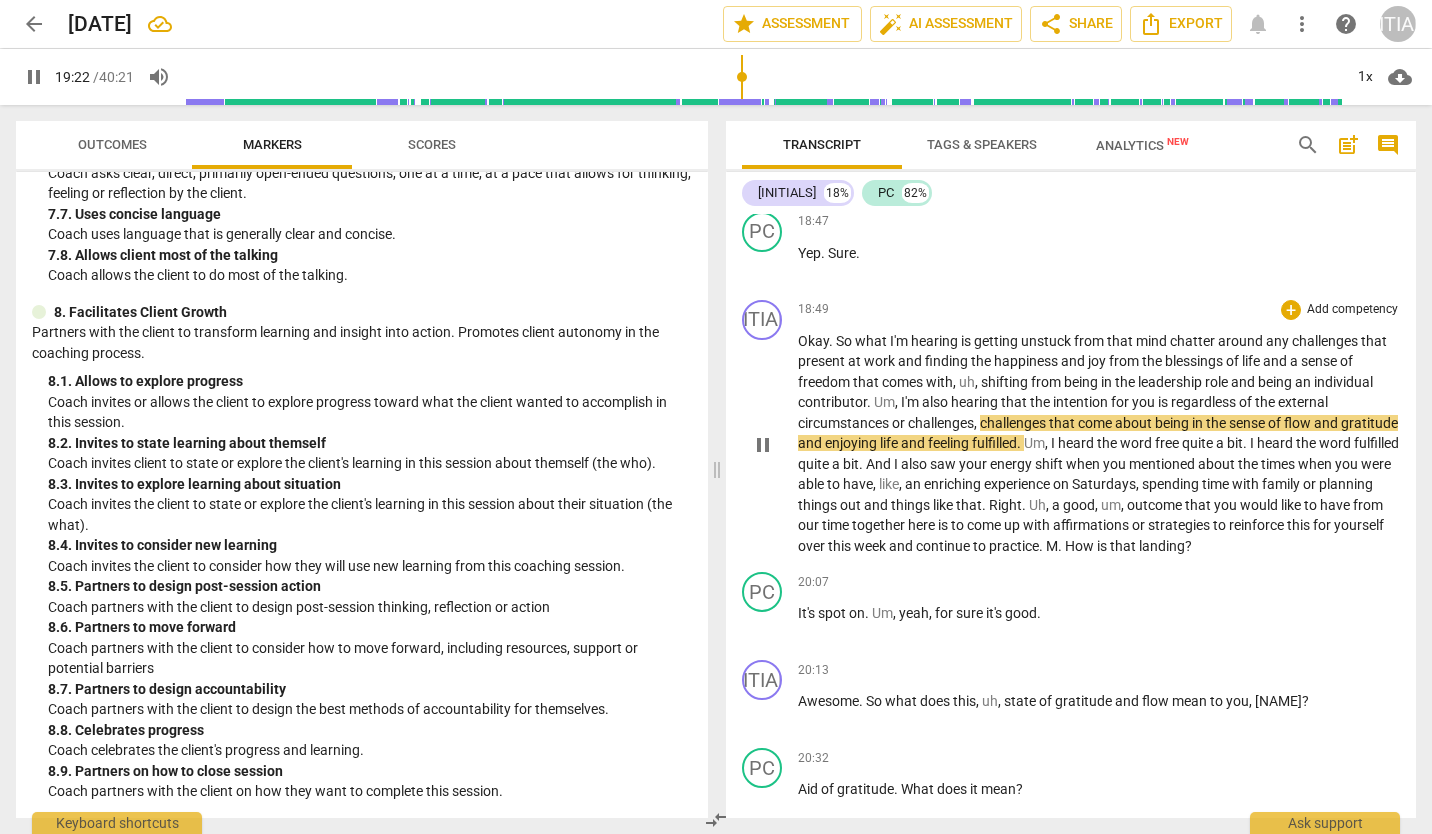 click on "pause" at bounding box center [763, 445] 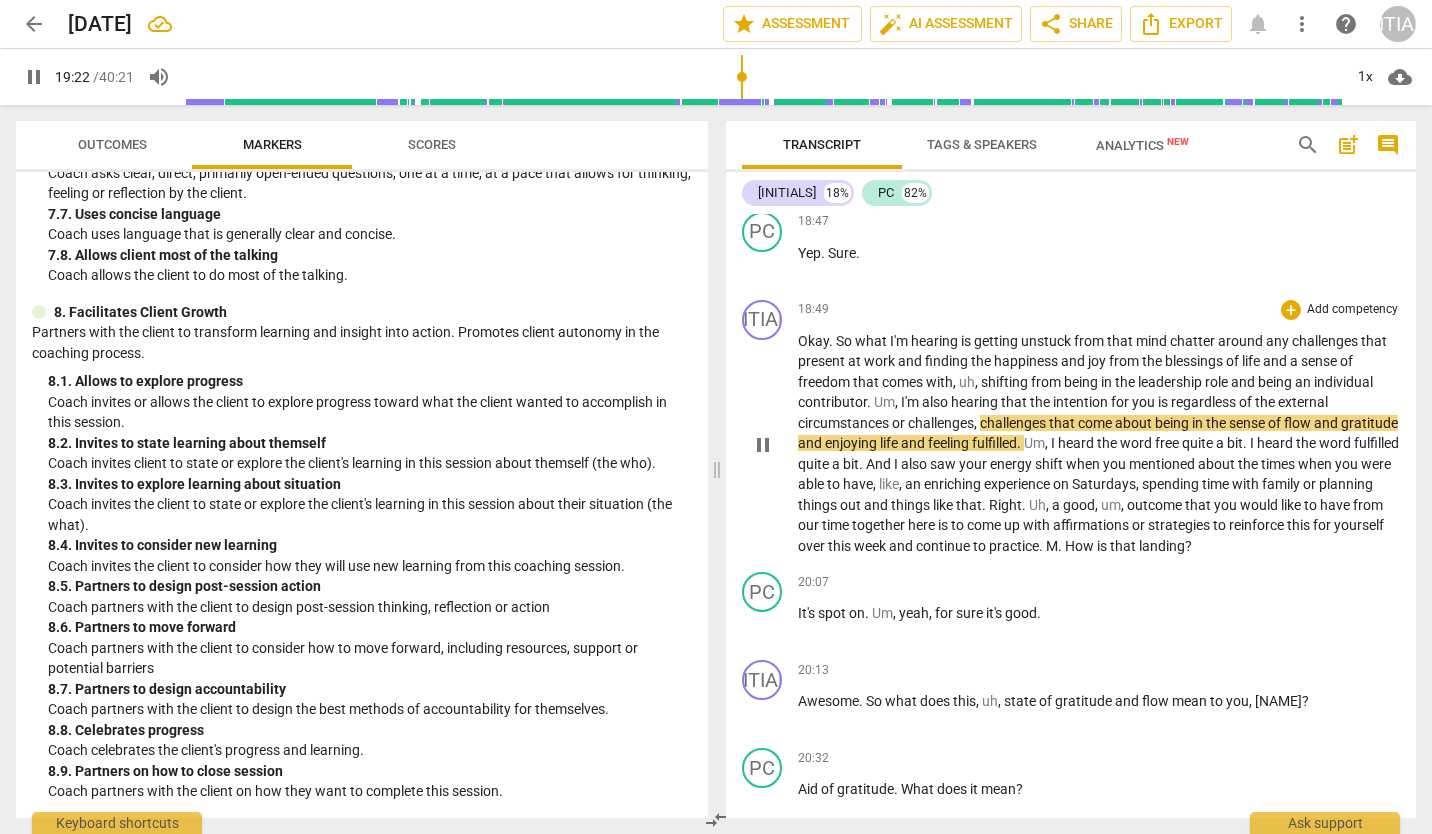 type on "1163" 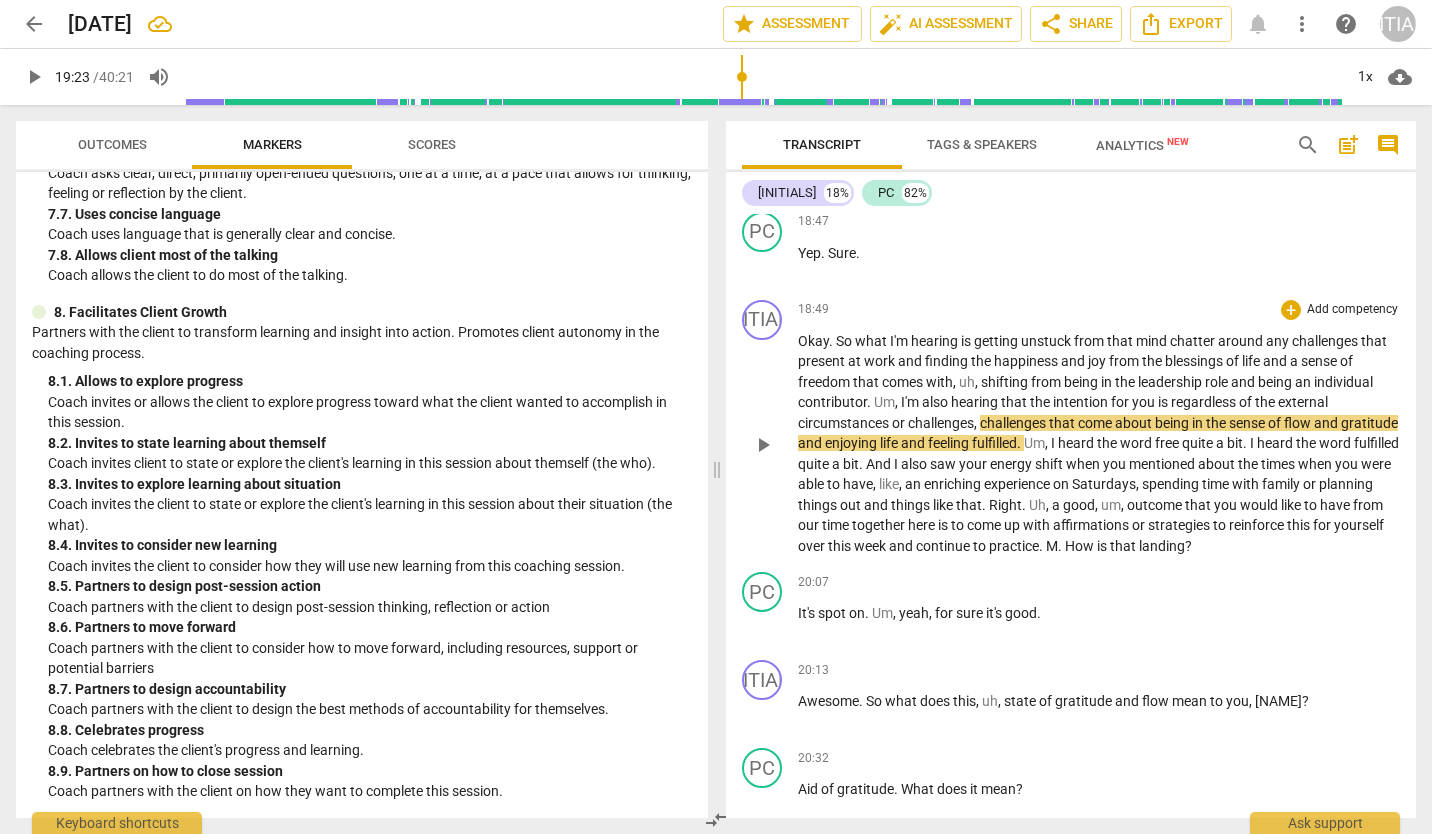 click on "that" at bounding box center (1063, 423) 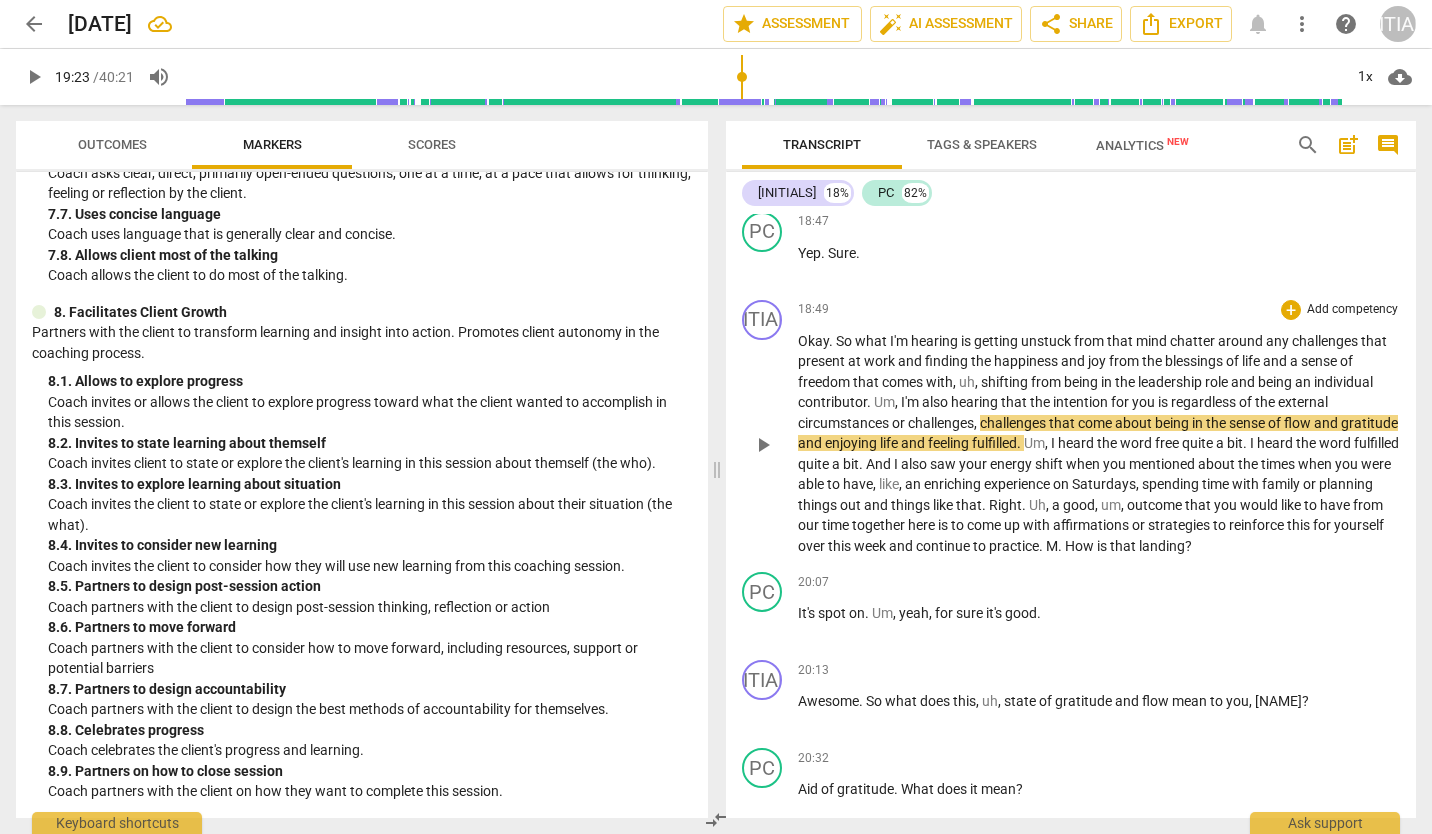 type 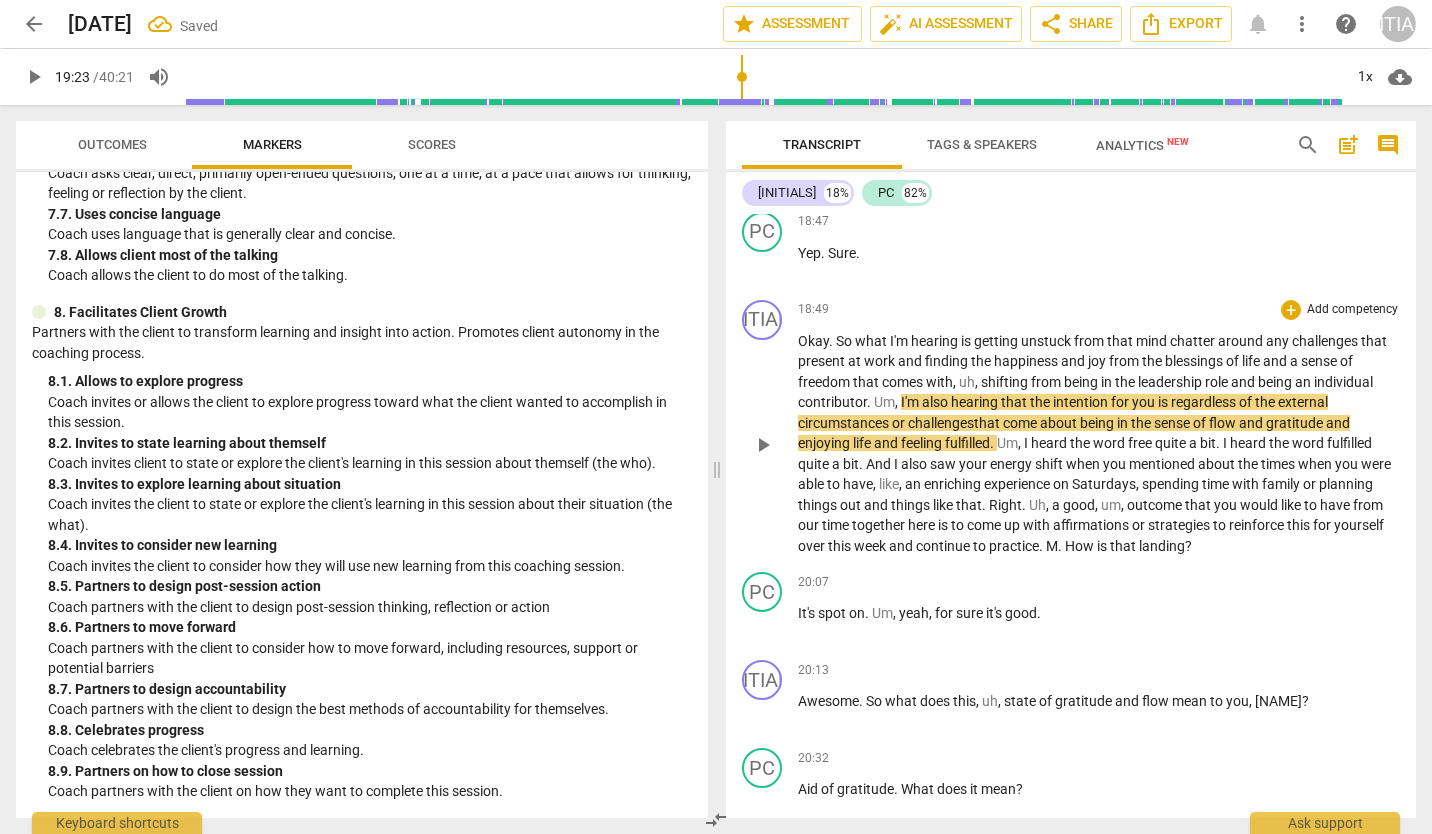 click on "play_arrow" at bounding box center (763, 445) 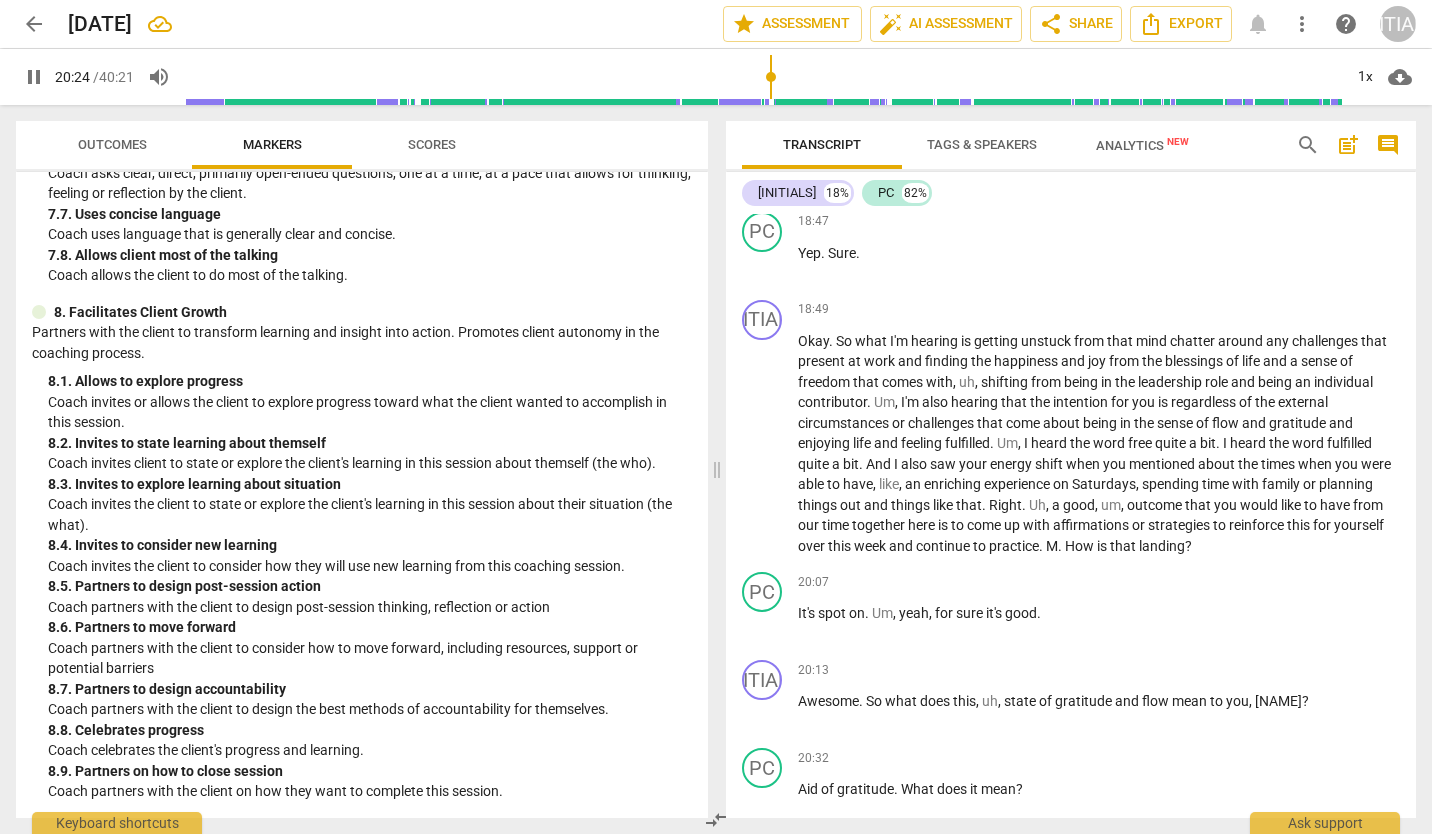 drag, startPoint x: 1416, startPoint y: 483, endPoint x: 1412, endPoint y: 500, distance: 17.464249 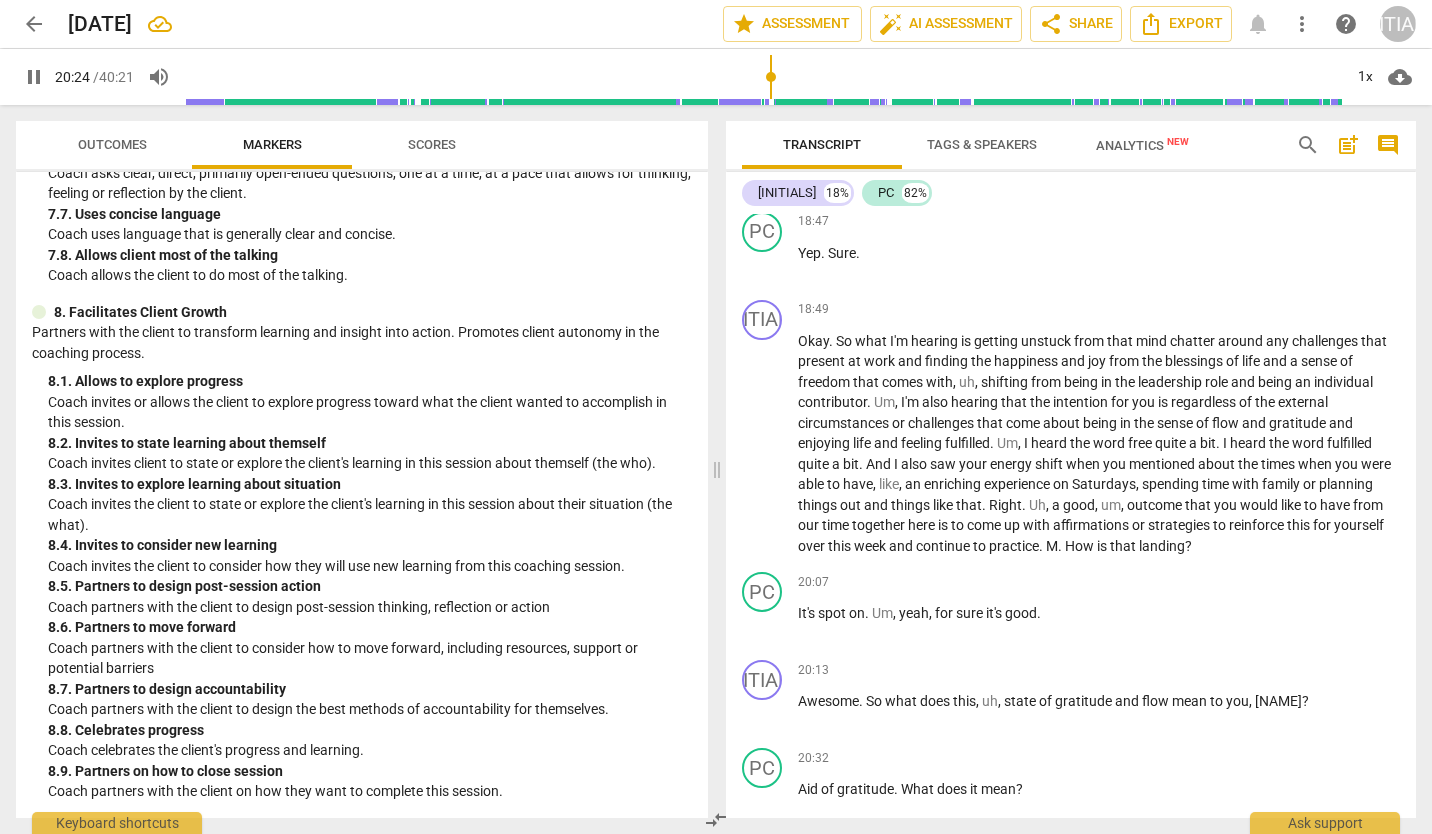 click on "Transcript Tags & Speakers Analytics   New search post_add comment [INITIALS] [PERCENT] [INITIALS] [INITIALS] pause [TIME] + Add competency keyboard_arrow_right Thank   you   so   much ,   [NAME] ,   for   allowing   me   to   record   today .   Um ,   so   [NAME] ,   like   the   last   time   we   spoke   you   mentioned   about   um ,   like   the   power   of   thought .   You   were   contemplating   on   the   power   of   thought   and   also   you   were   talking   about   taking   ownership   and   leadership   of   your   life   the   last   time .   And   one   of   the   questions   we   left   with   this ,   um ,   you   had   mentioned   about   a   couple   of   like   career   incidents   in   the   past   where   the   lesson   you   learned   is   that   not   setting   too   much   narrow   focus   into   career   with   your   identity   and   to   kind   of   like   step   back   and   look   at   like   life   from   a   larger   perspective .   So   one   of   the   questions   we   spoke   about" at bounding box center (1075, 469) 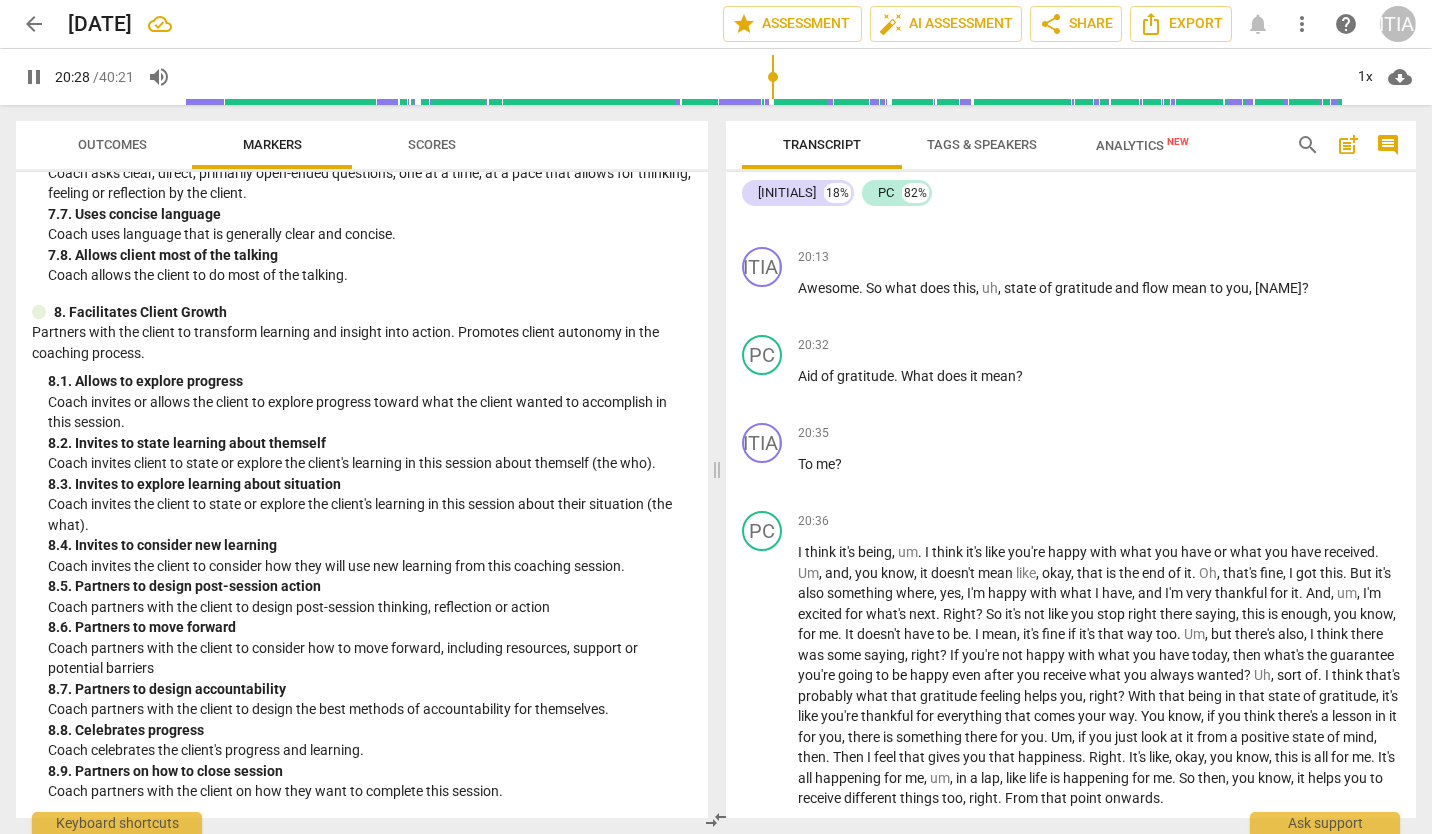 scroll, scrollTop: 4856, scrollLeft: 0, axis: vertical 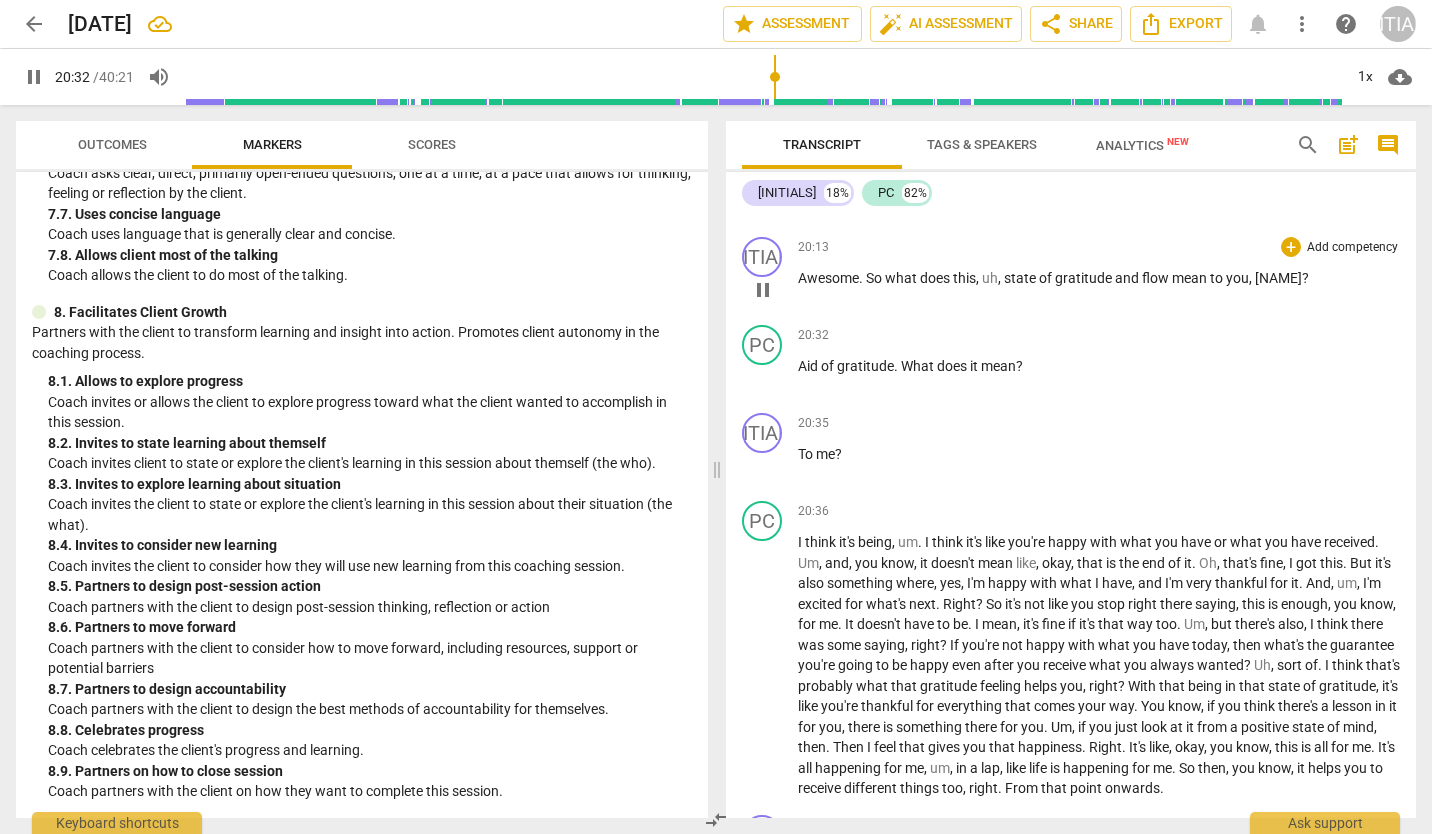 click on "Awesome .   So   what   does   this ,   uh ,   state   of   gratitude   and   flow   mean   to   you ,   [NAME] ?" at bounding box center [1099, 273] 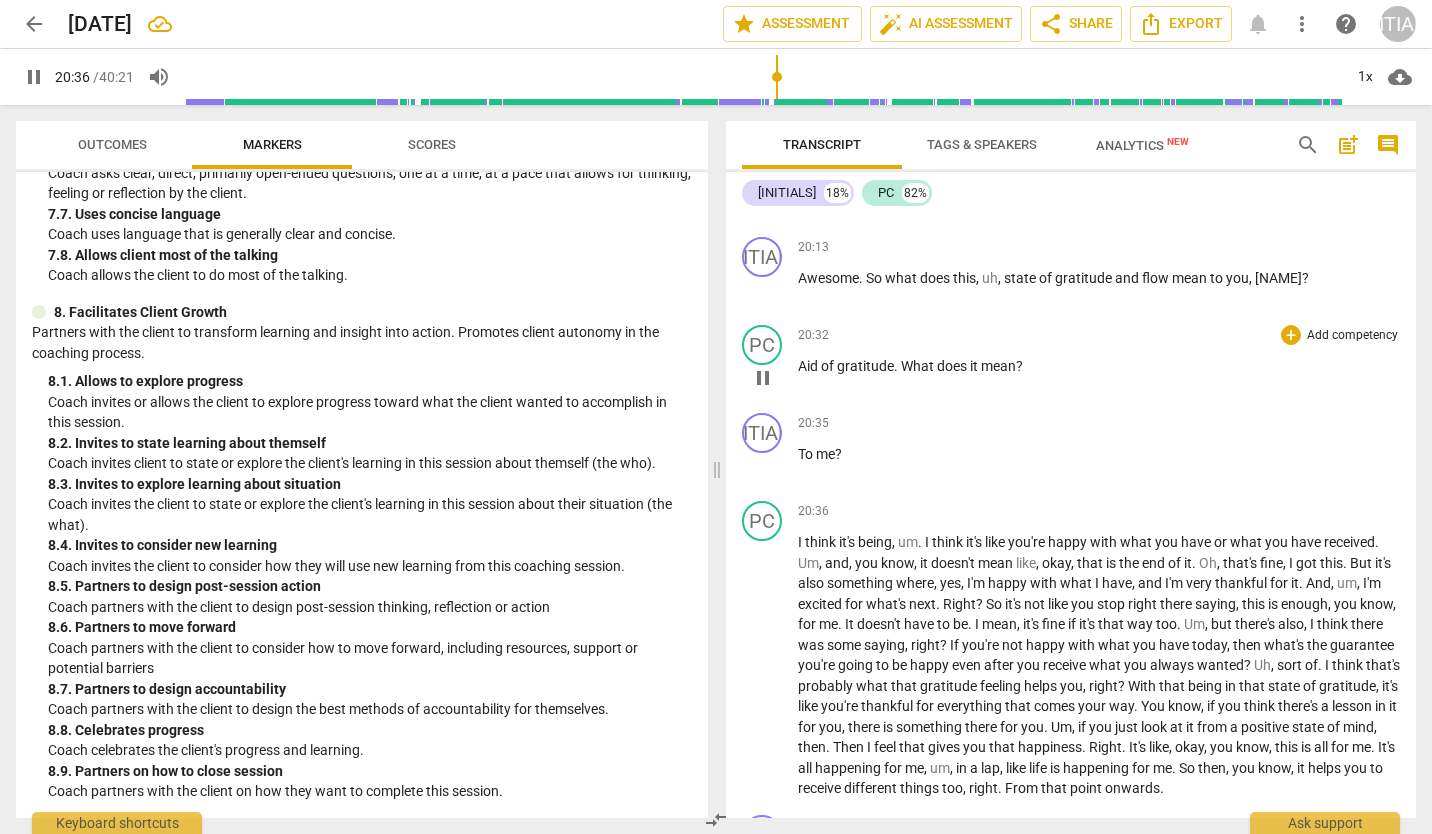 click on "Aid" at bounding box center (809, 366) 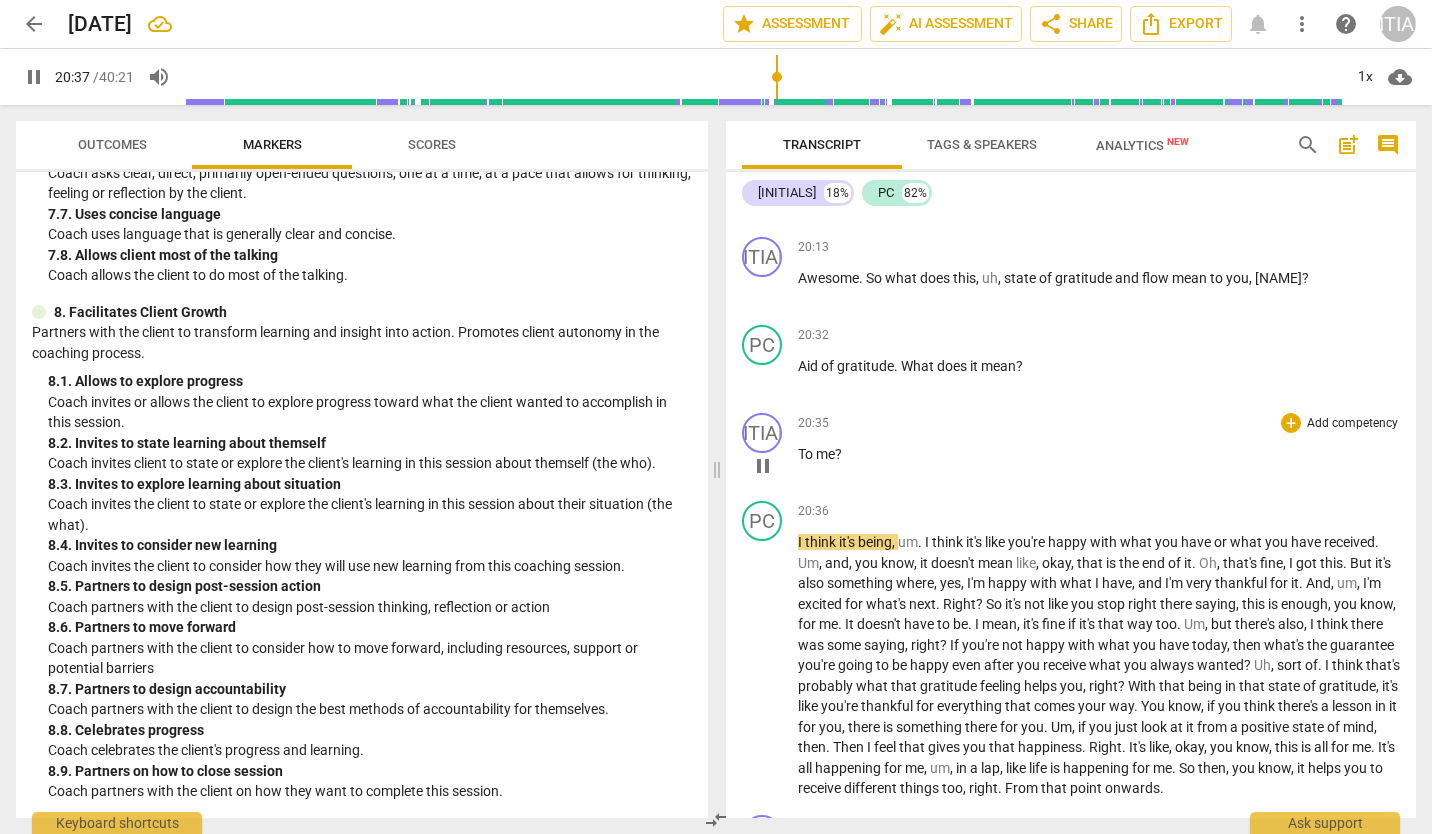 click on "pause" at bounding box center (763, 466) 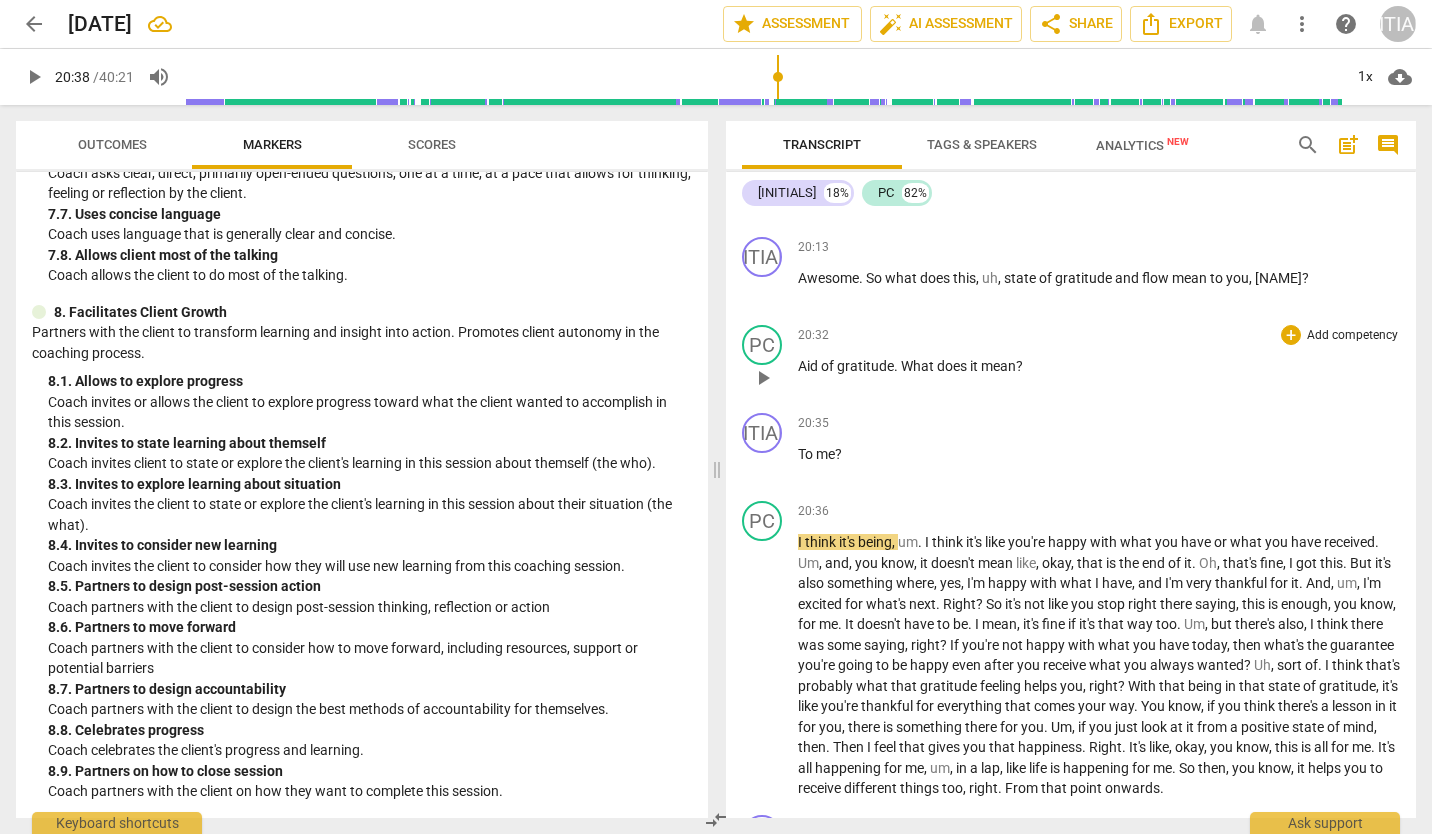 click on "Aid" at bounding box center (809, 366) 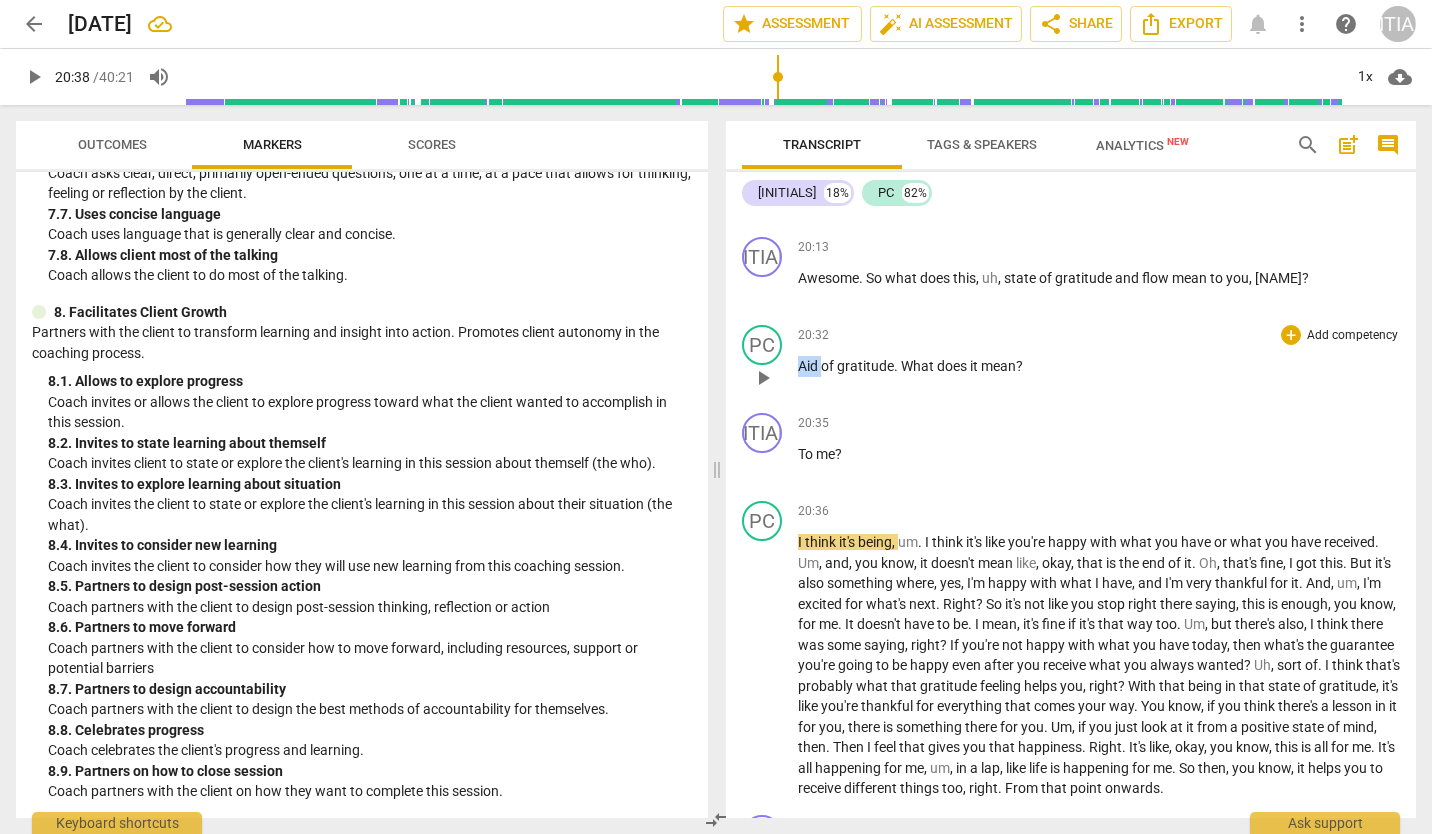click on "Aid" at bounding box center [809, 366] 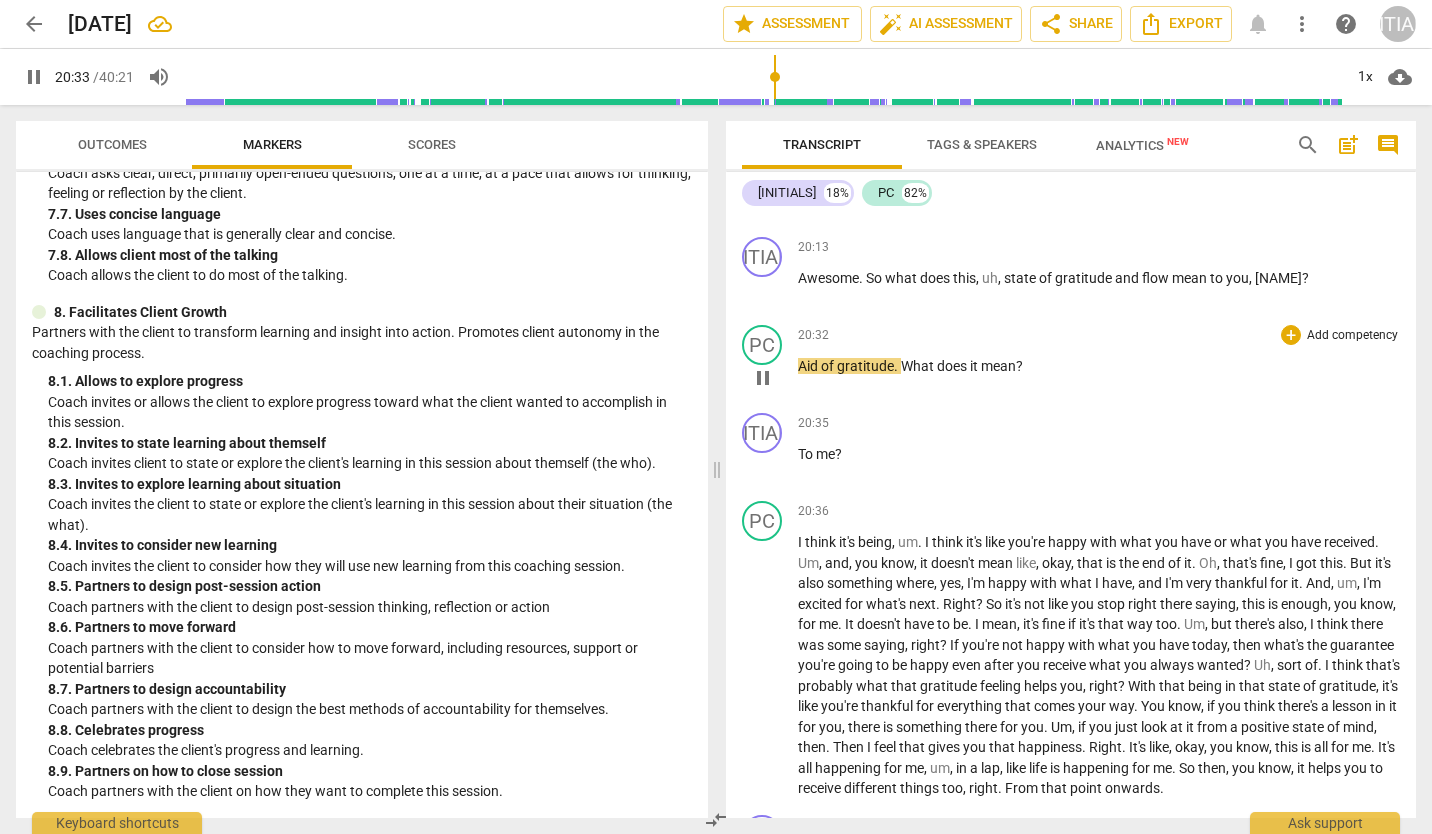 click on "pause" at bounding box center [763, 378] 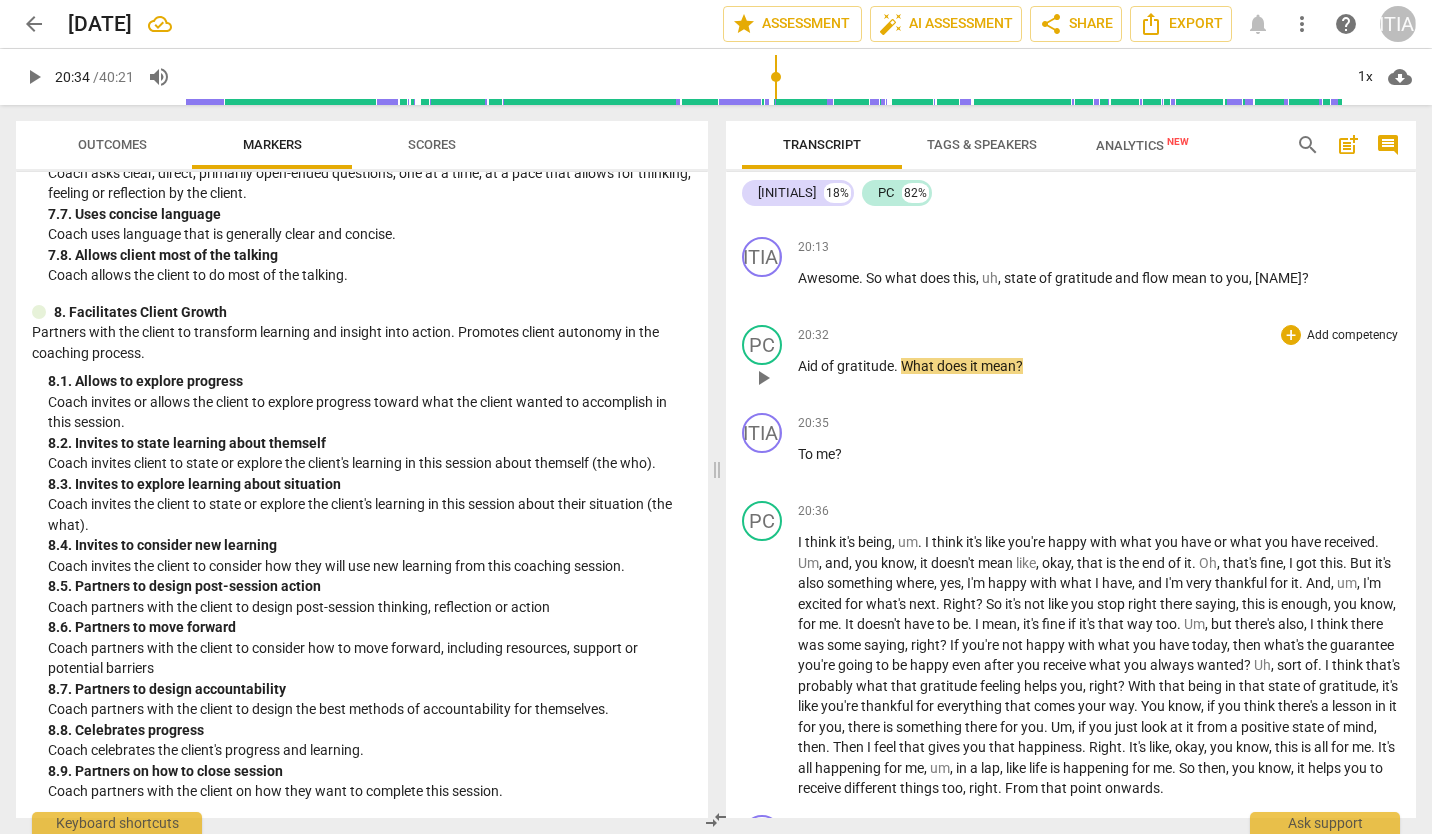 click on "of" at bounding box center (829, 366) 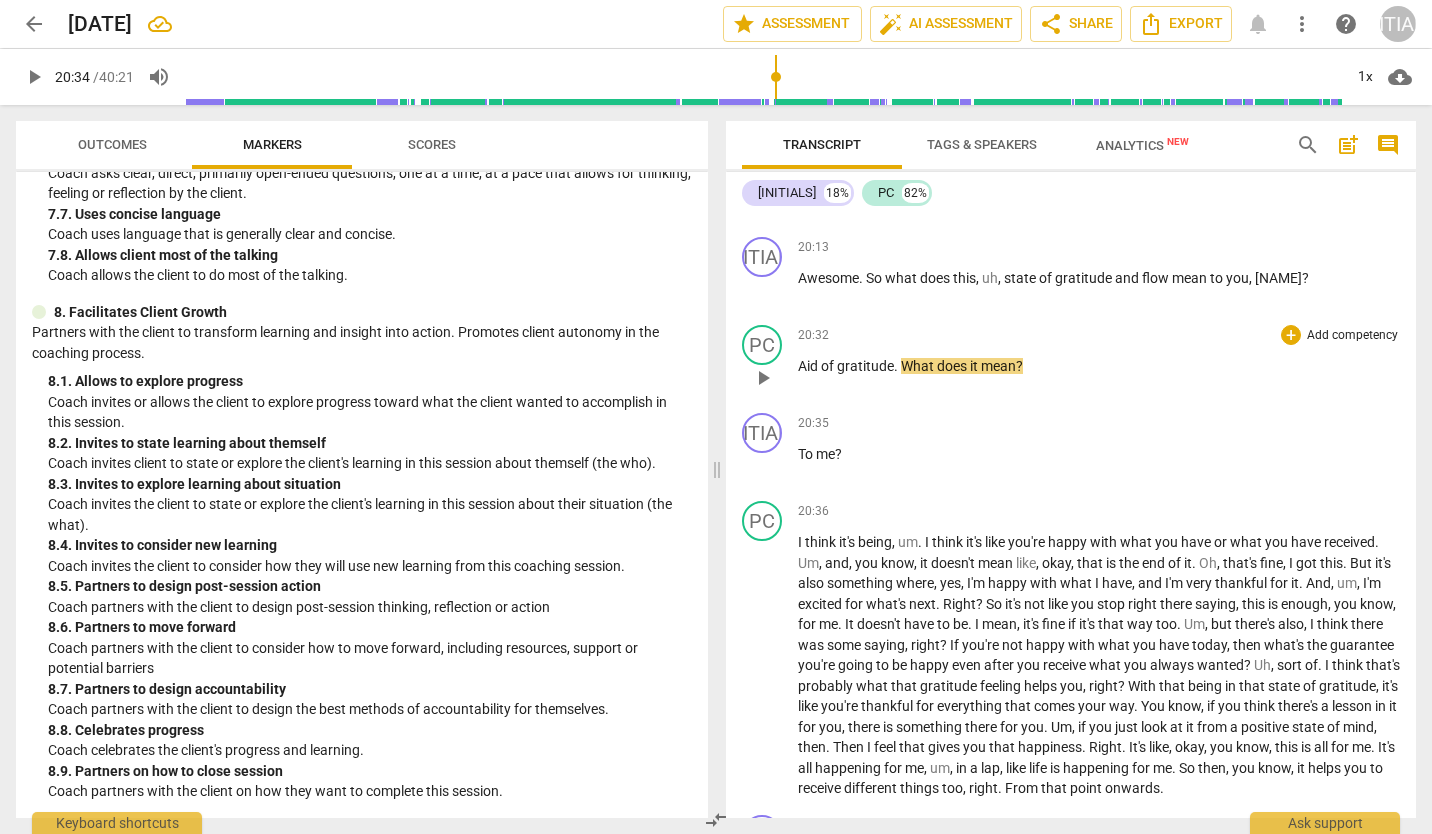type 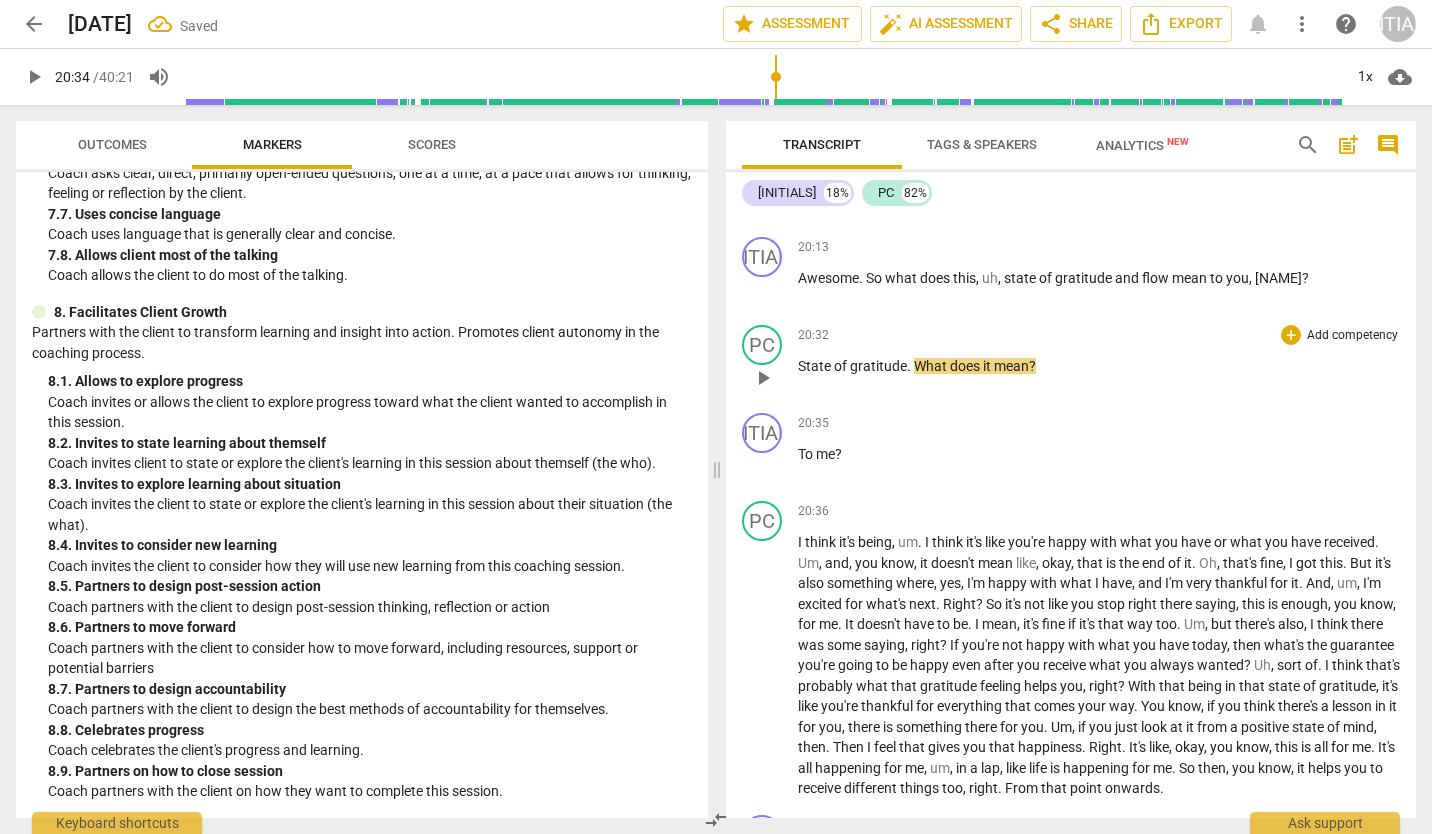 click on "mean" at bounding box center [1011, 366] 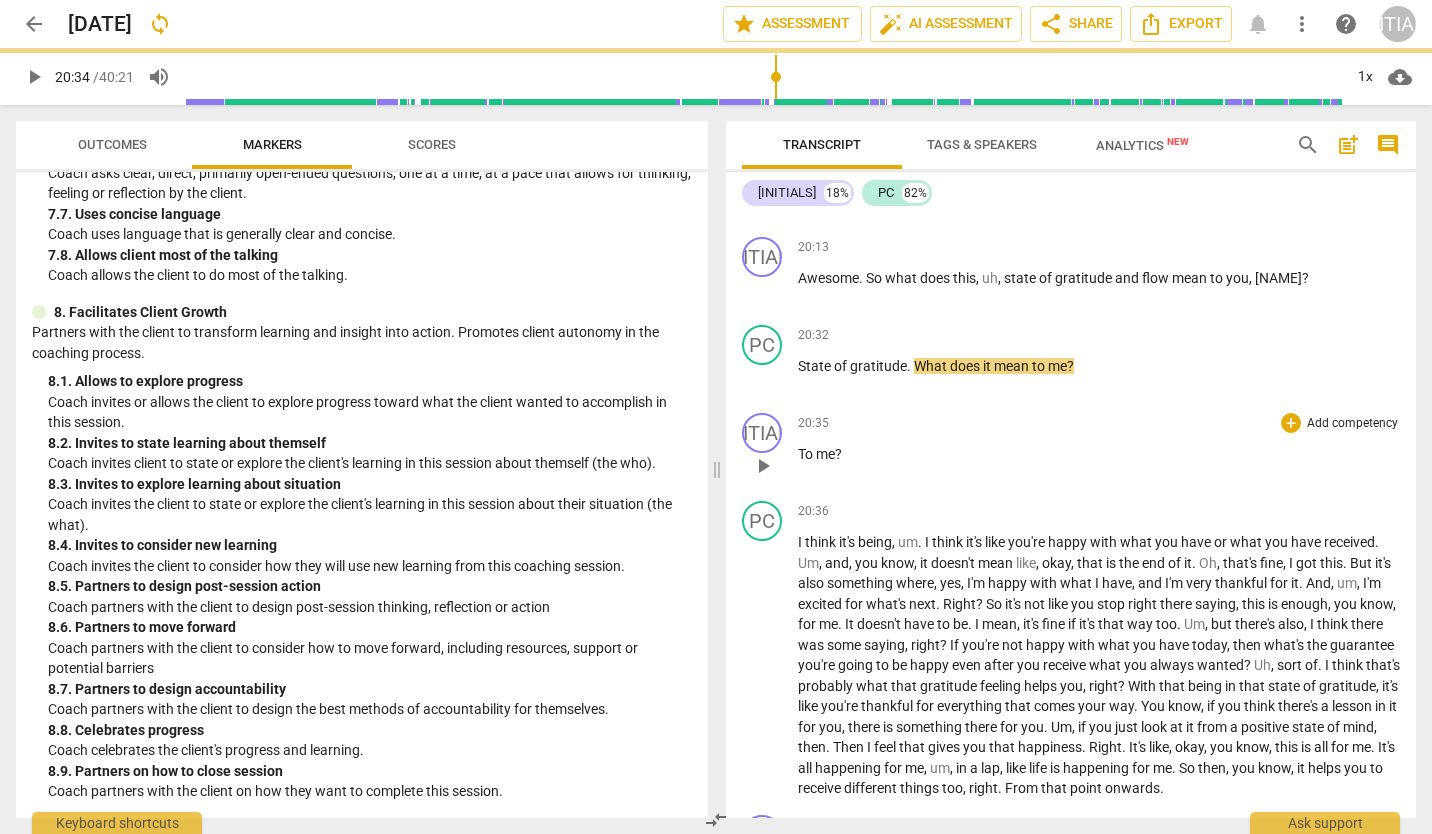 click on "To   me ?" at bounding box center [1099, 454] 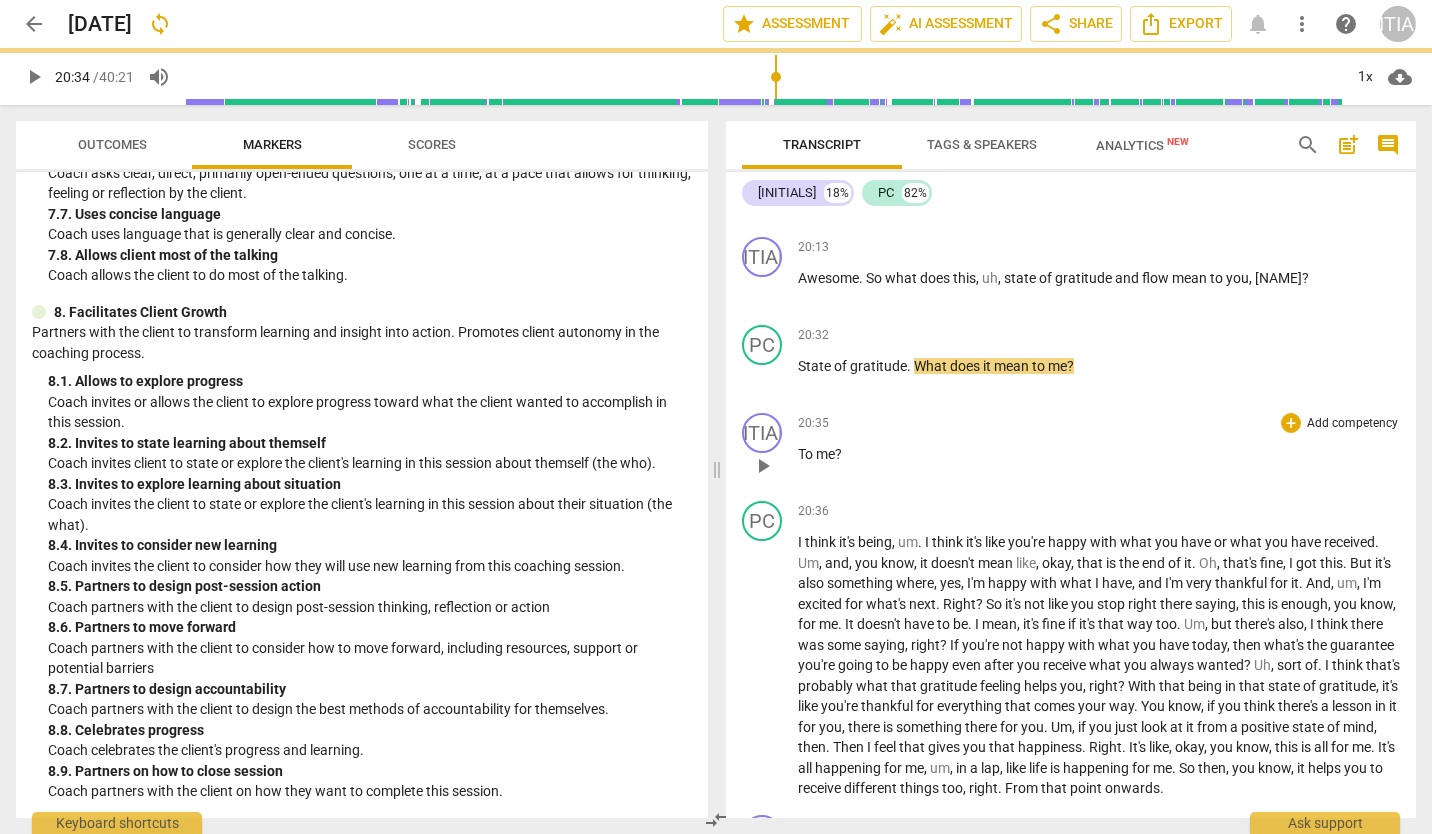 click on "To   me ?" at bounding box center (1099, 454) 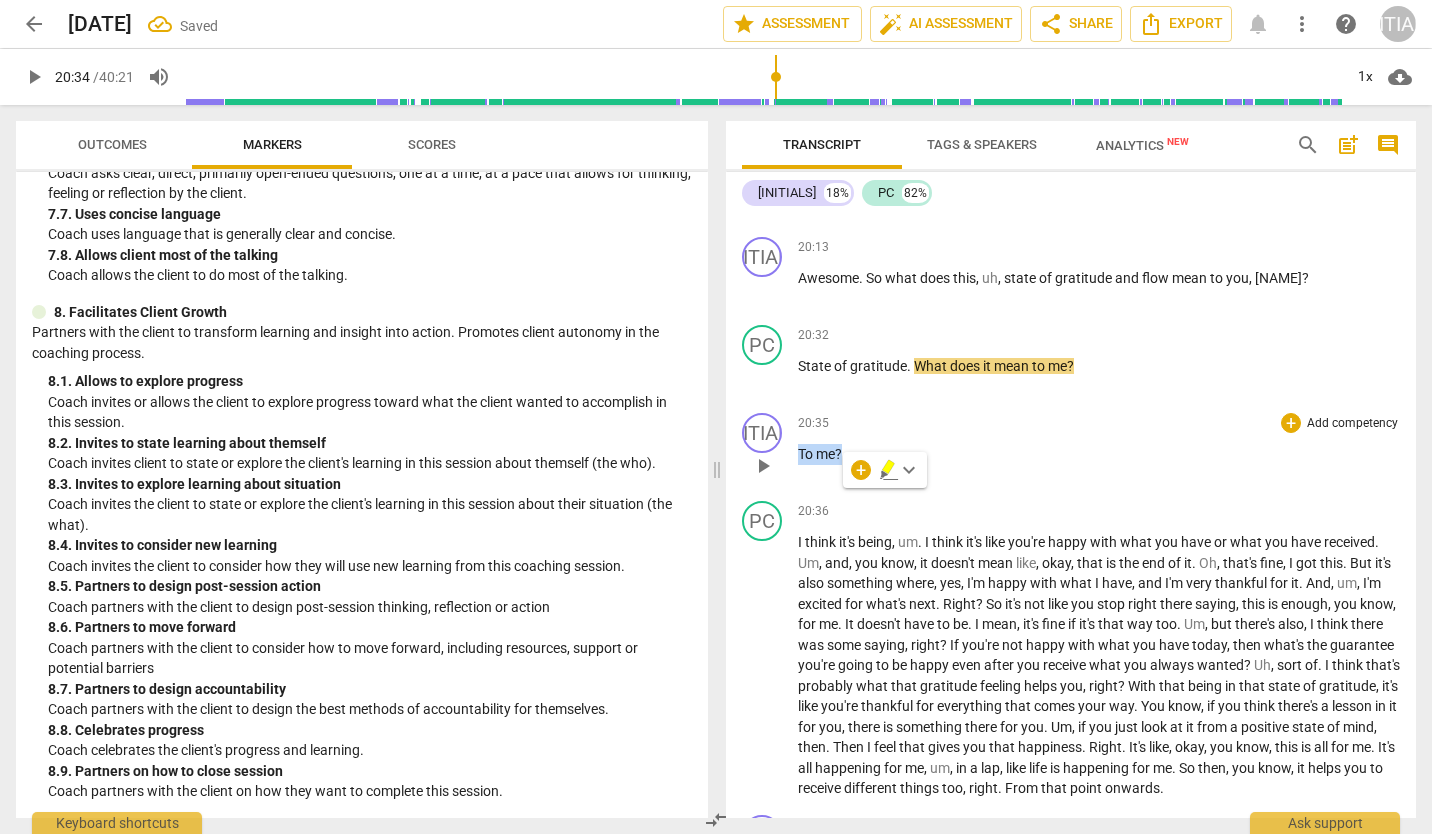 type 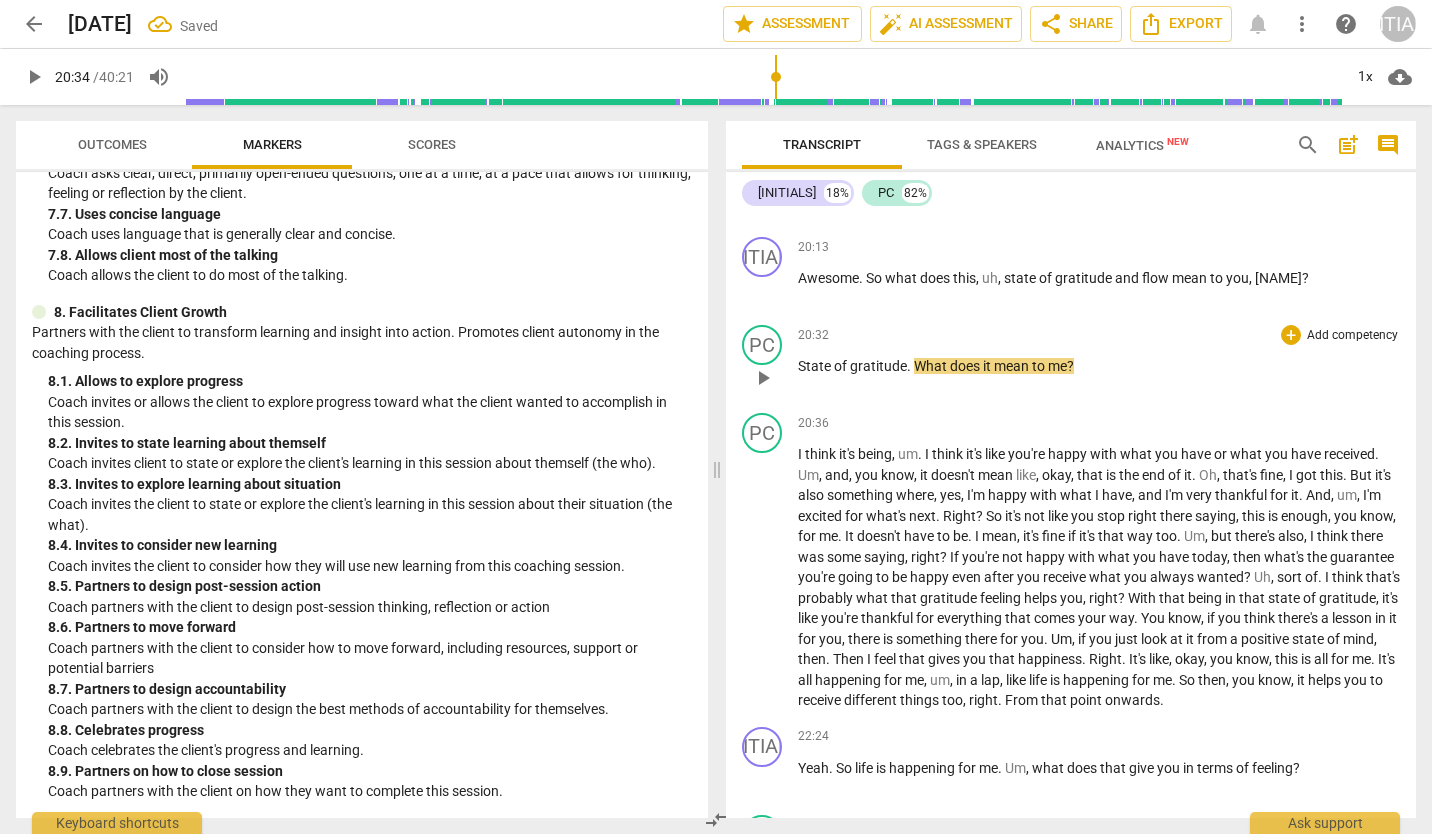 click on "What" at bounding box center [932, 366] 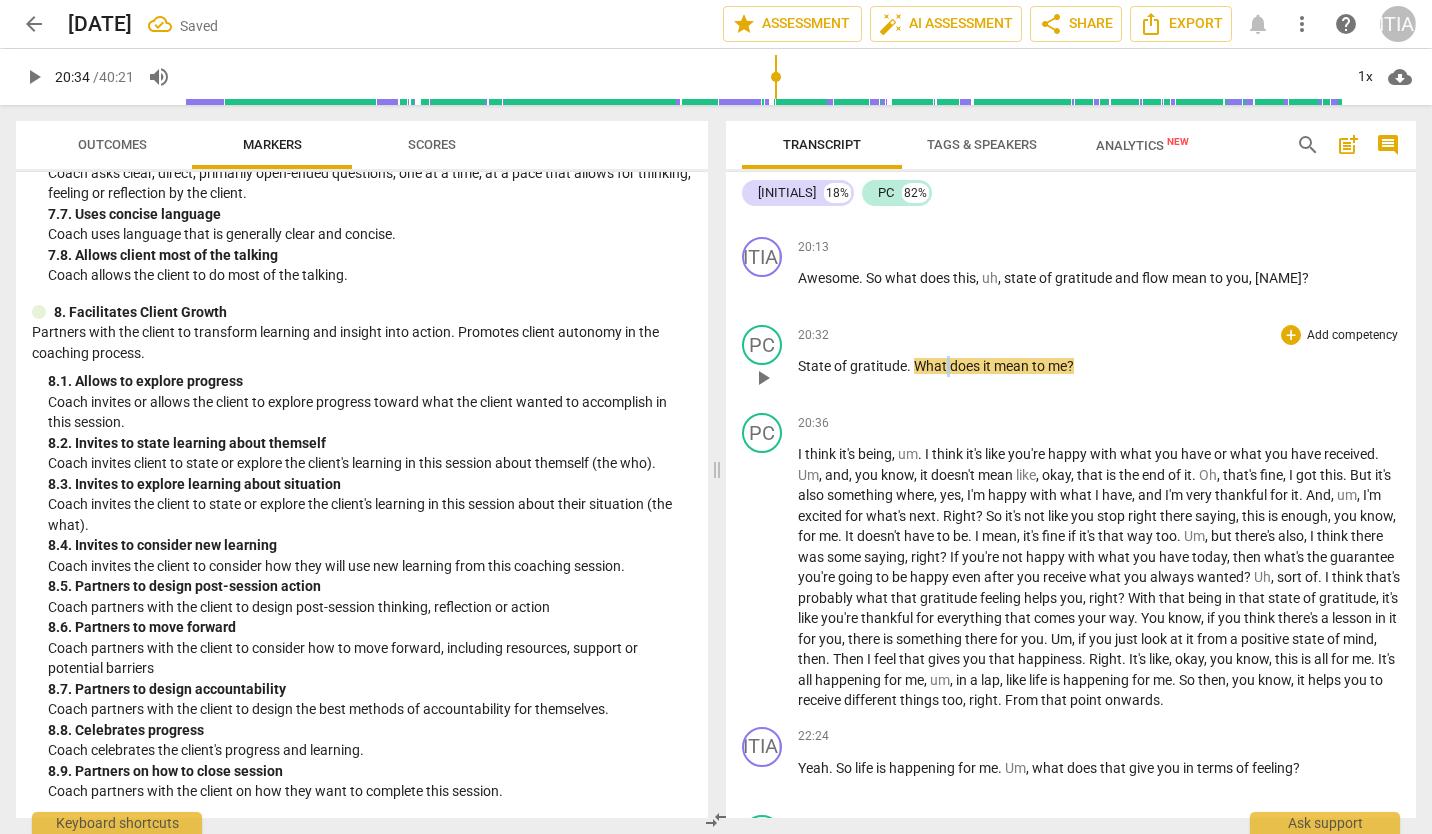 click on "What" at bounding box center (932, 366) 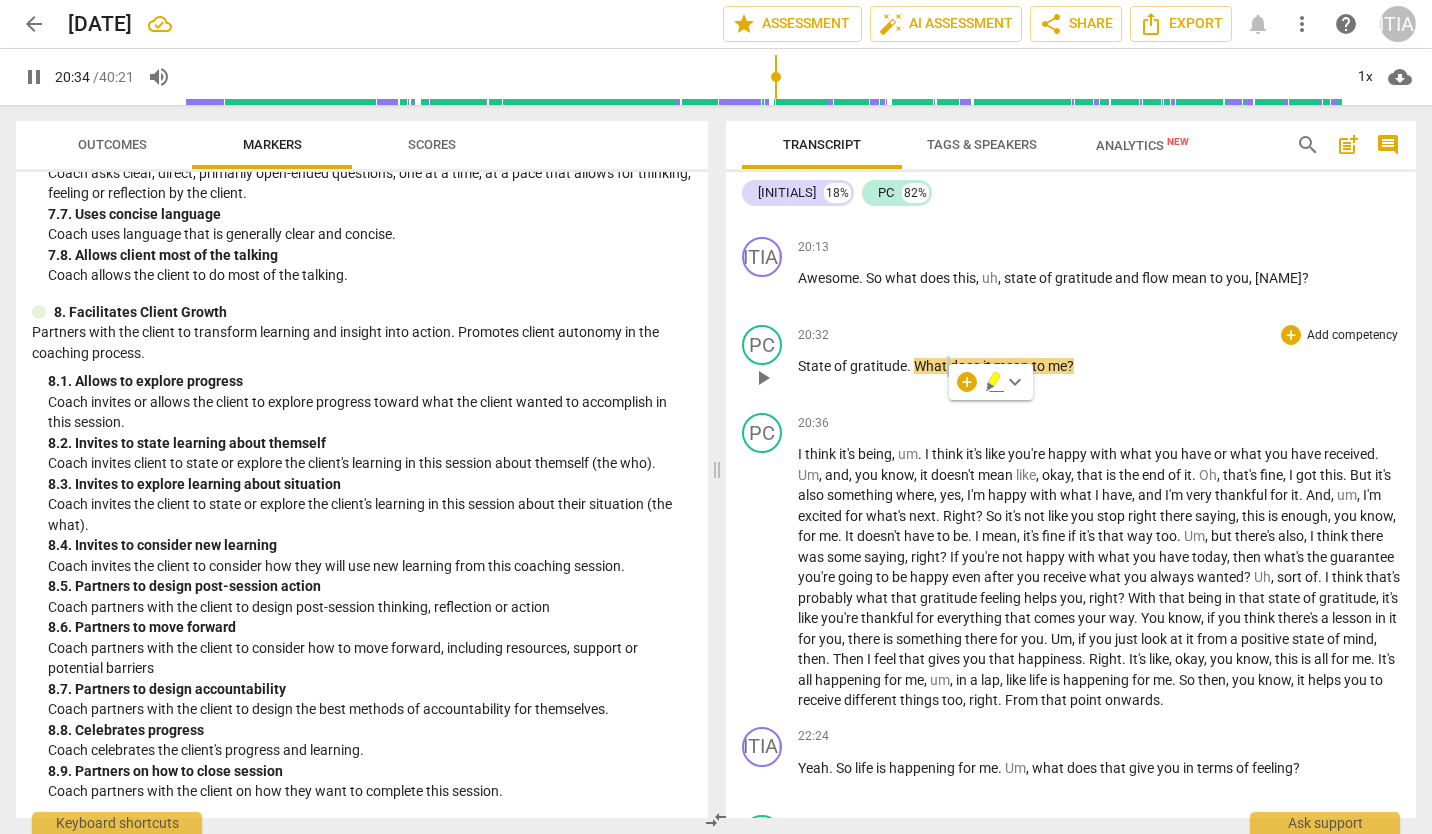 click on "What" at bounding box center [932, 366] 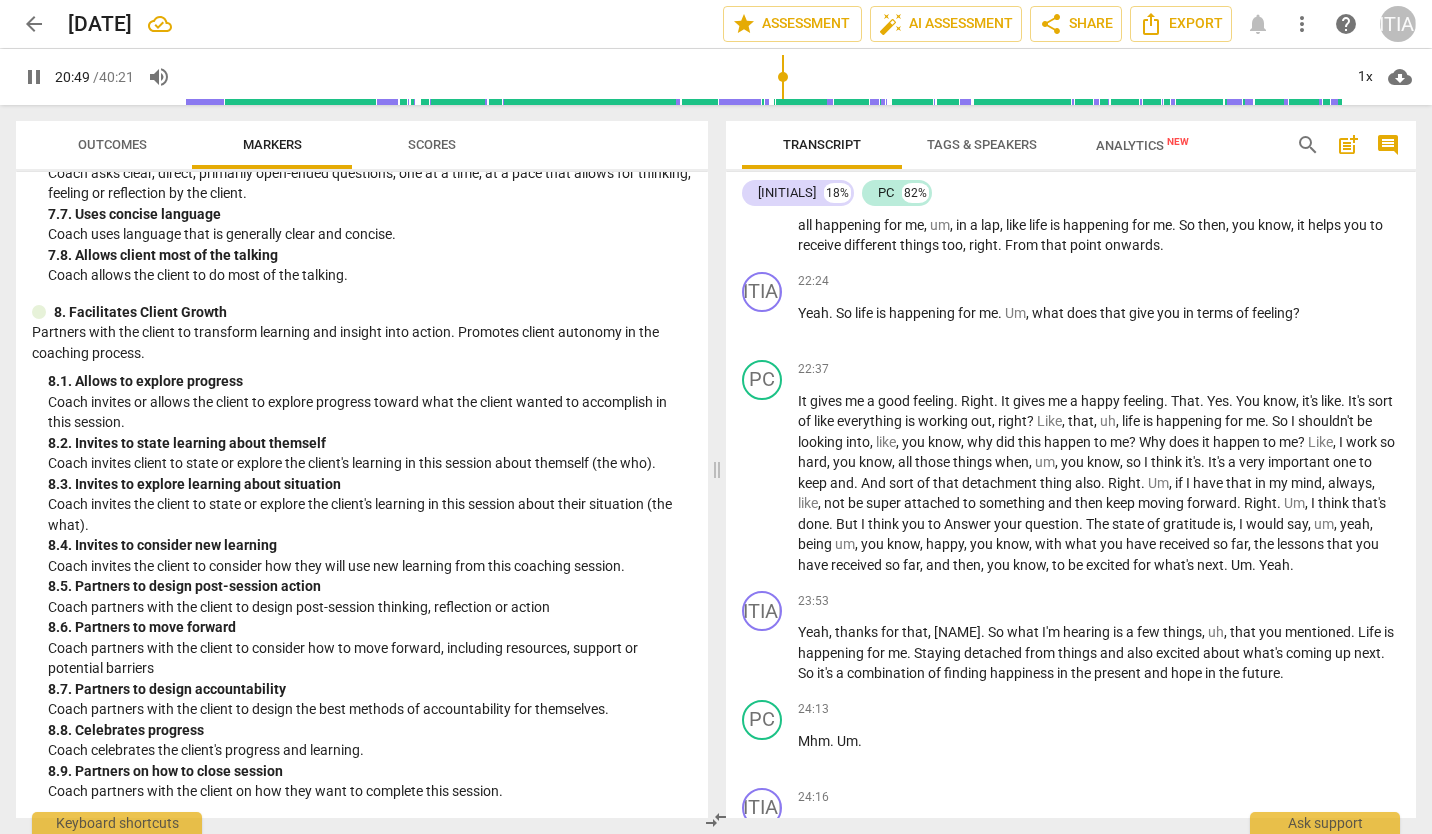 scroll, scrollTop: 5346, scrollLeft: 0, axis: vertical 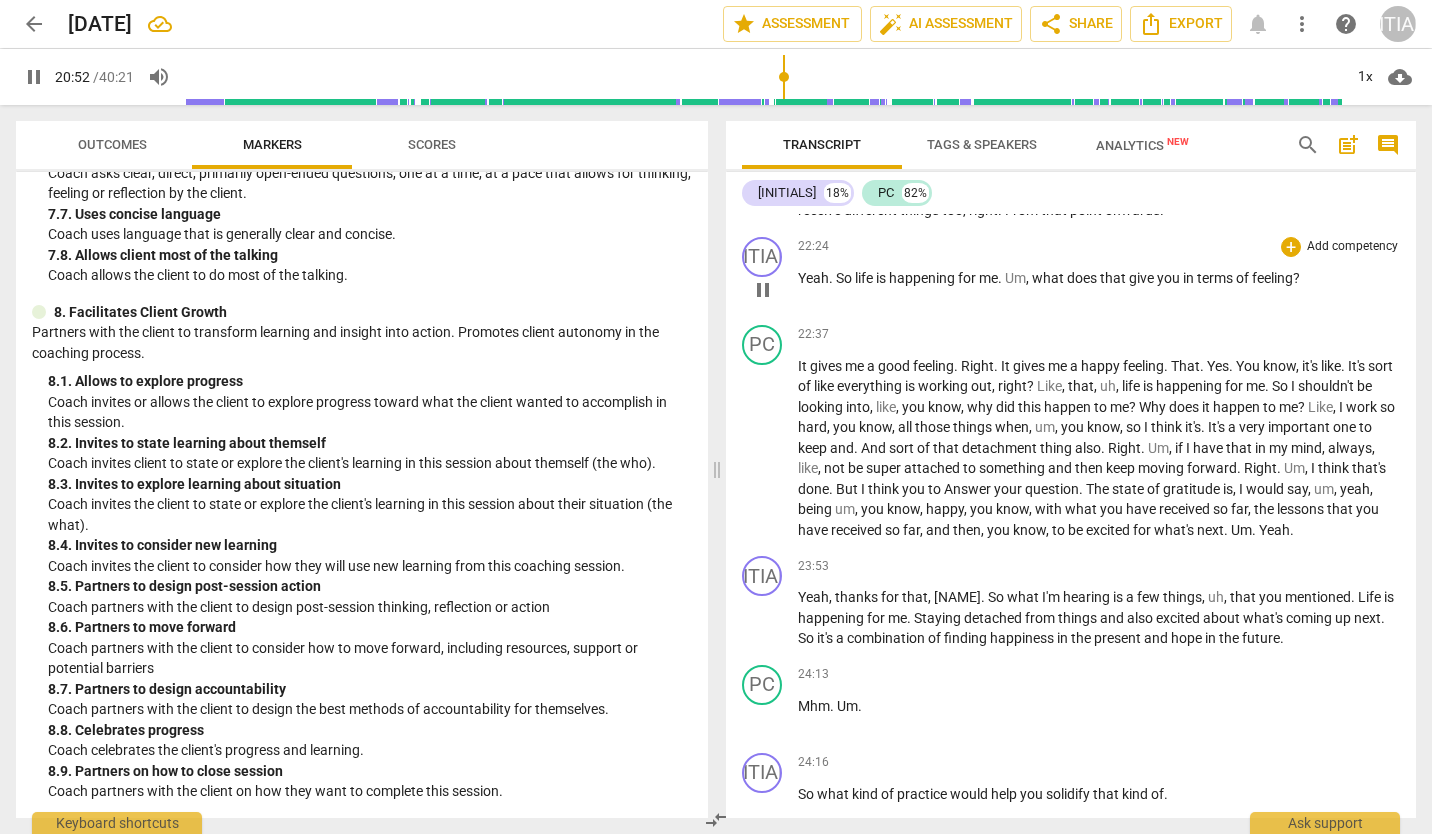 click on "does" at bounding box center (1083, 278) 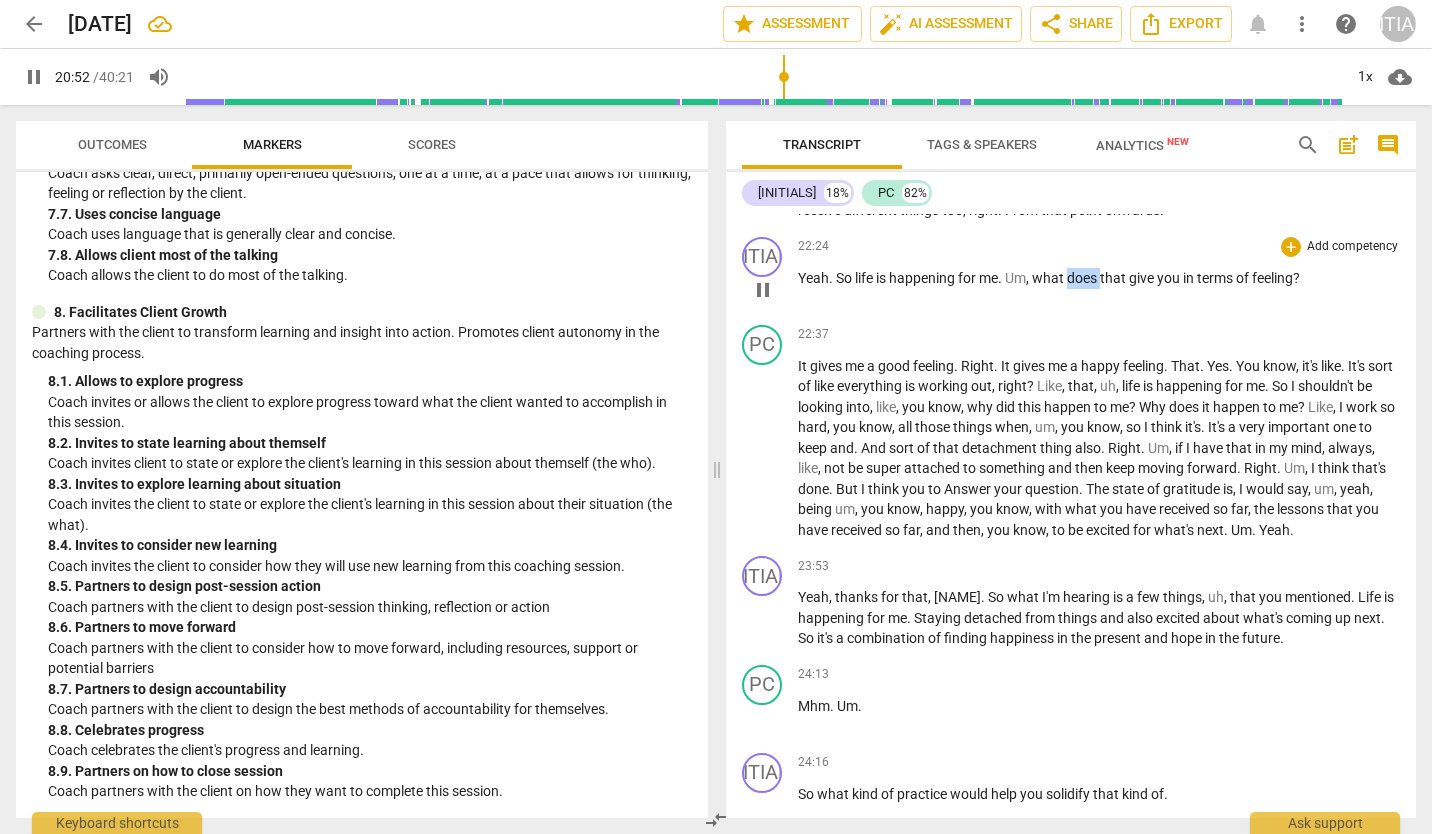 click on "does" at bounding box center [1083, 278] 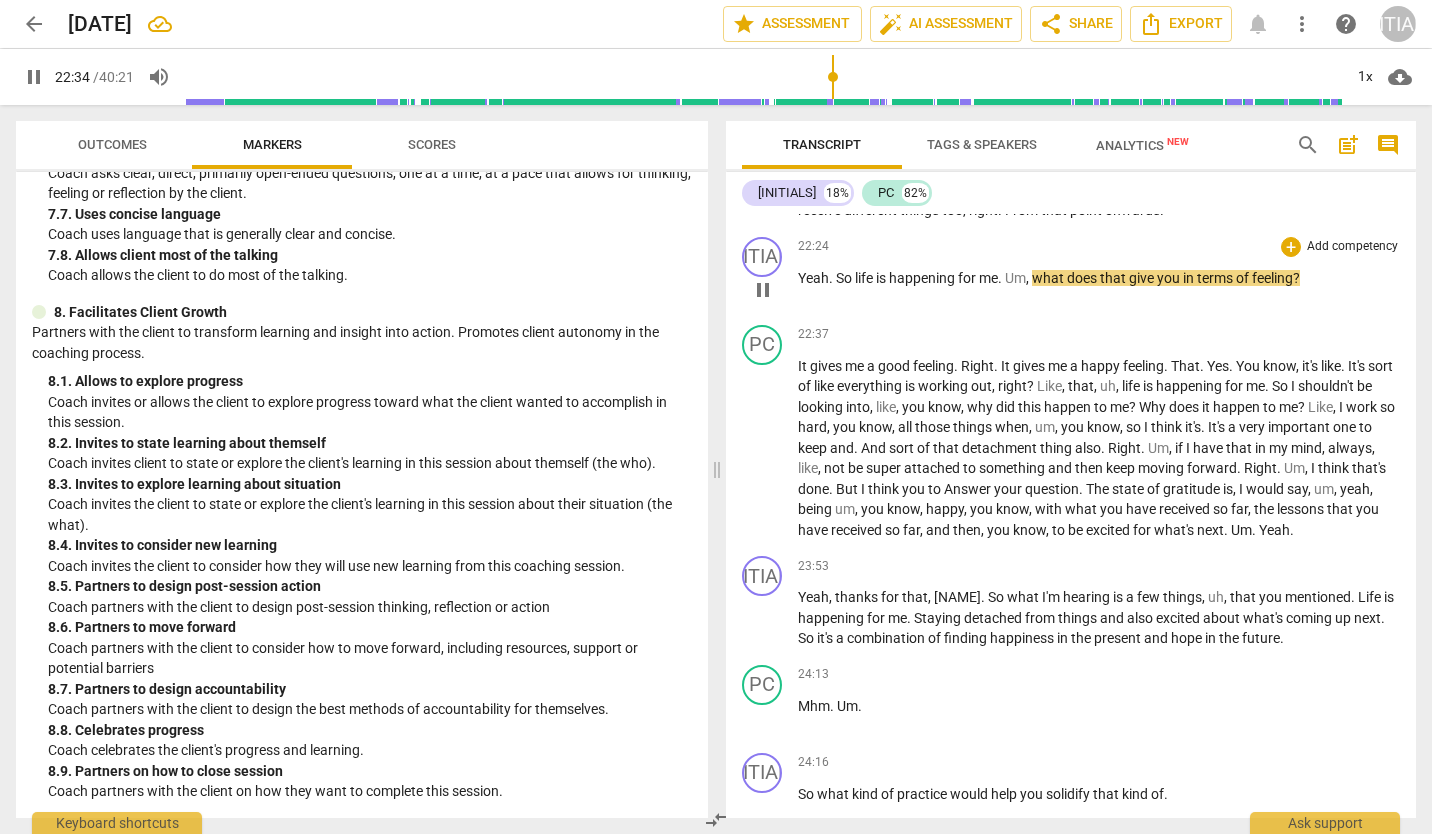click on "Yeah" at bounding box center [813, 278] 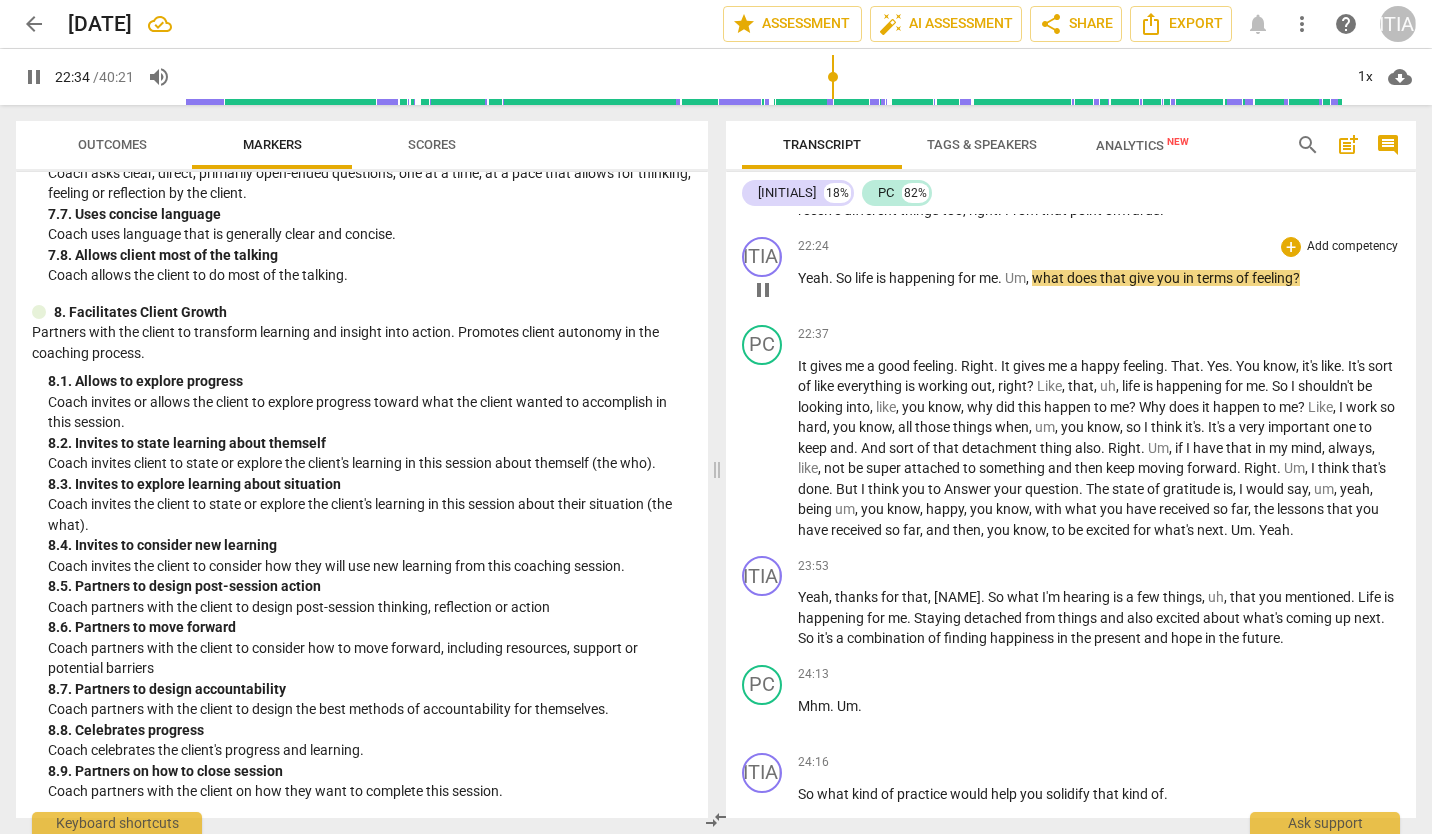 click on "Yeah" at bounding box center [813, 278] 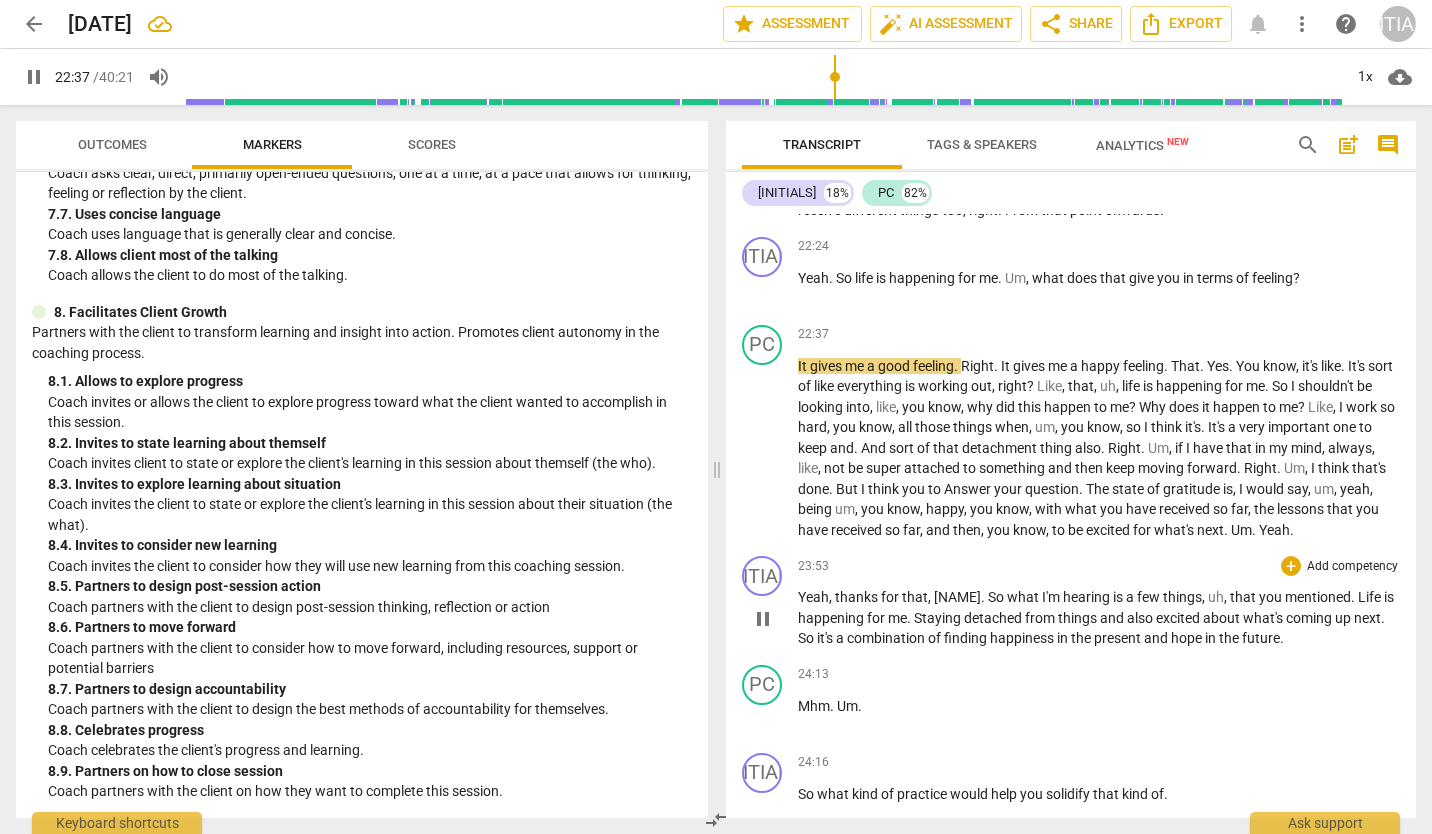 click on "Yeah" at bounding box center (813, 597) 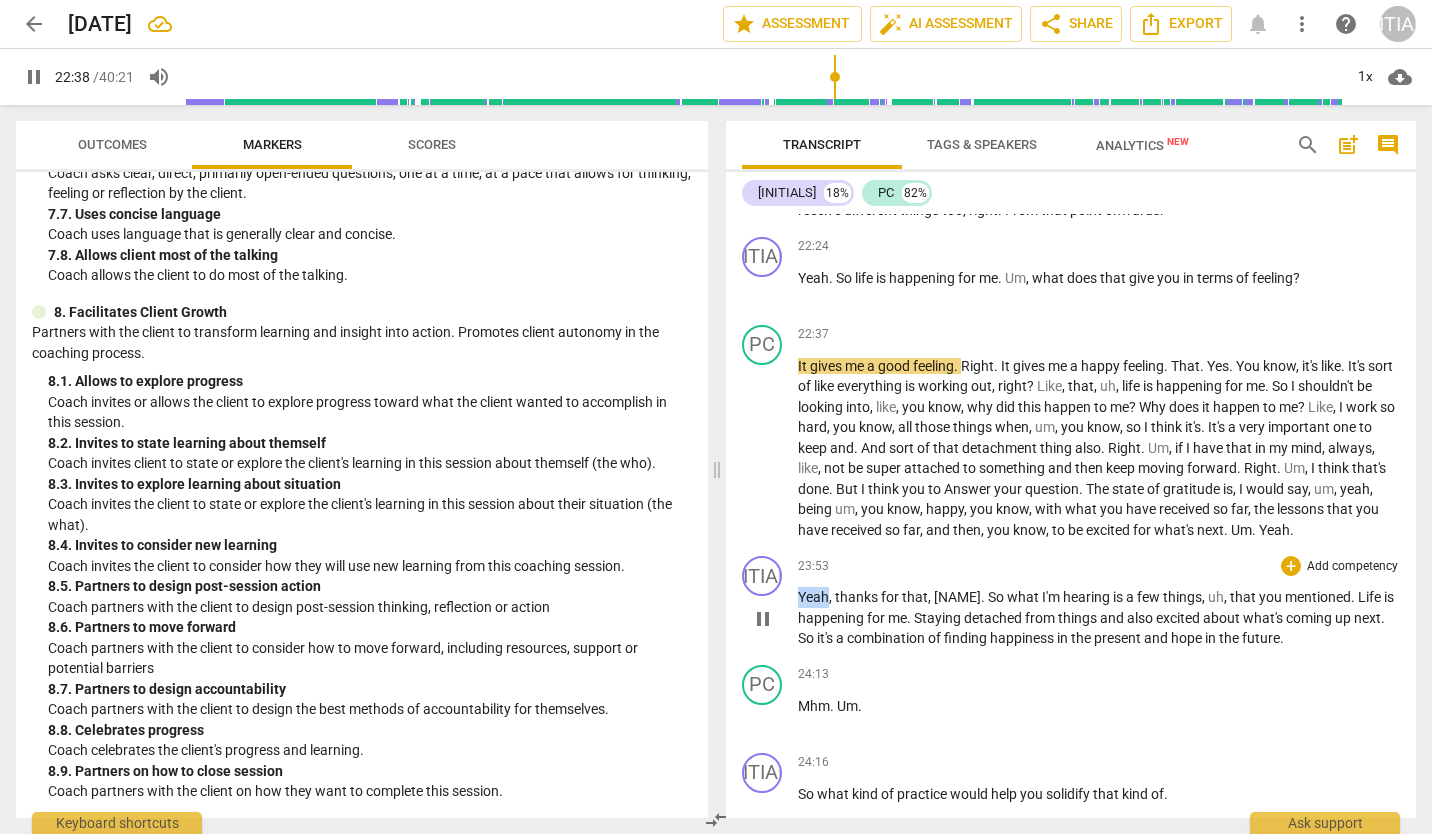 click on "Yeah" at bounding box center (813, 597) 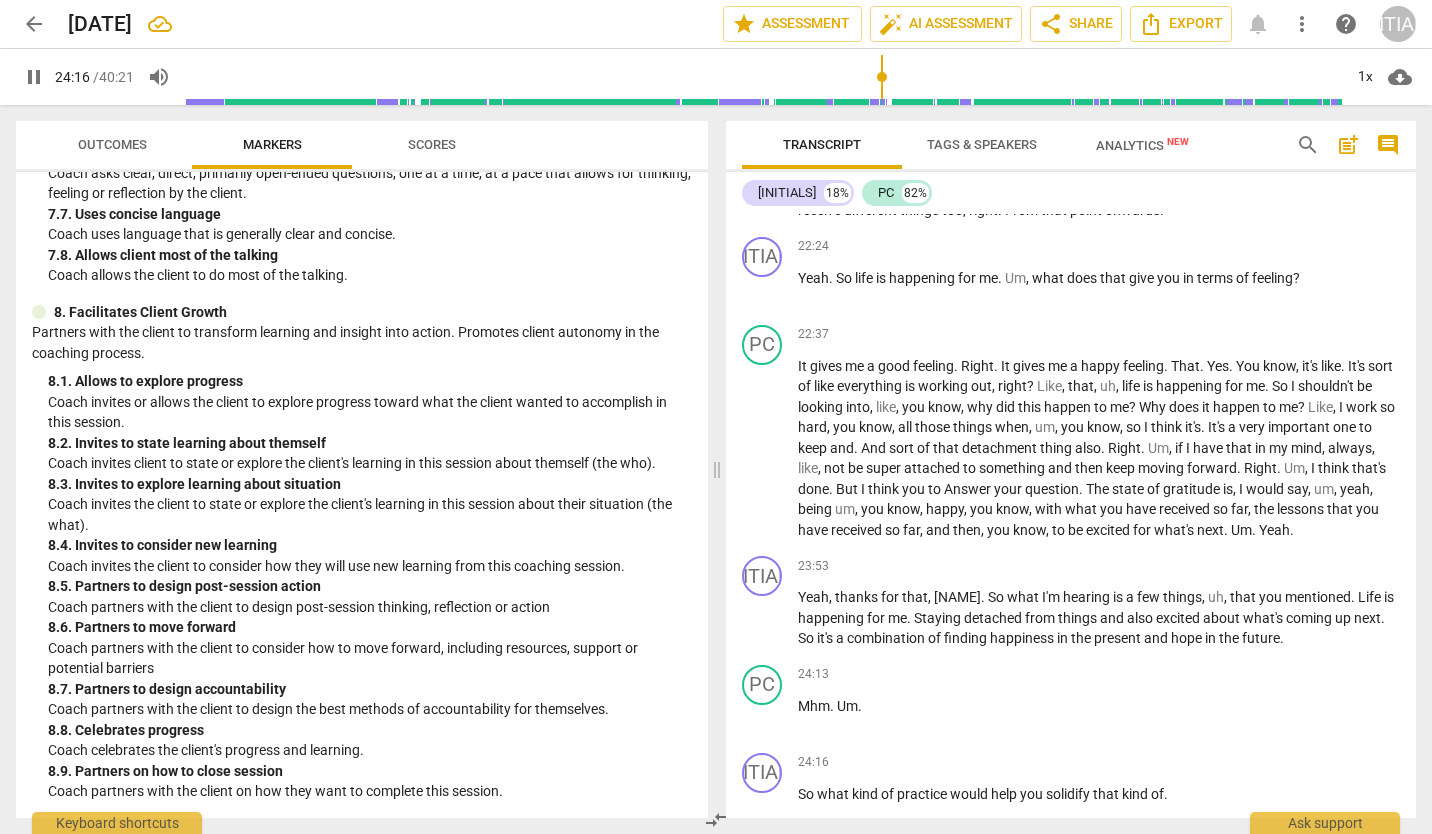 scroll, scrollTop: 5958, scrollLeft: 0, axis: vertical 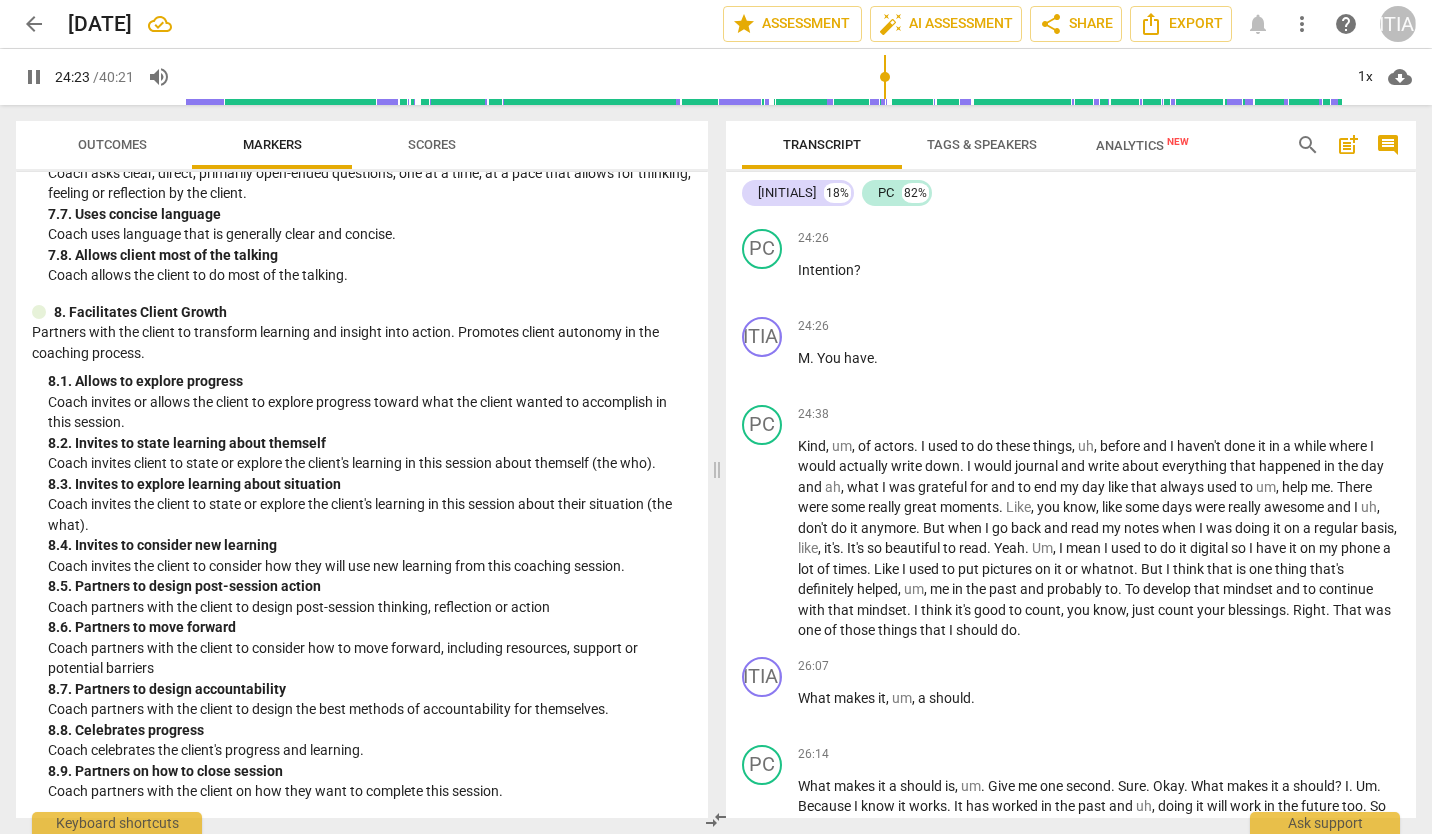 click on "of" at bounding box center (1157, 182) 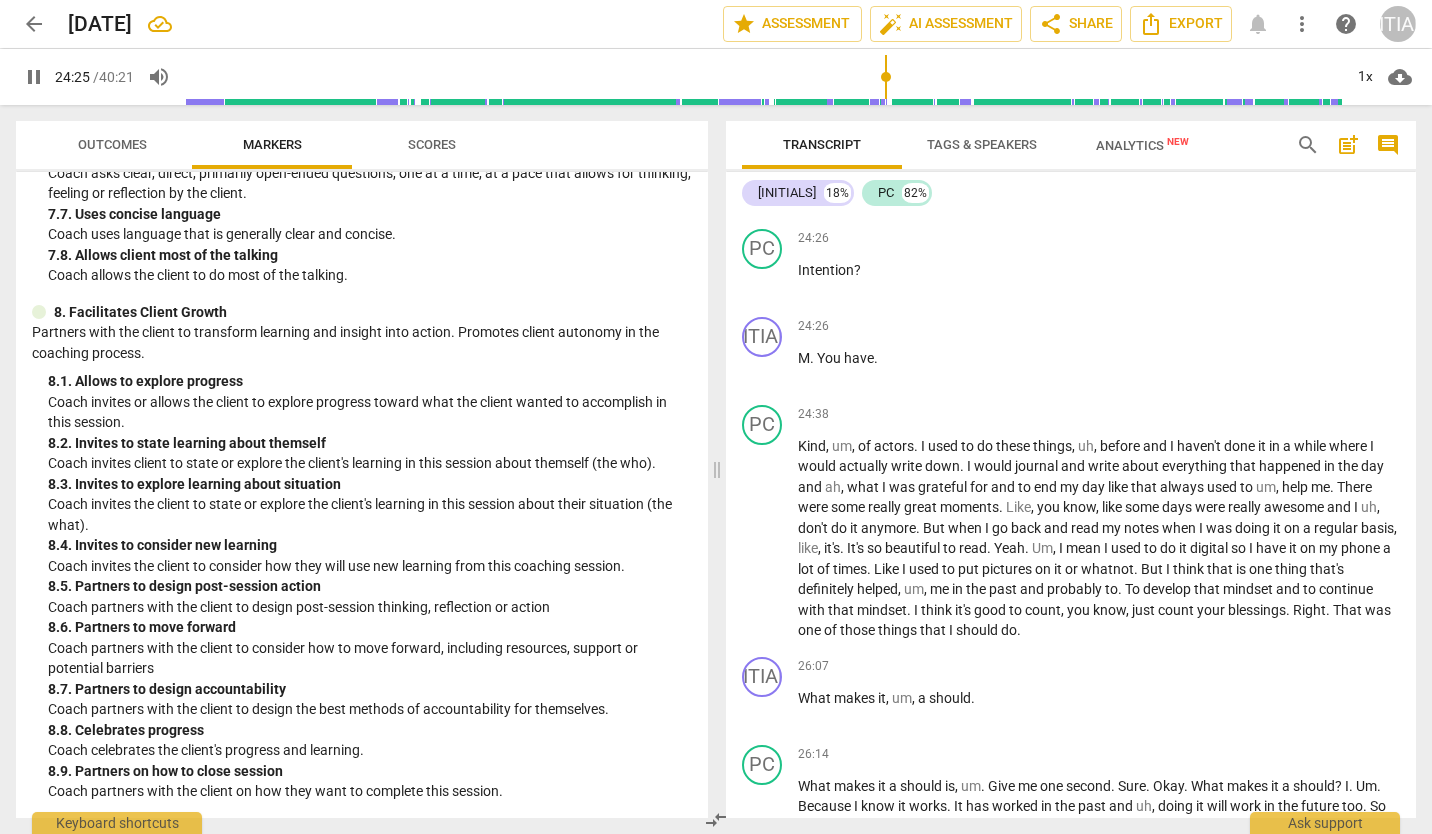 type on "1466" 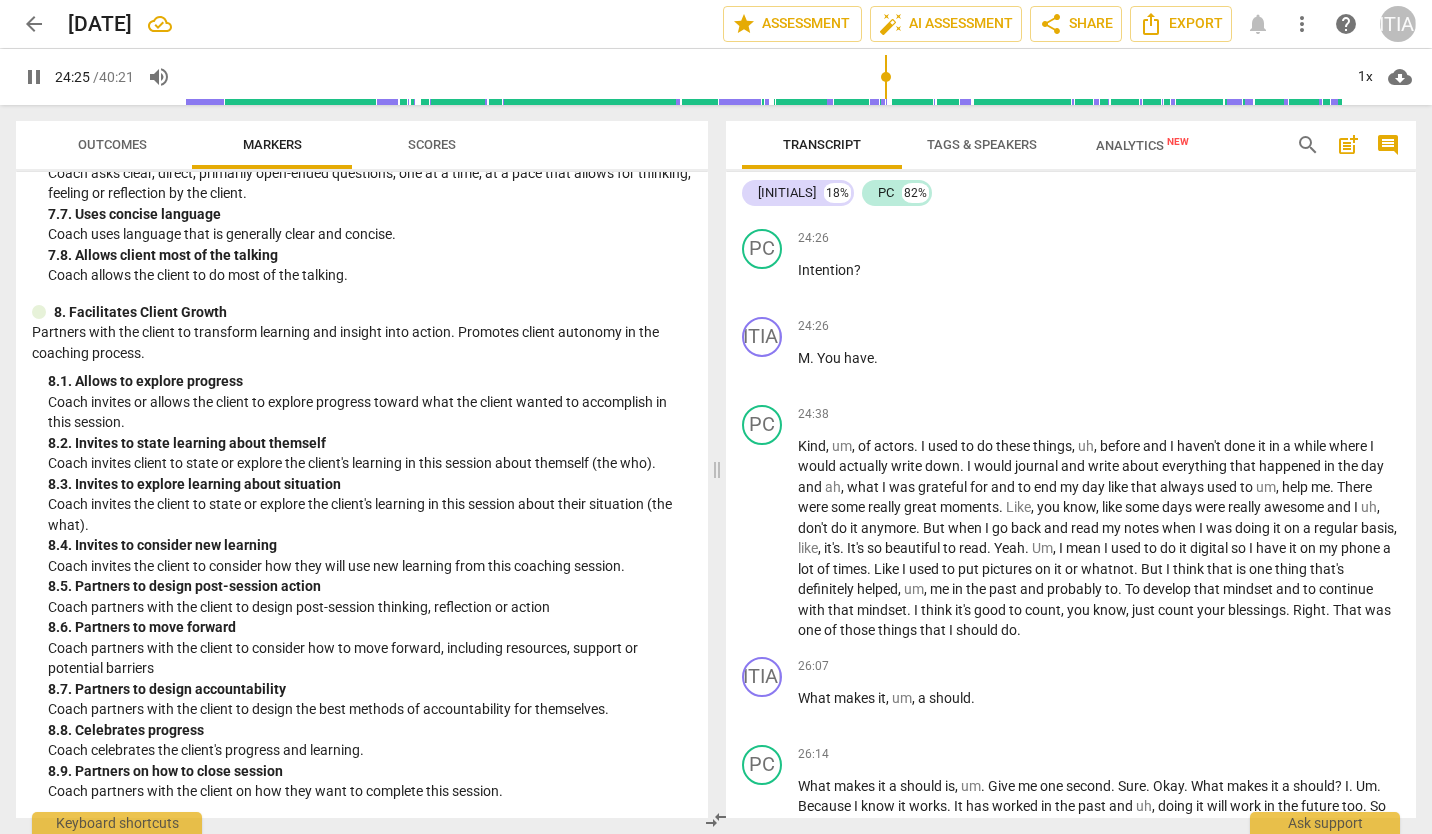 type 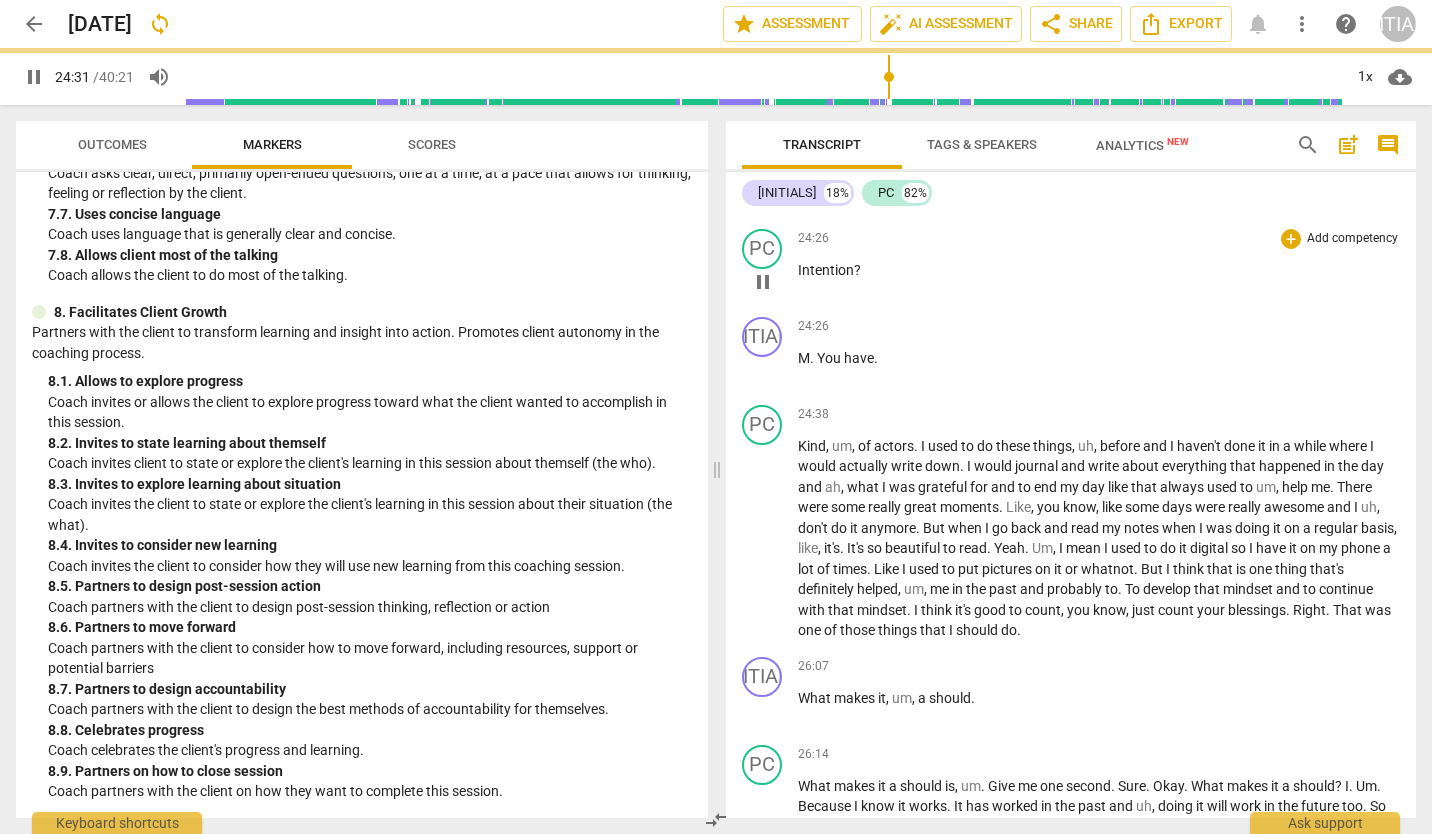 click on "24:26 + Add competency keyboard_arrow_right Intention ?" at bounding box center (1099, 265) 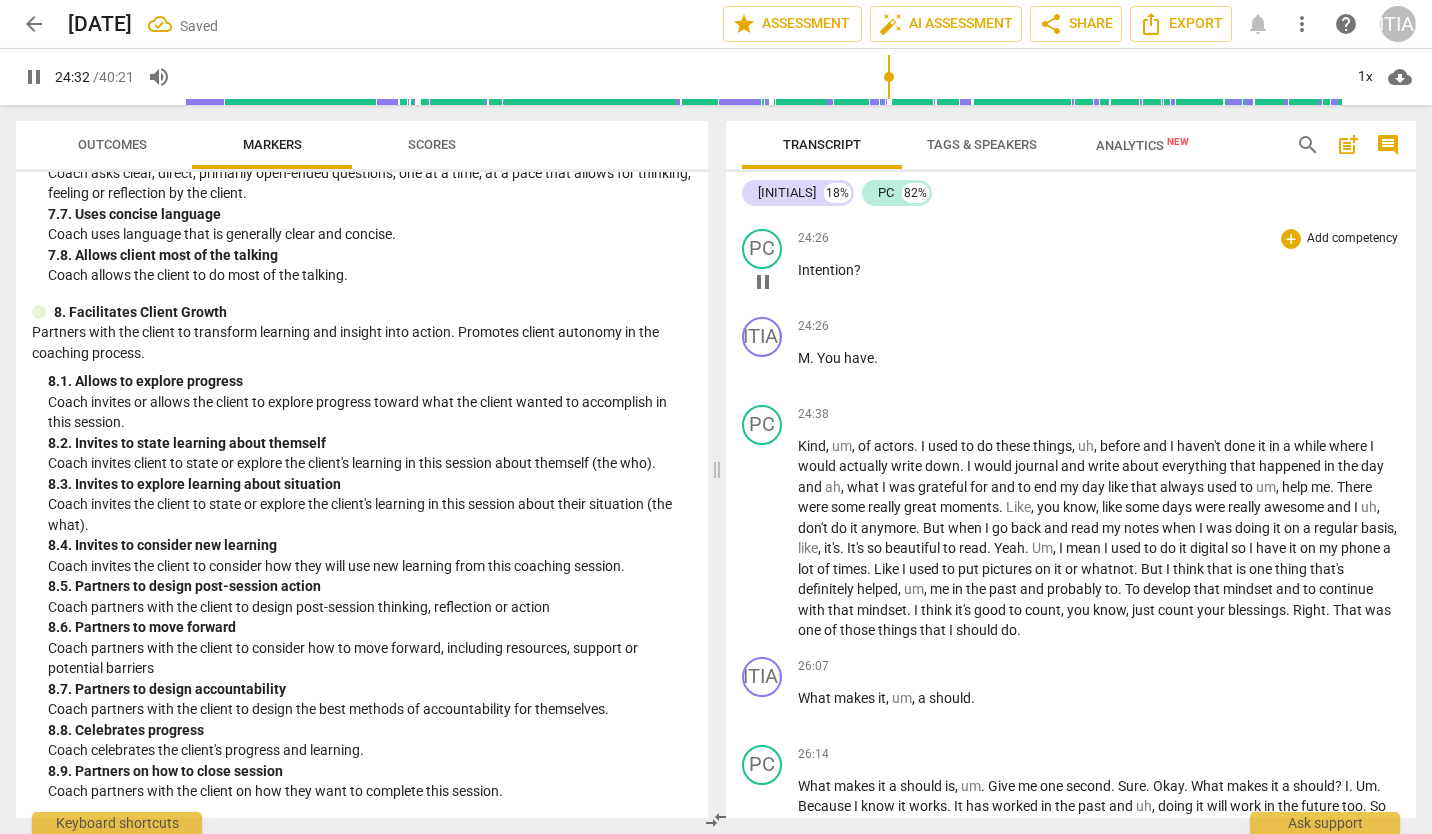 click on "Intention" at bounding box center [826, 270] 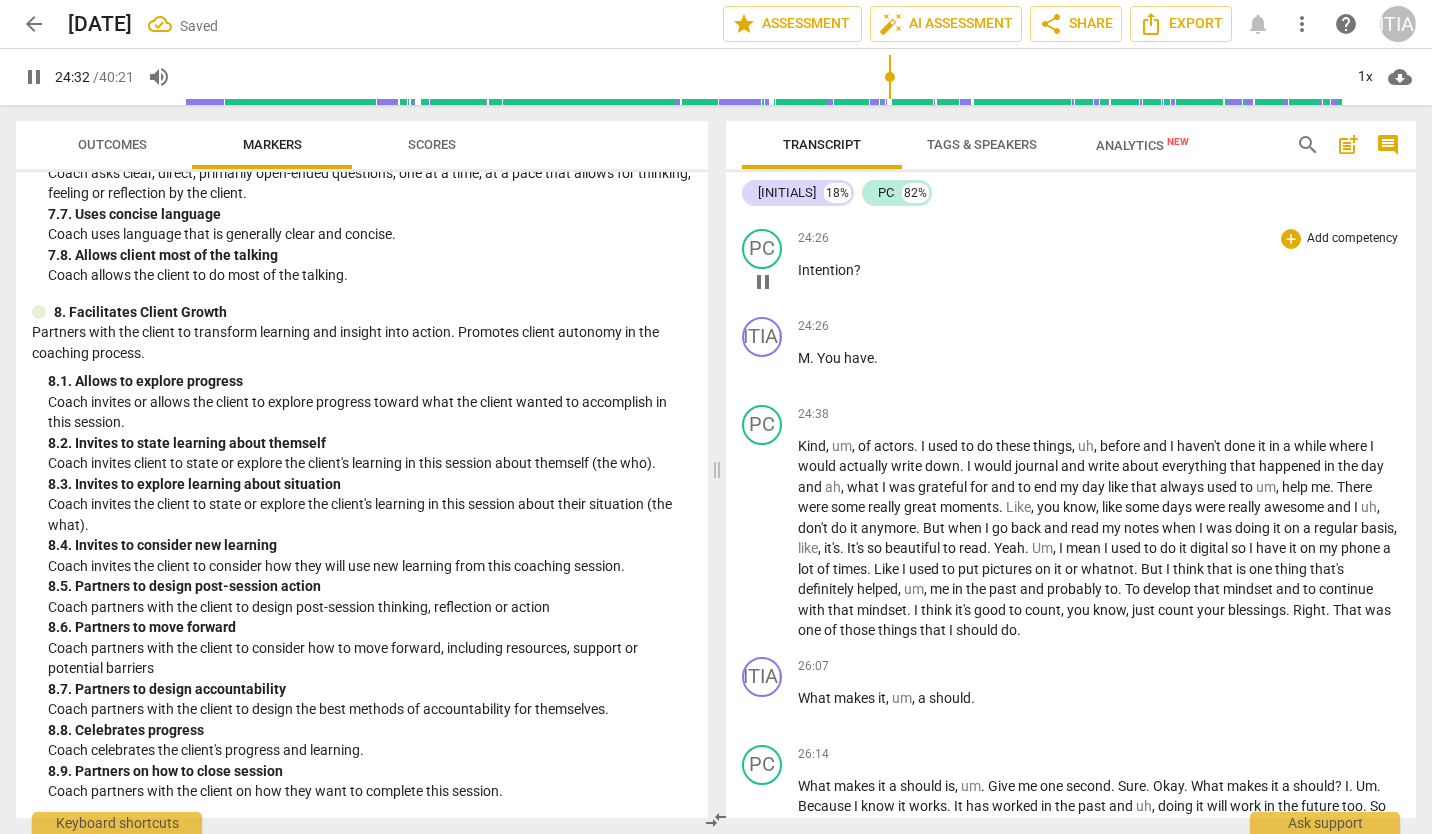 click on "Intention" at bounding box center [826, 270] 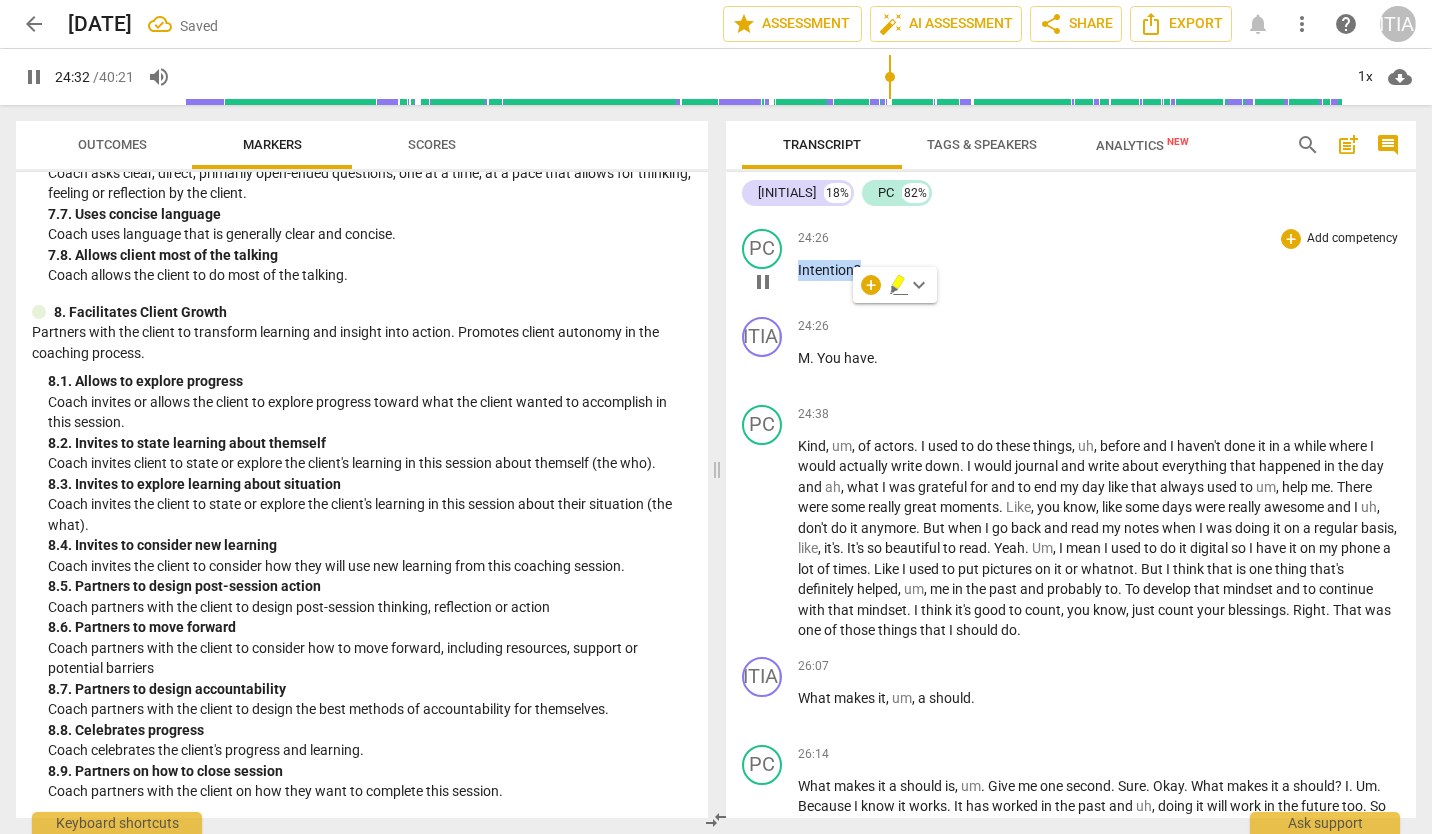 click on "Intention" at bounding box center (826, 270) 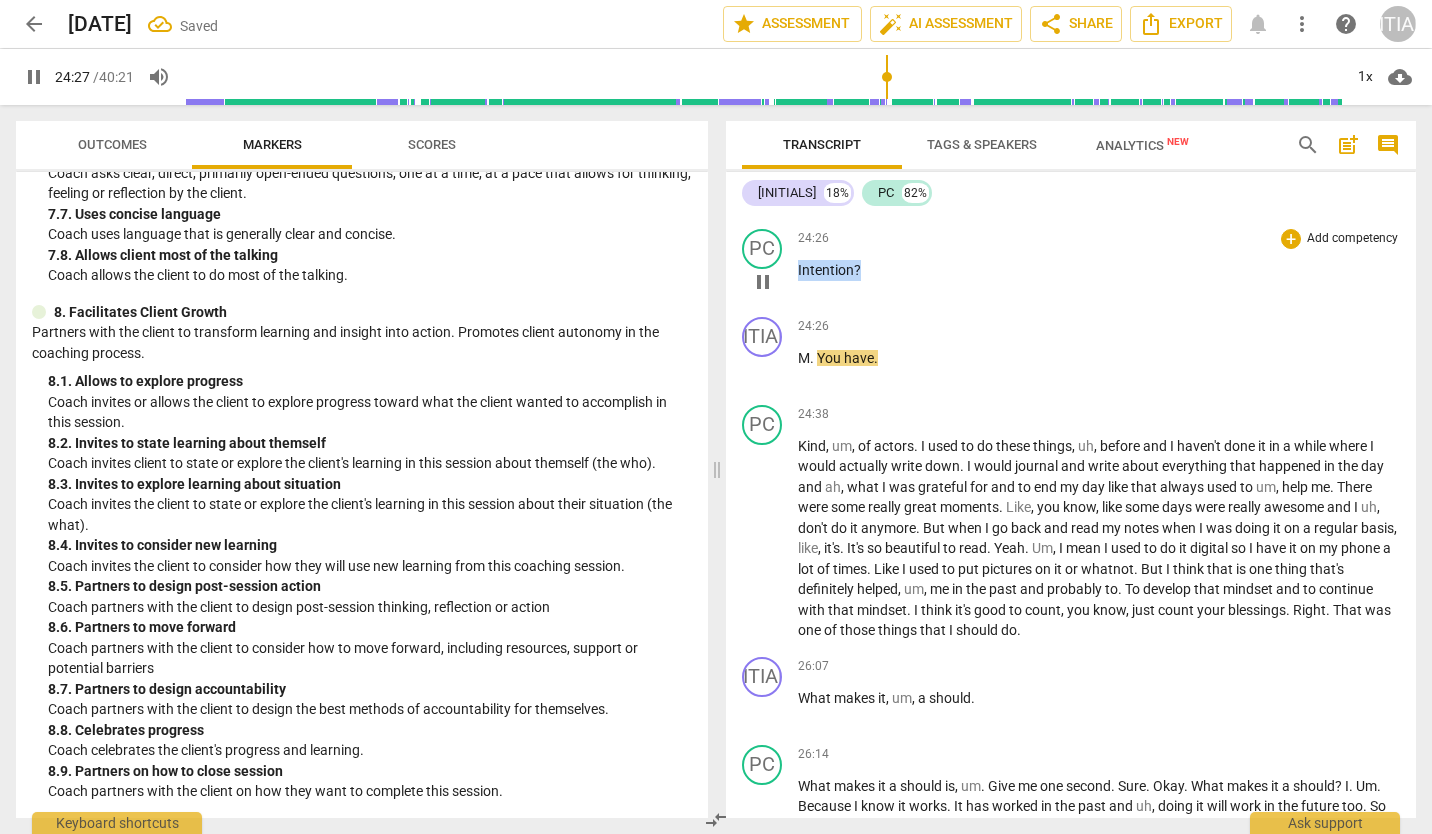 type on "1467" 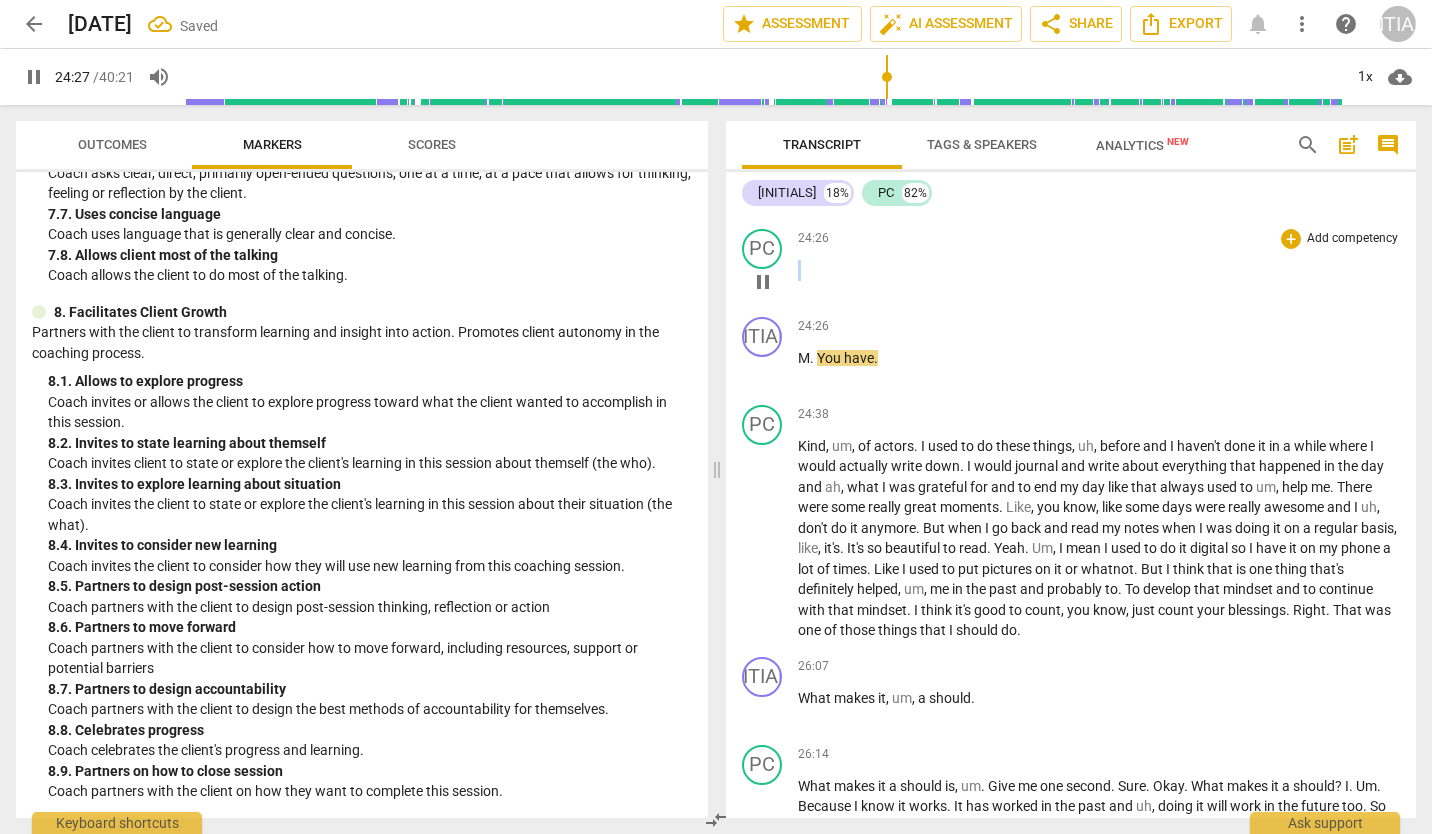 type 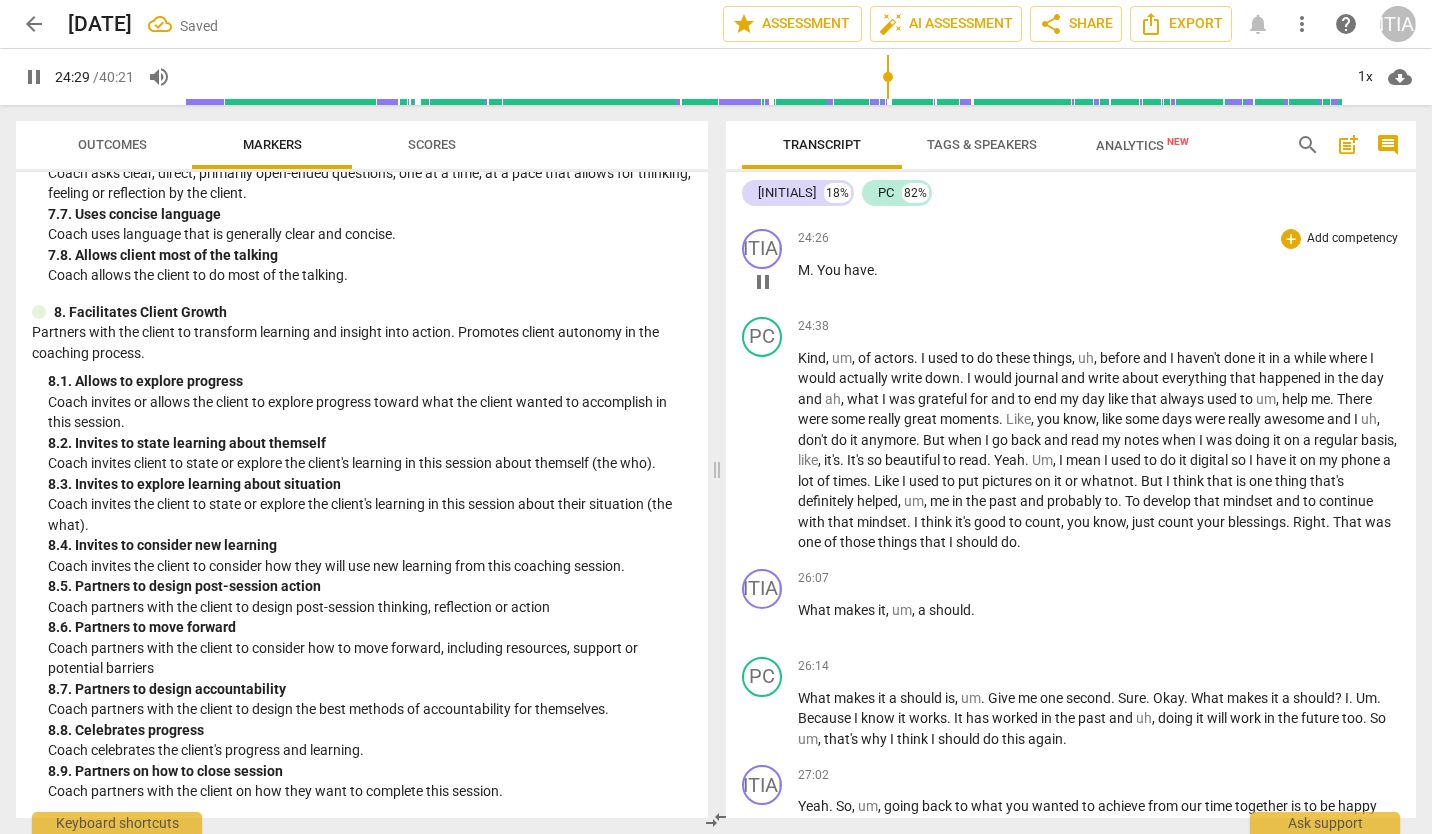 click on "have" at bounding box center (859, 270) 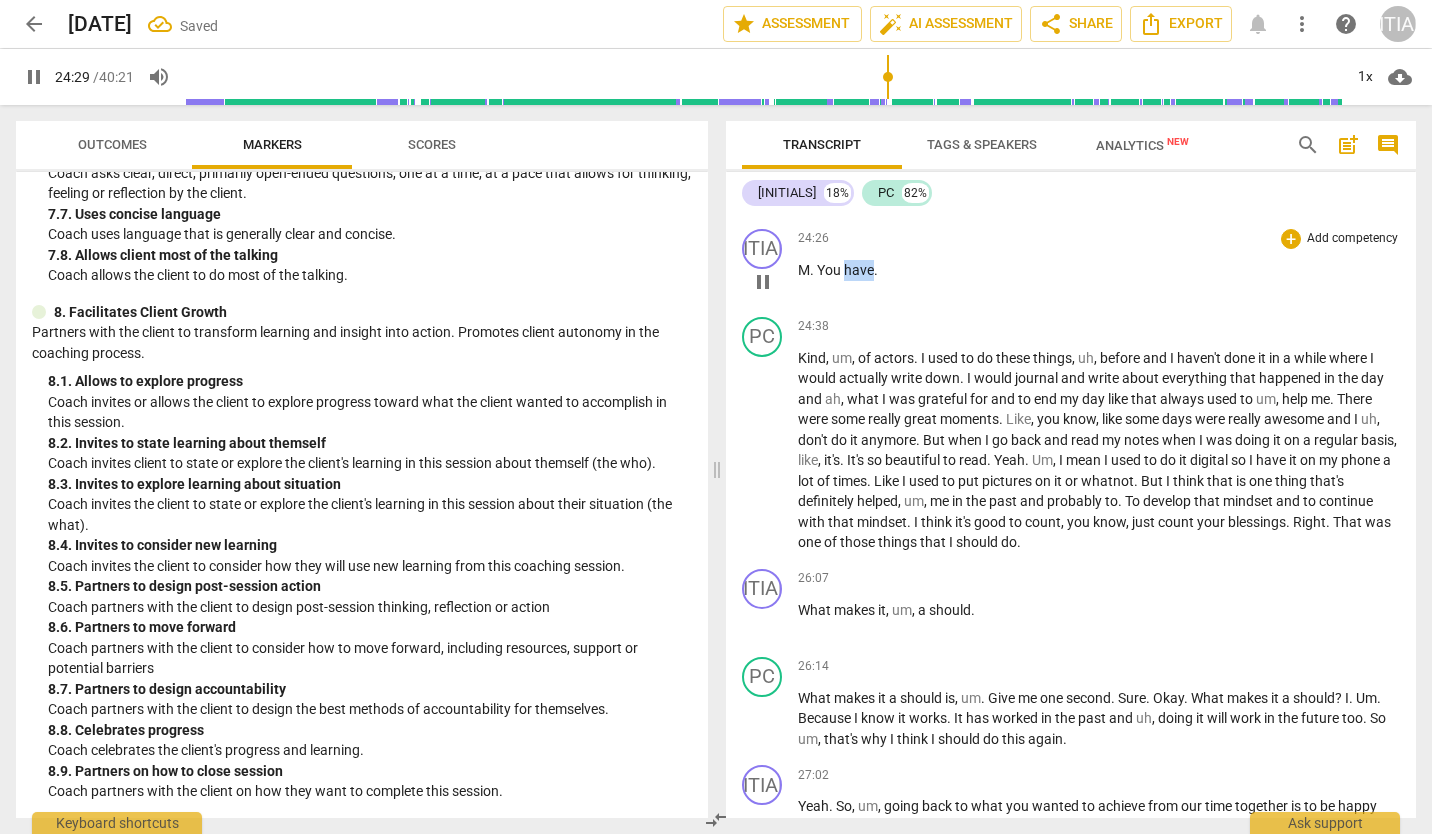 click on "have" at bounding box center [859, 270] 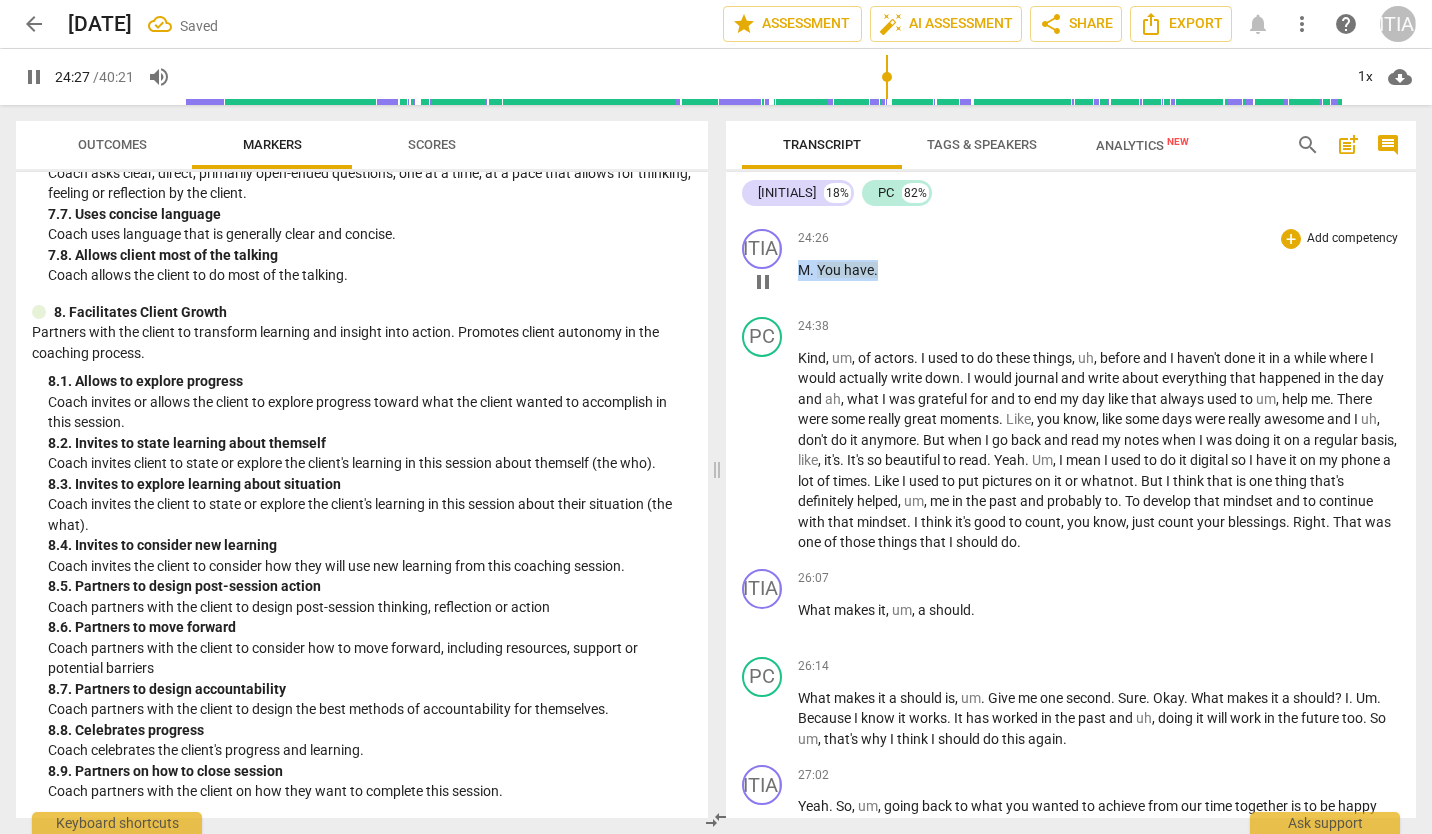 type on "1468" 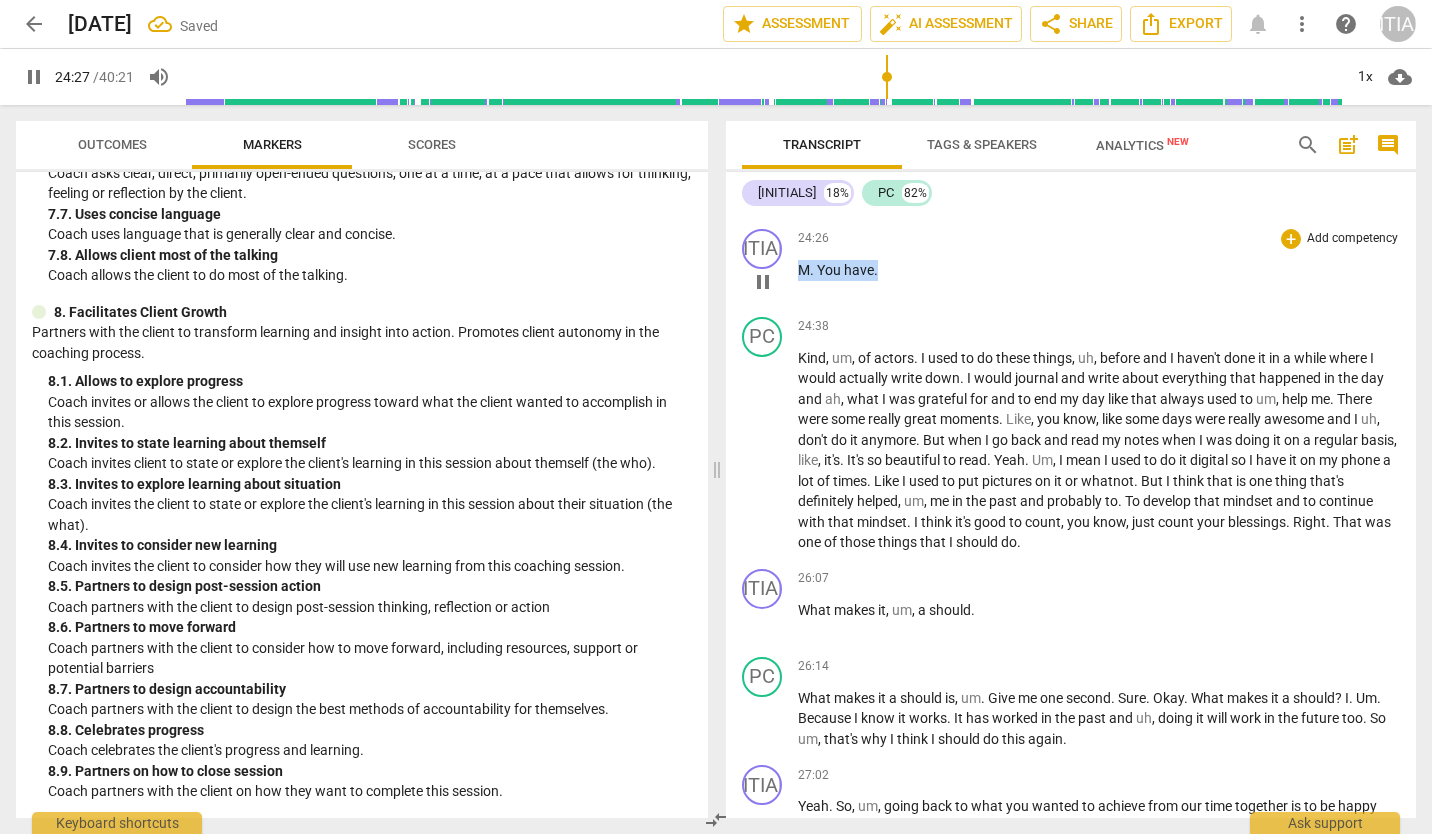 type 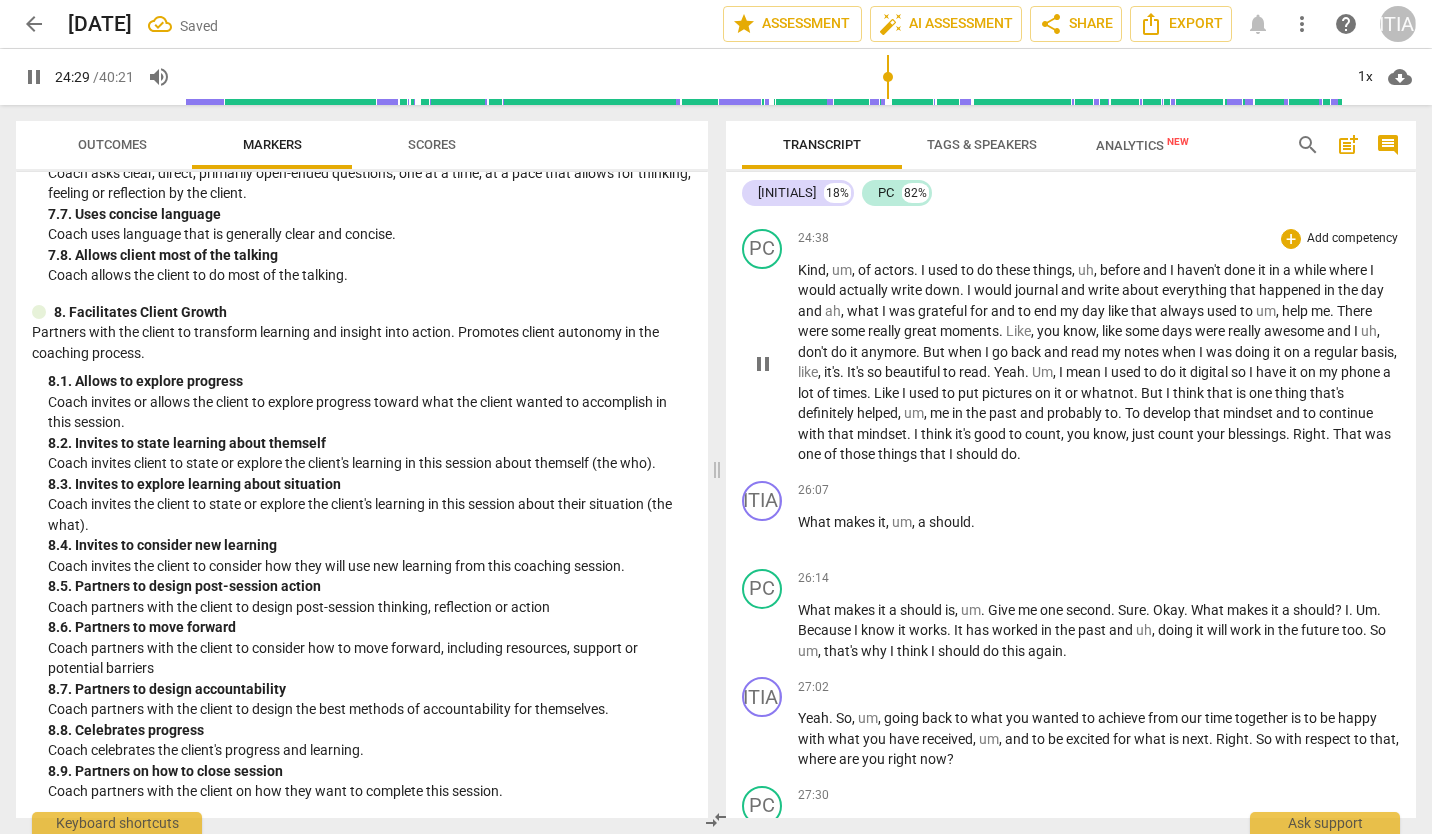 click on "um" at bounding box center (842, 270) 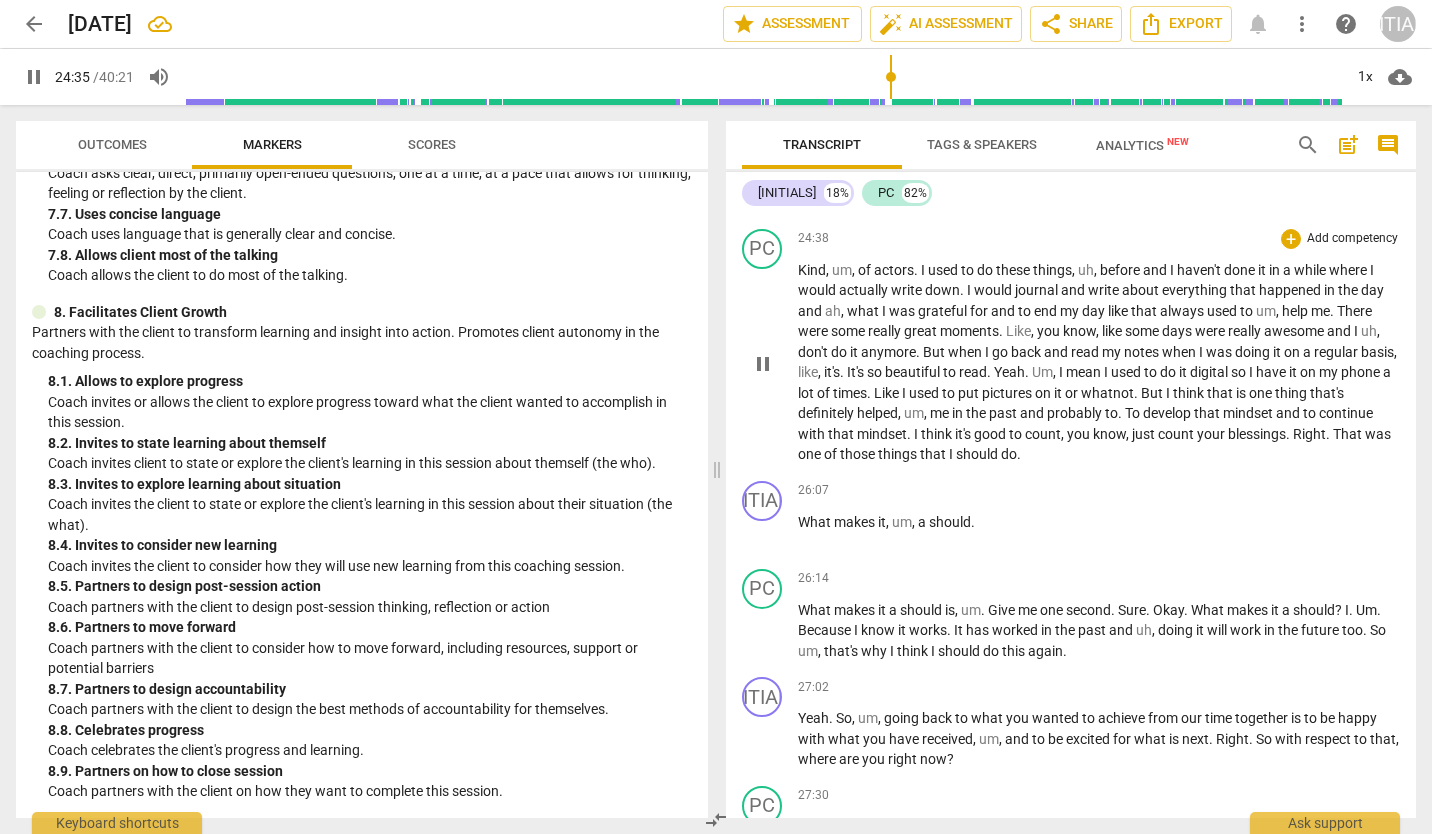click on "Kind" at bounding box center (812, 270) 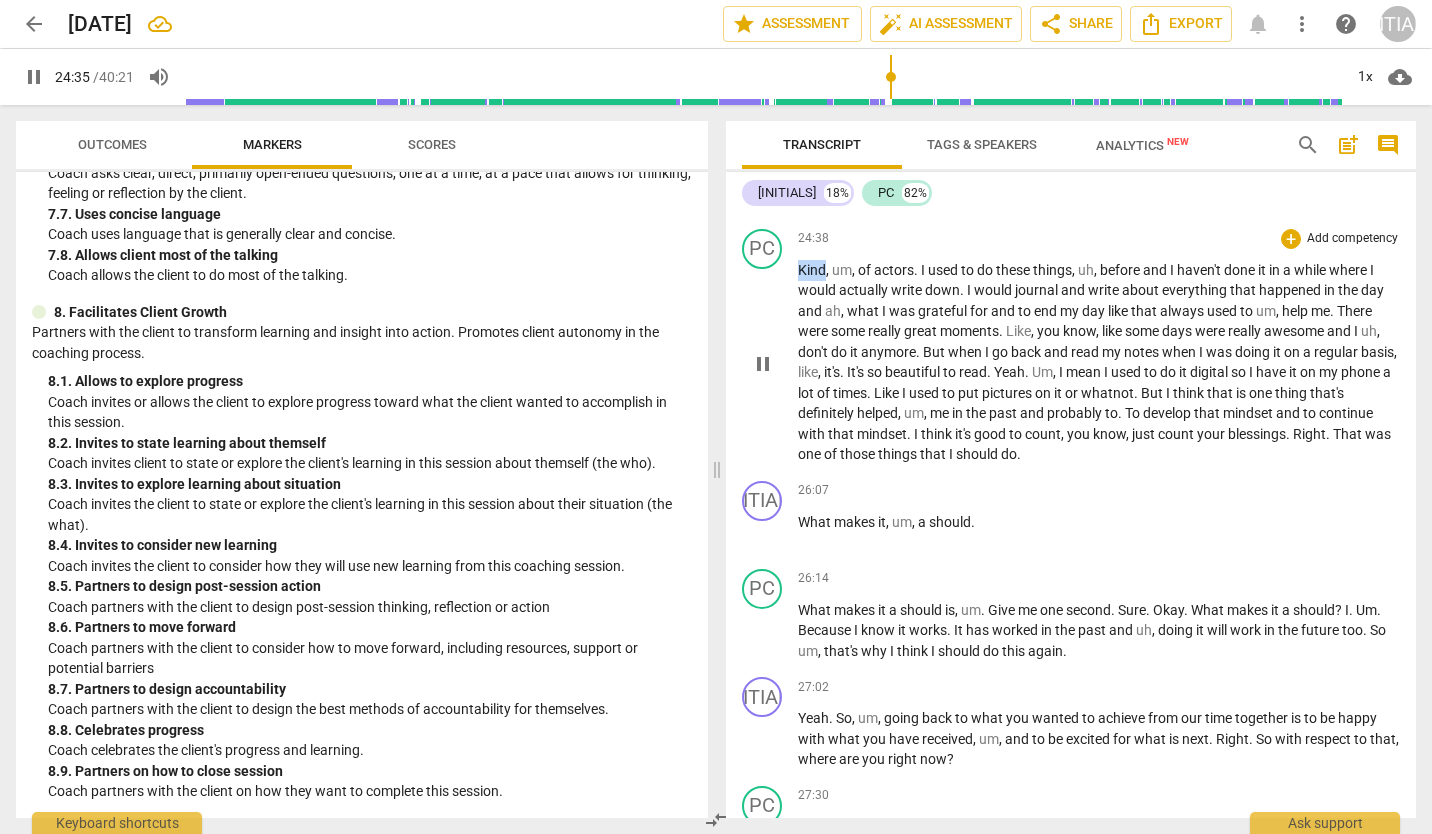 click on "Kind" at bounding box center (812, 270) 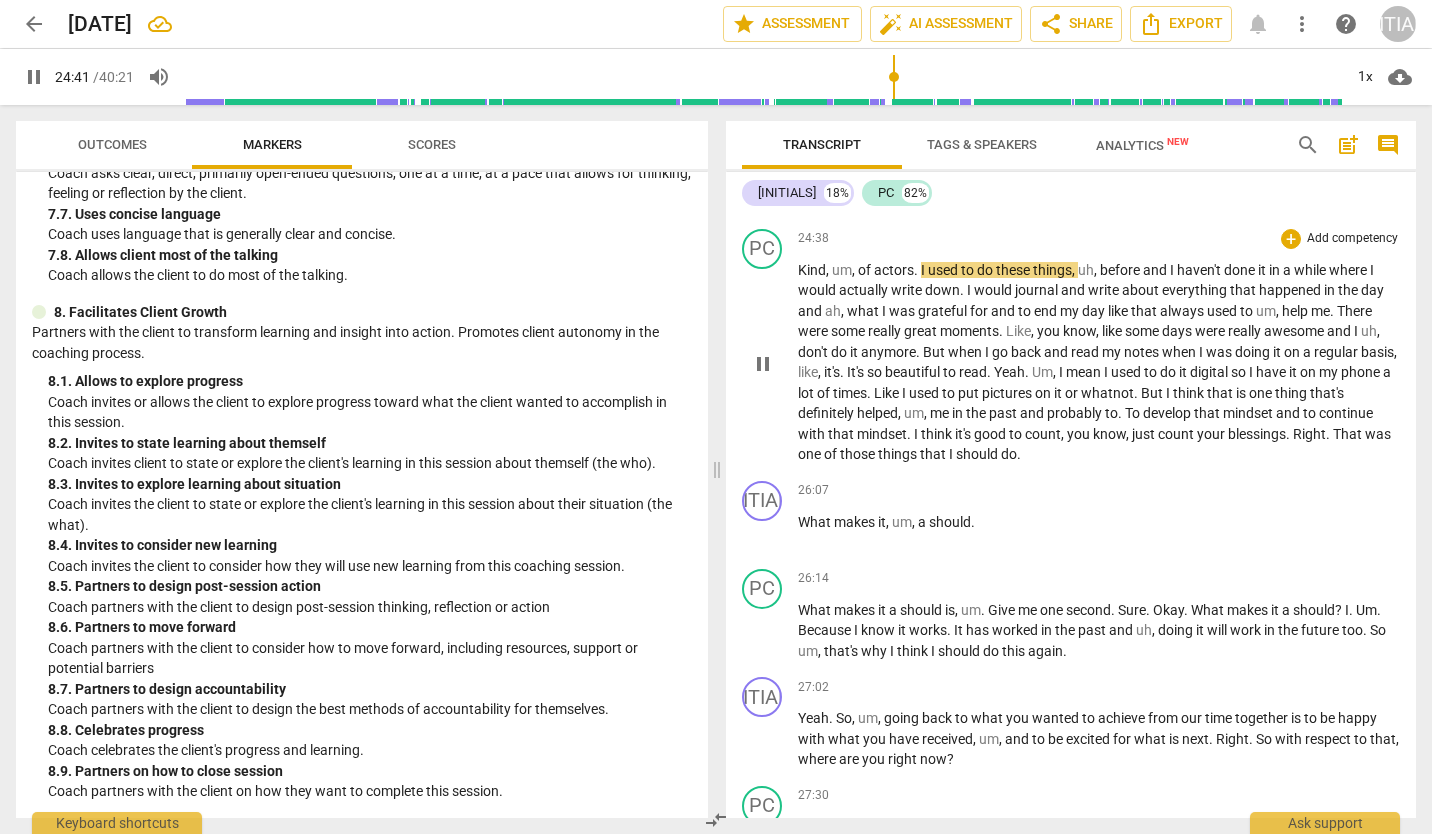click on "pause" at bounding box center (763, 364) 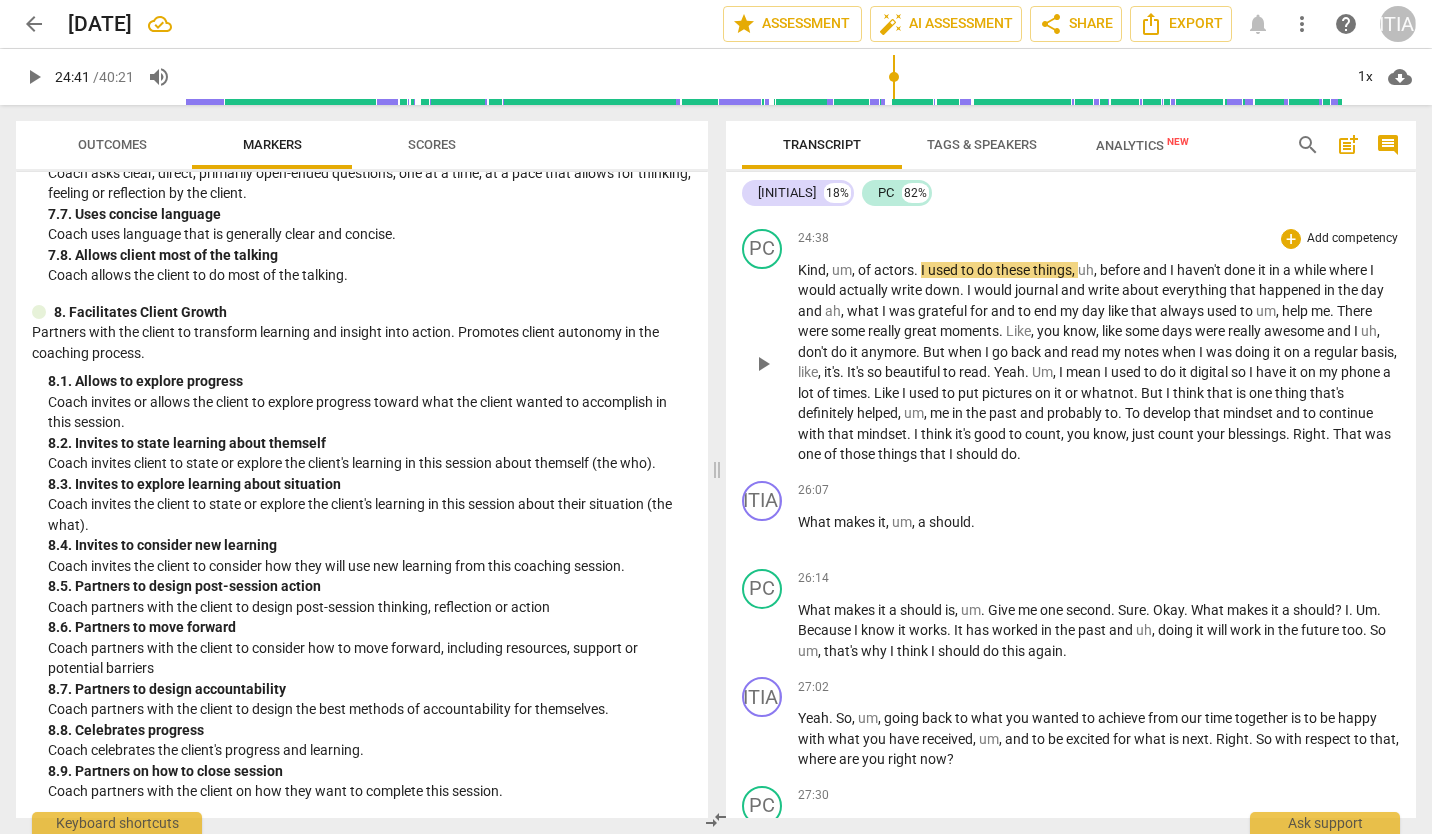 click on "actors" at bounding box center (894, 270) 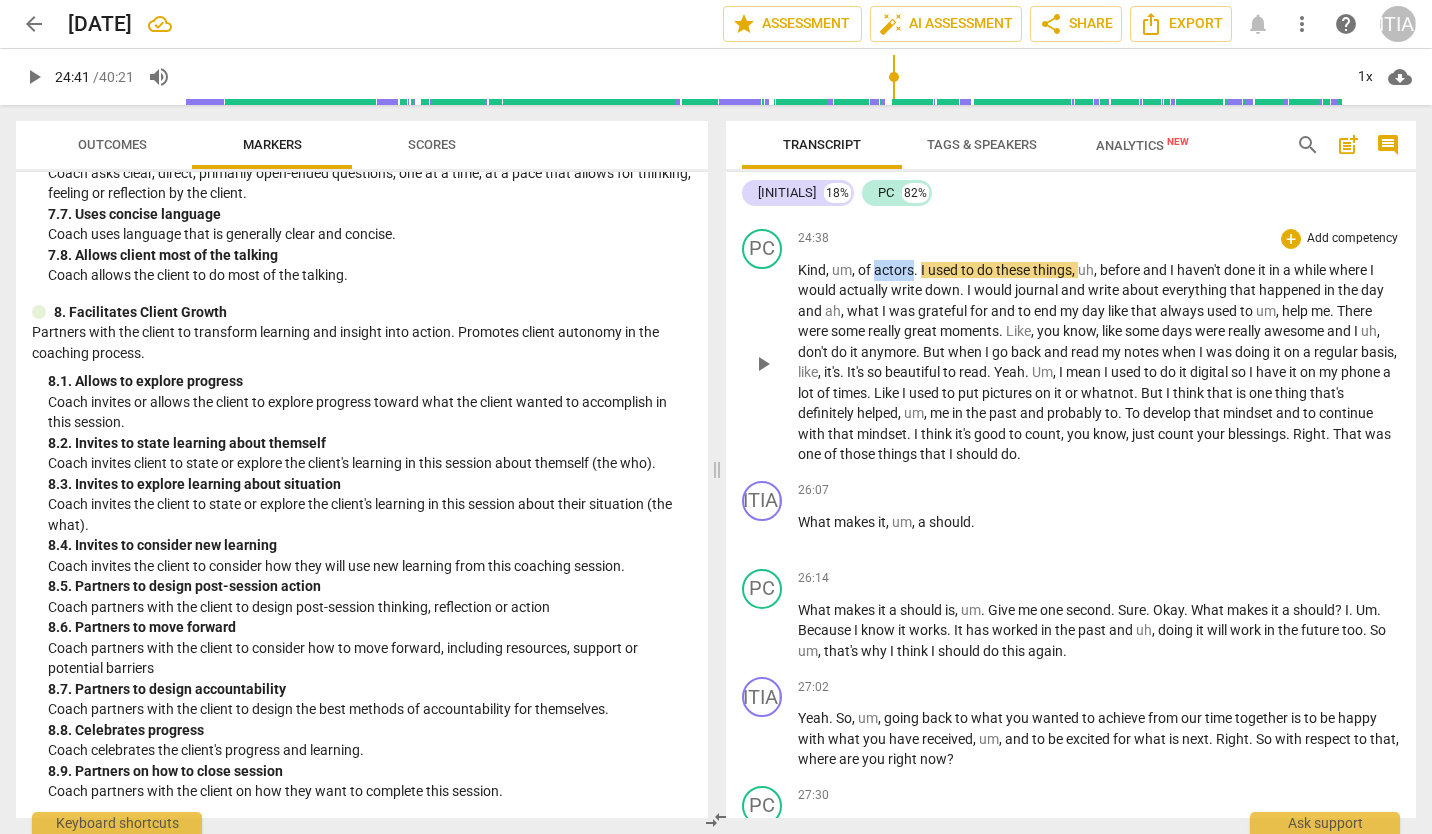 click on "actors" at bounding box center (894, 270) 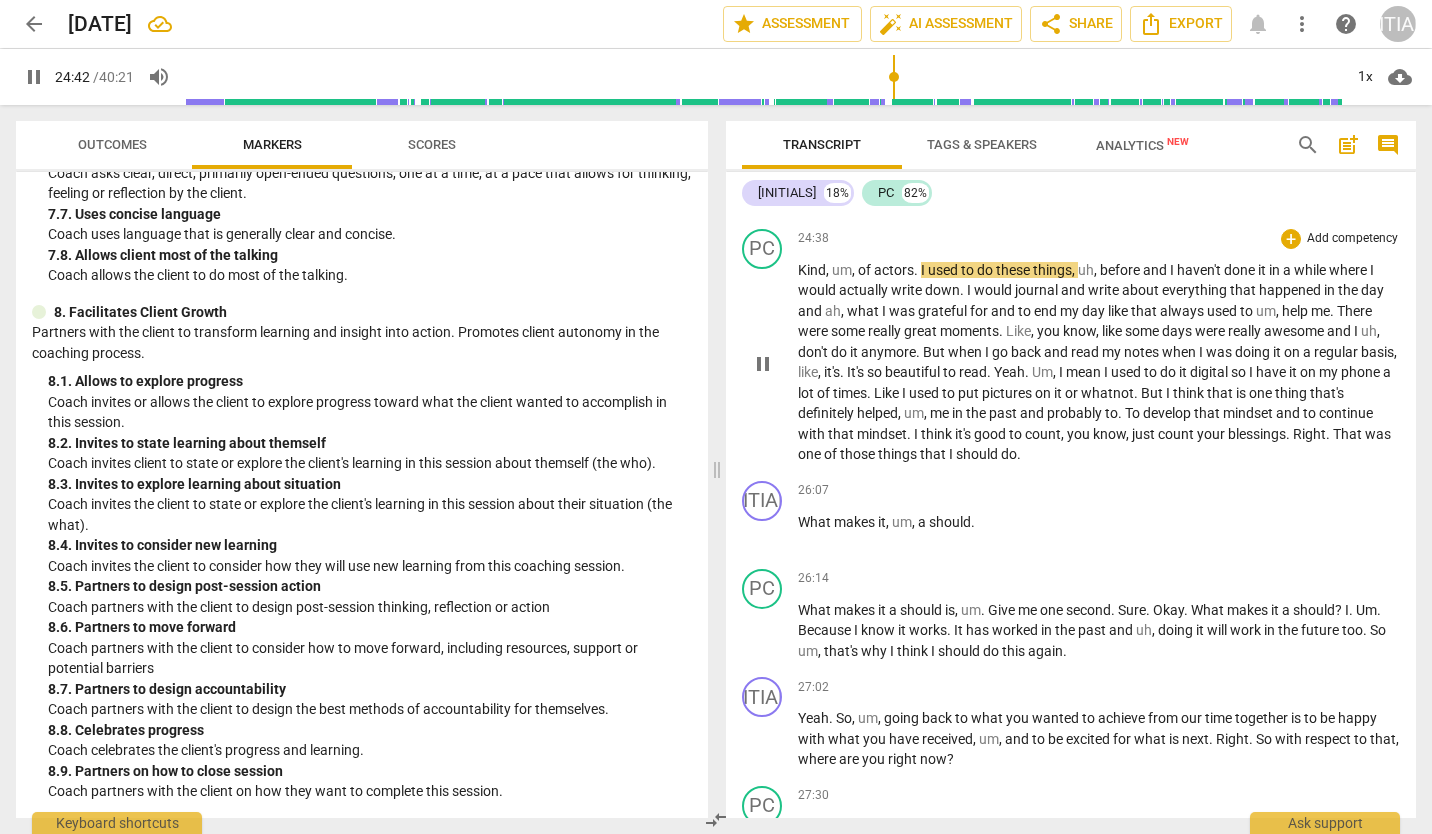 click on "actors" at bounding box center [894, 270] 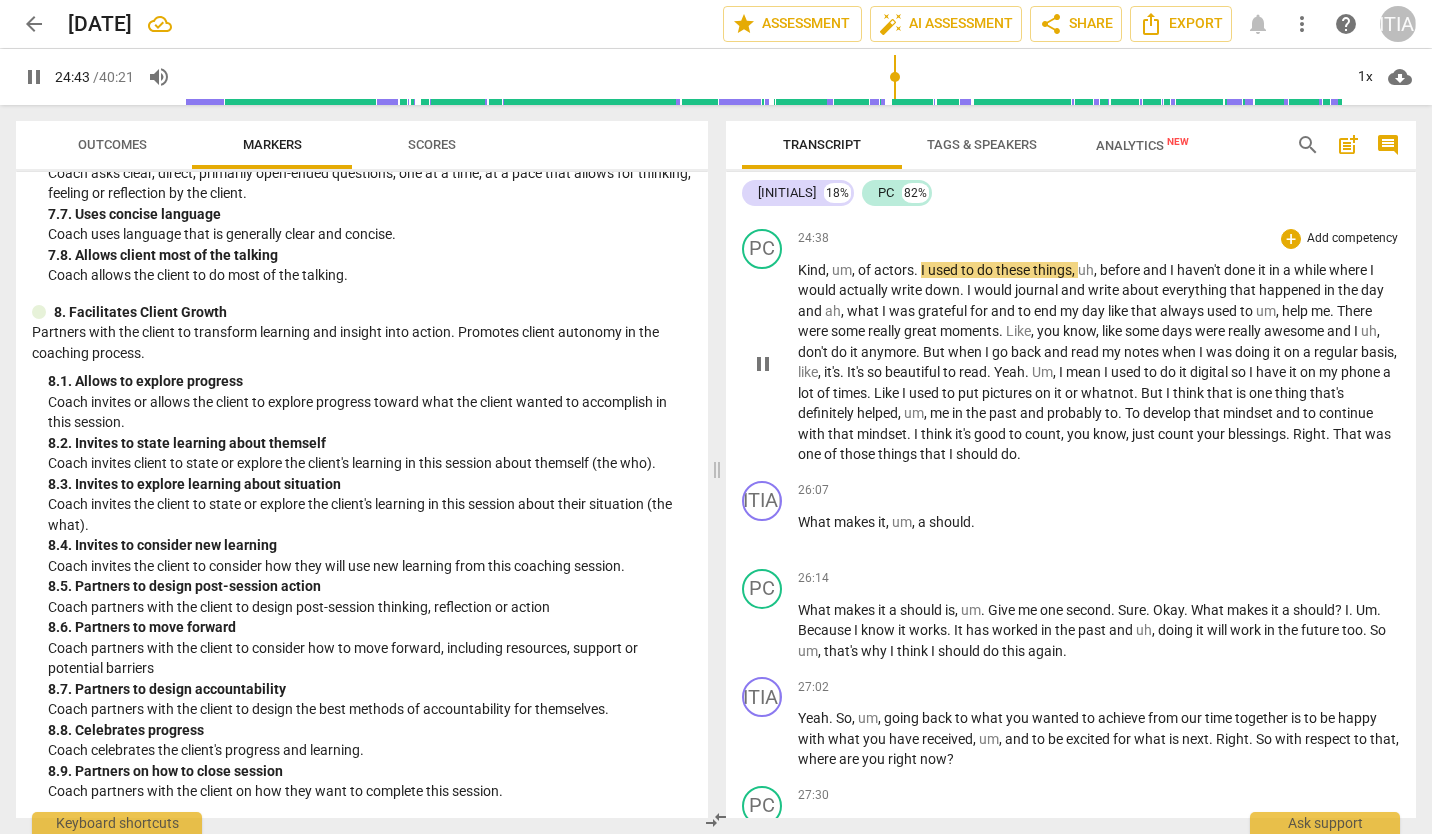 type on "1484" 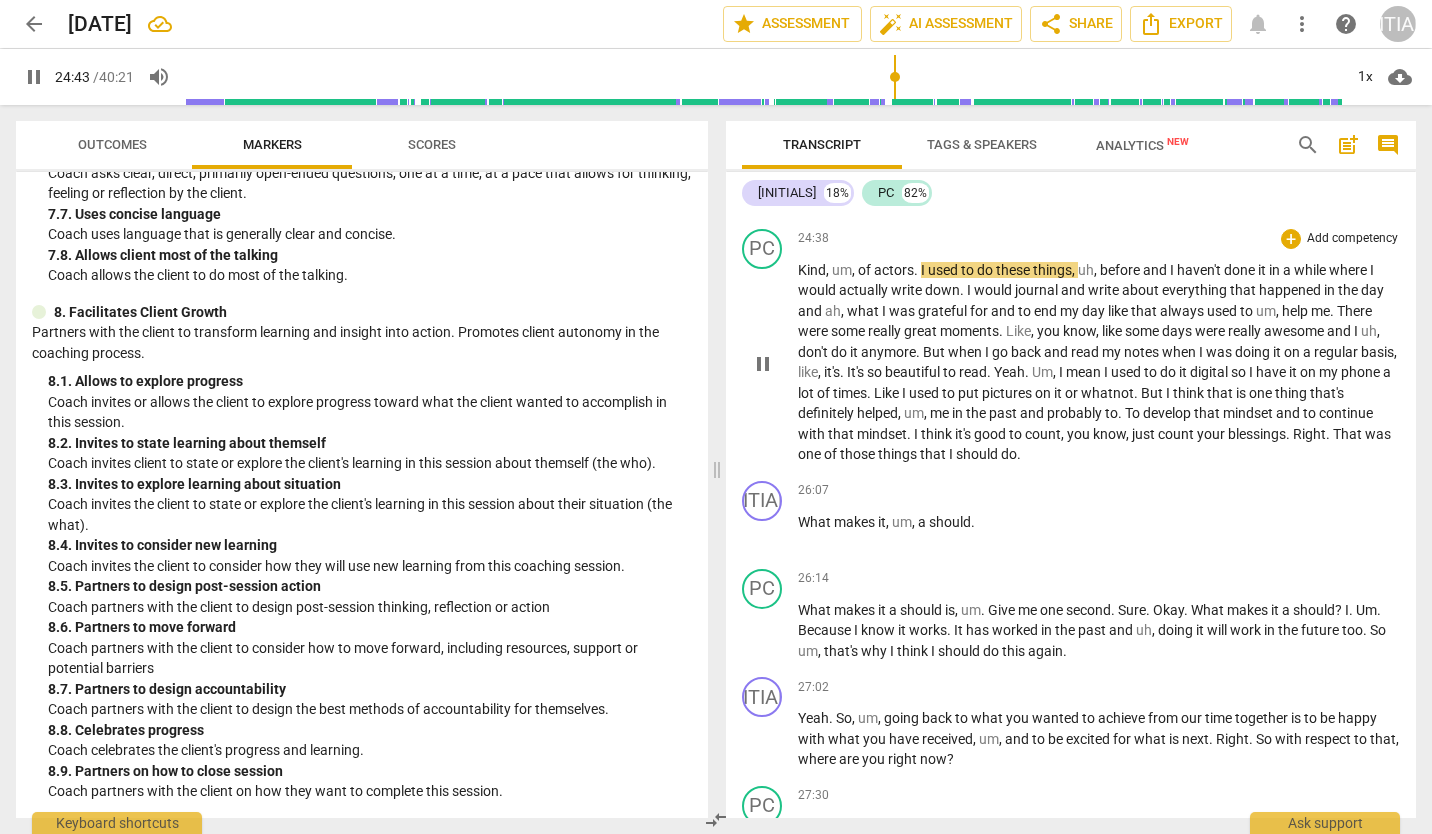 type 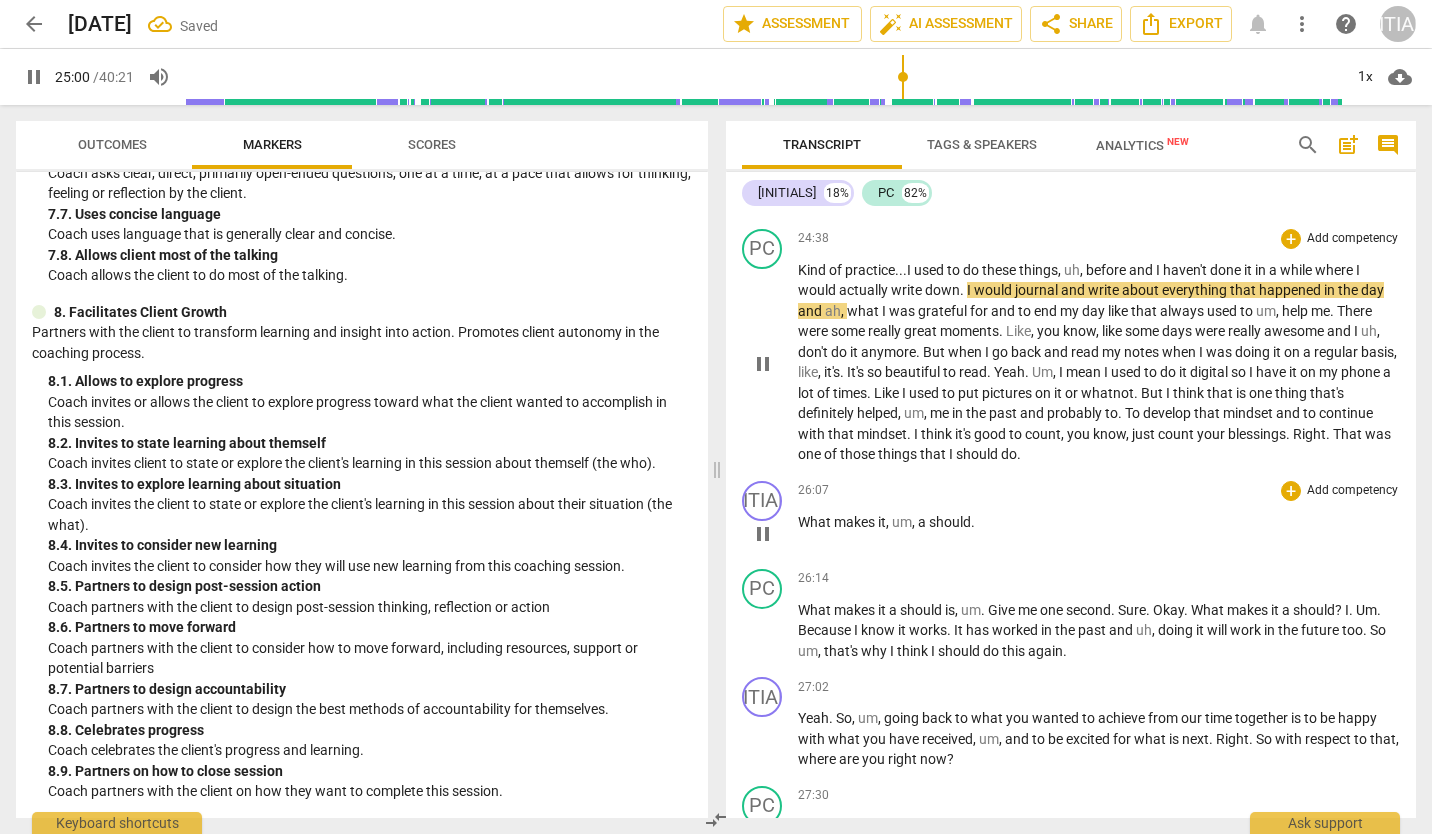 click on "What" at bounding box center [816, 522] 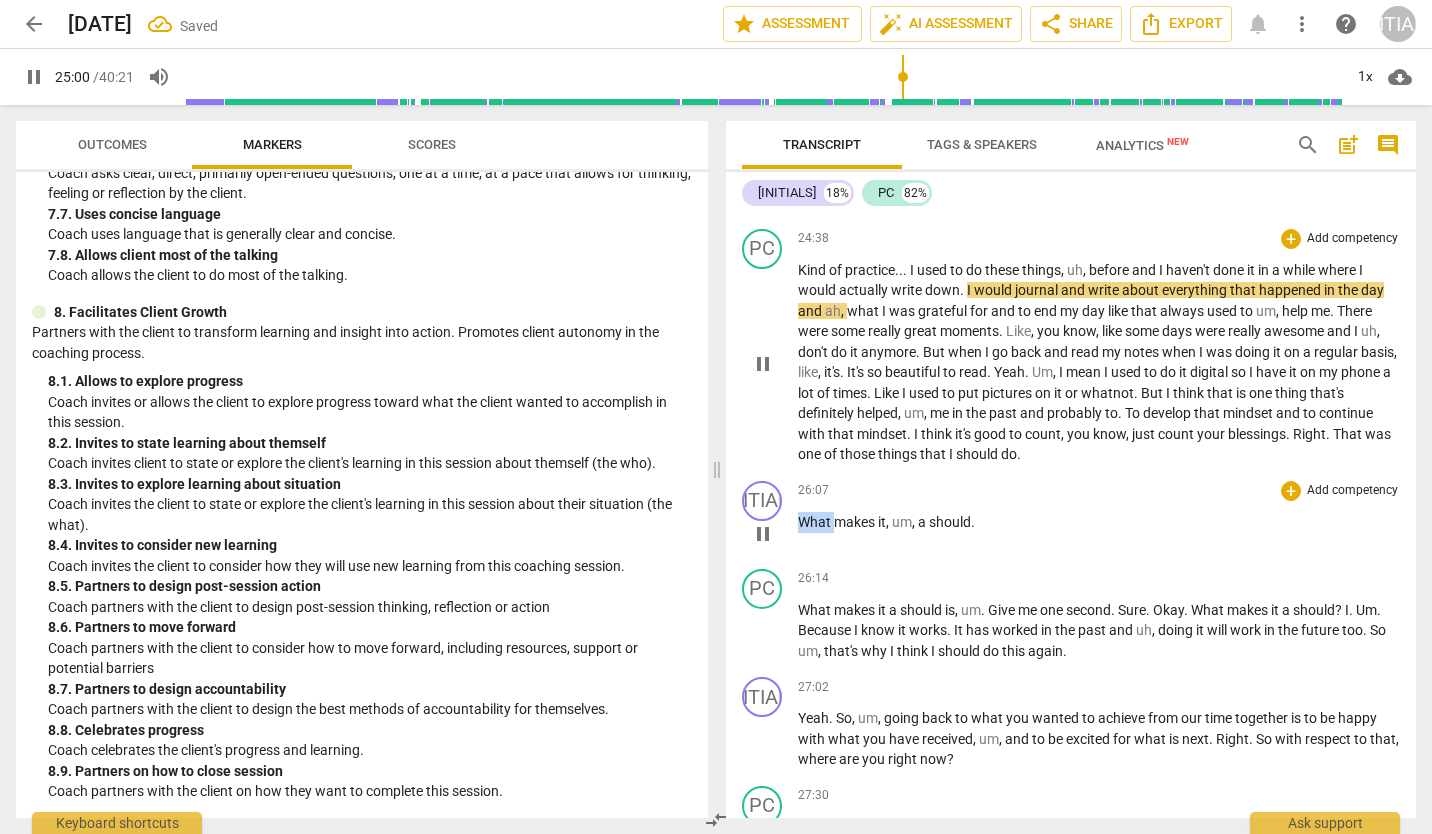 click on "What" at bounding box center (816, 522) 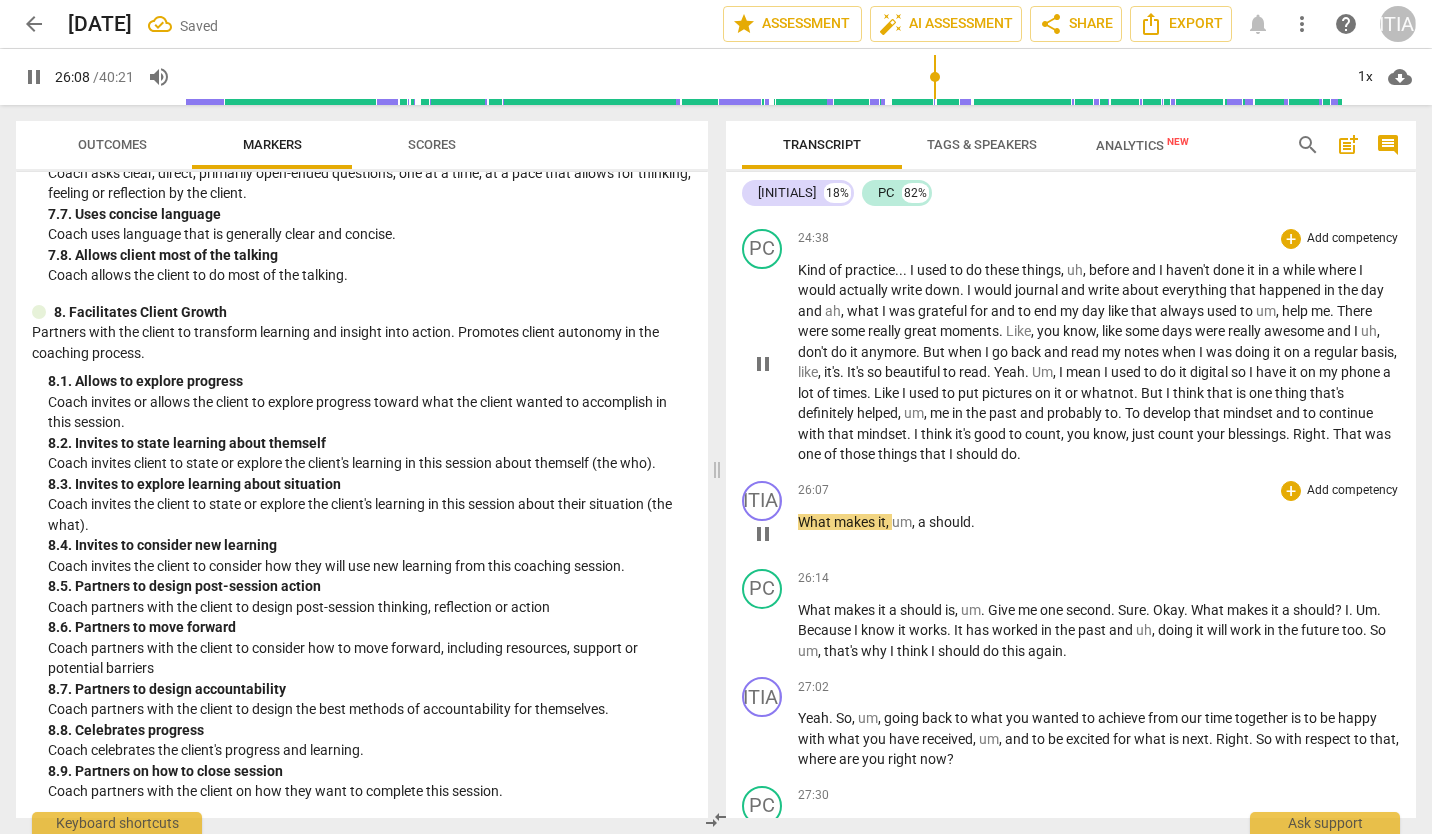 click on "What   makes   it ,   um ,   a   should ." at bounding box center [1099, 522] 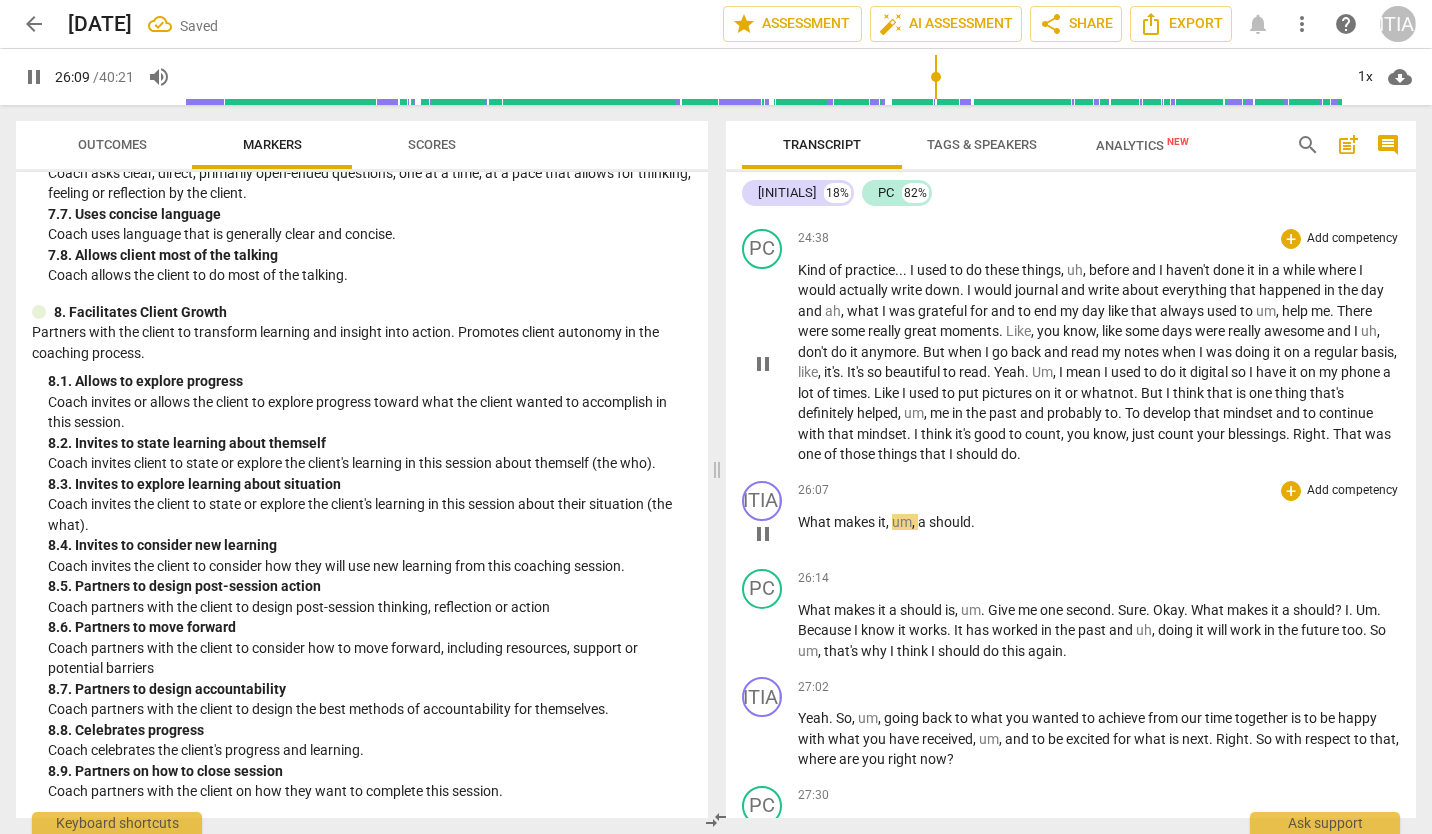 type on "1570" 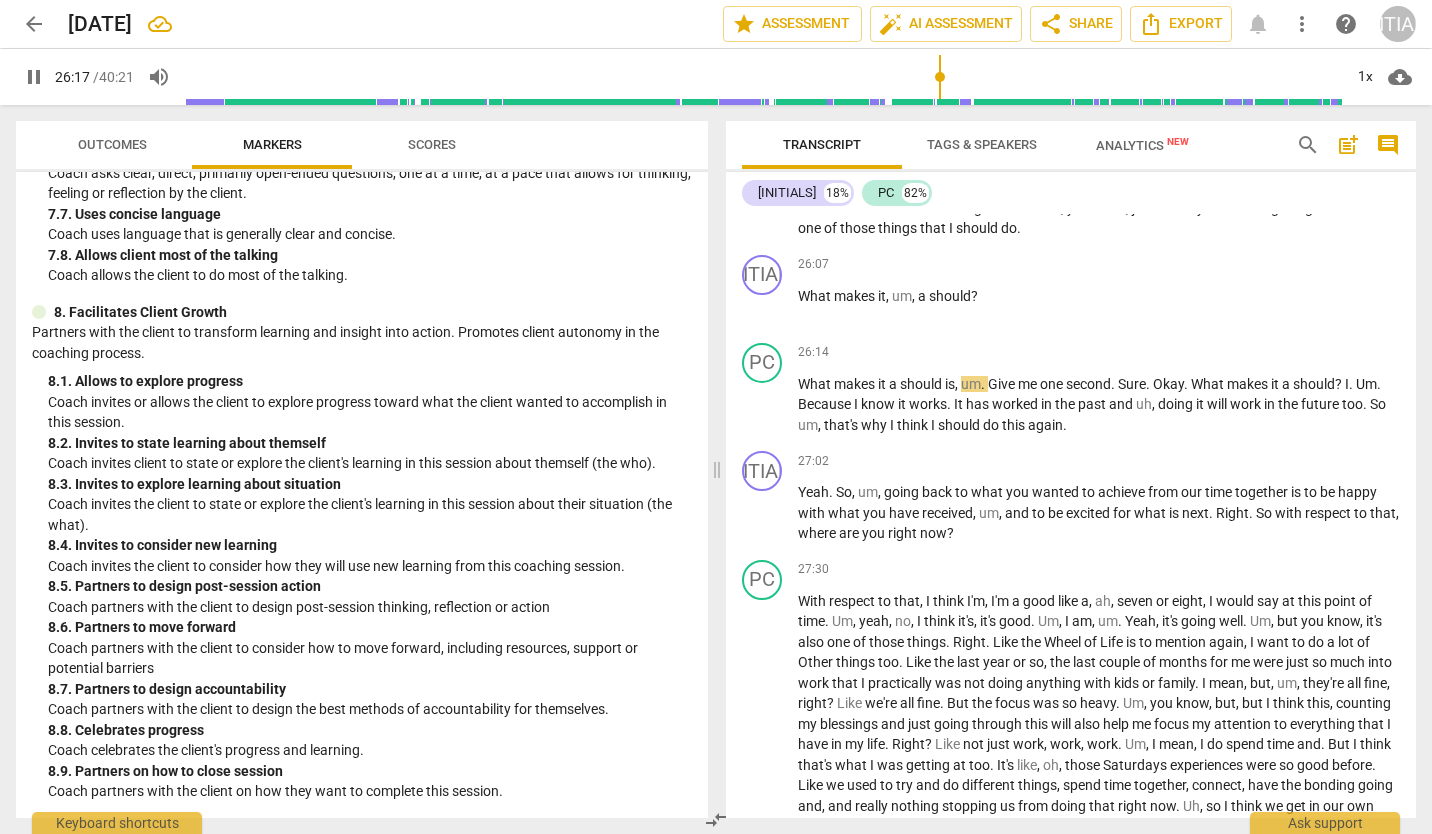 scroll, scrollTop: 6201, scrollLeft: 0, axis: vertical 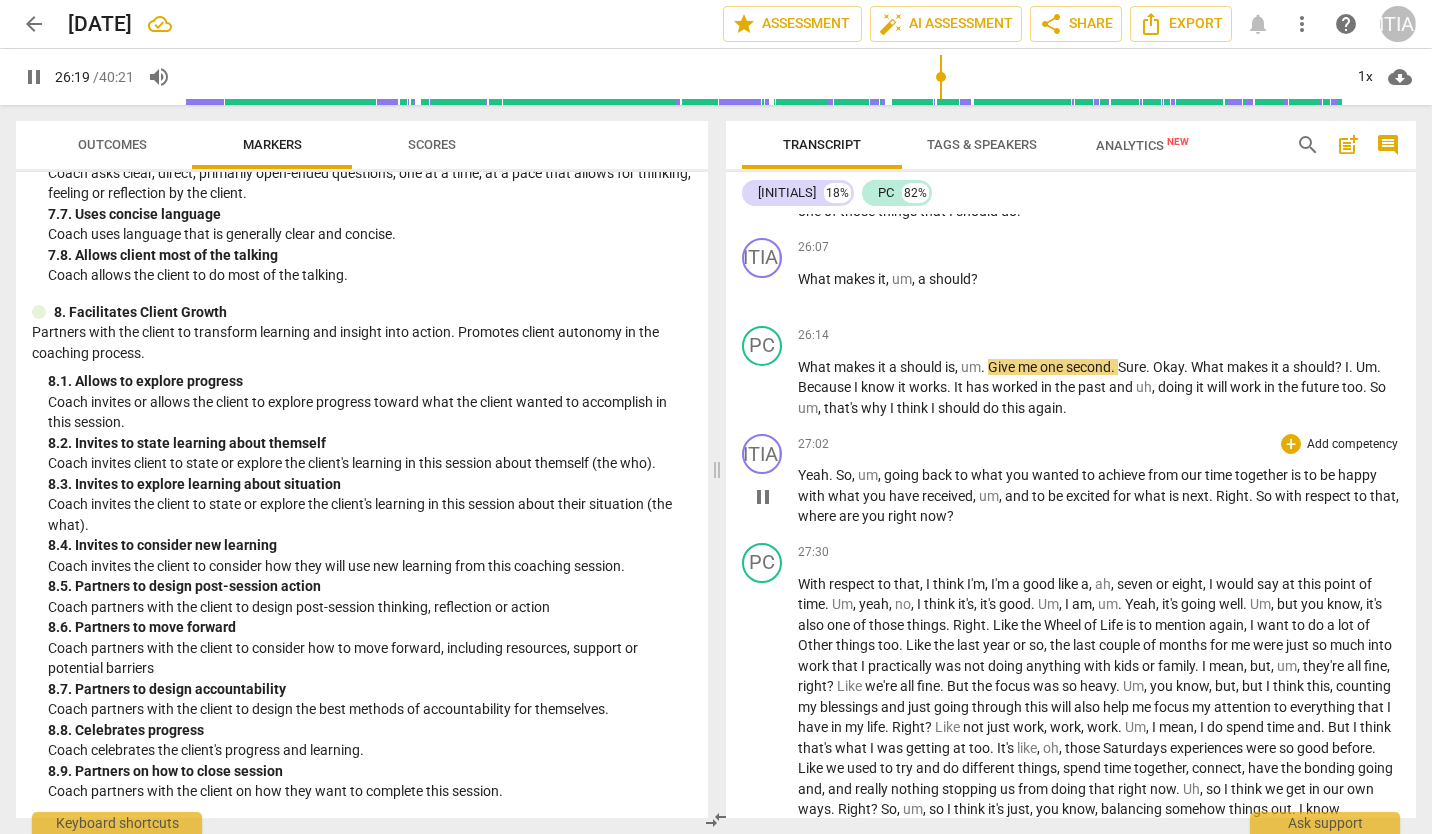 click on "achieve" at bounding box center [1123, 475] 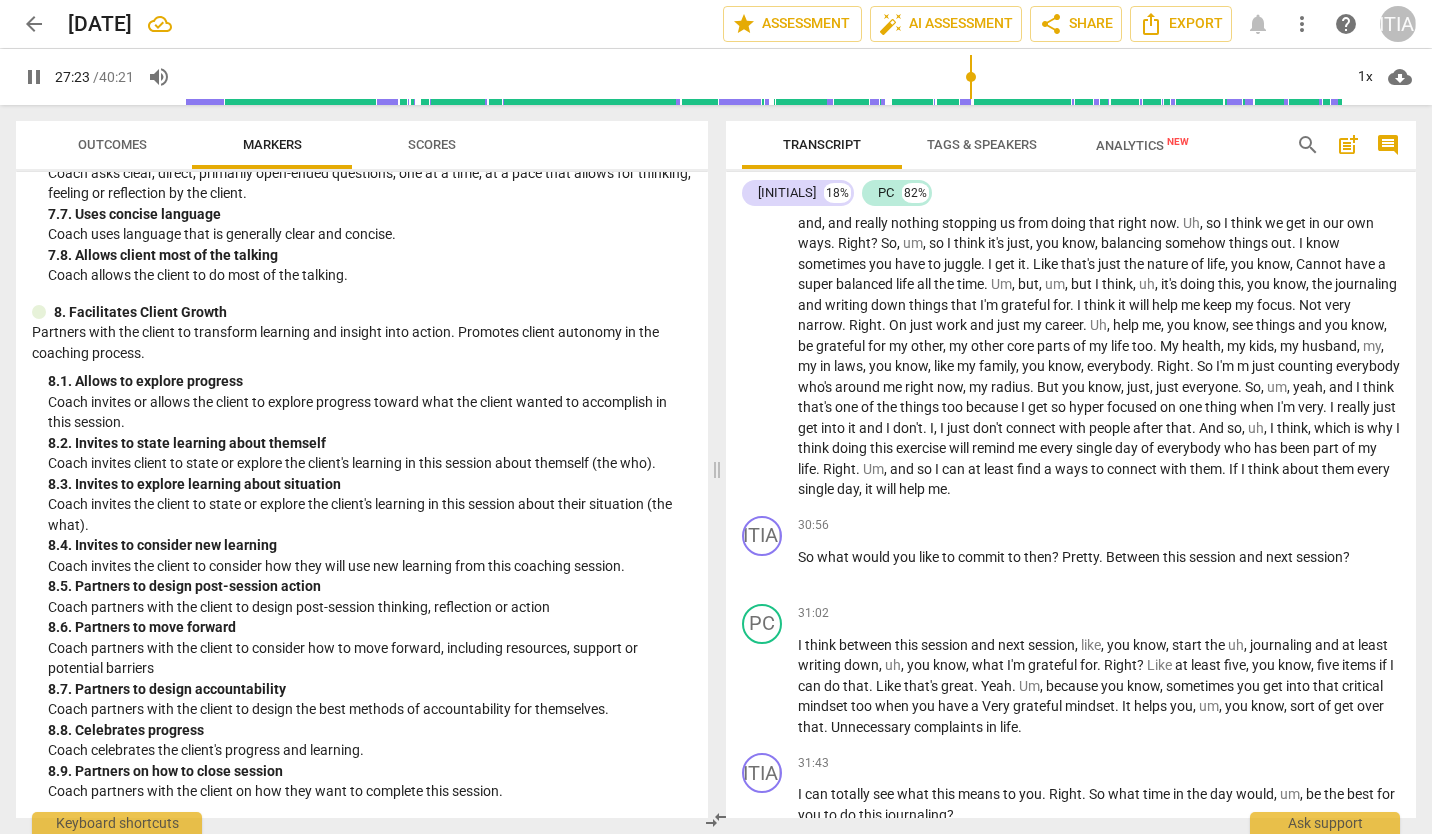 scroll, scrollTop: 6776, scrollLeft: 0, axis: vertical 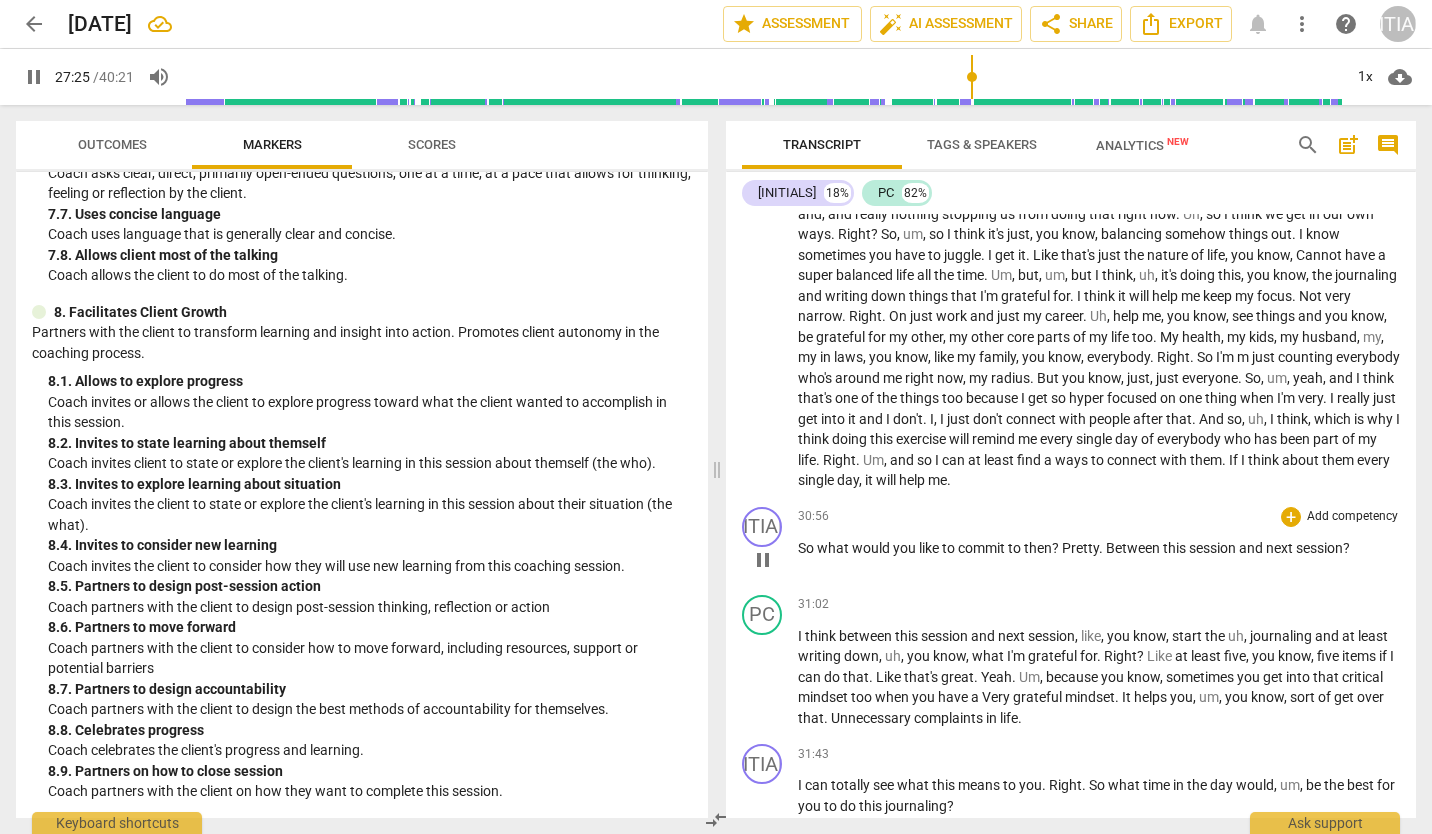 click on "?" at bounding box center (1057, 548) 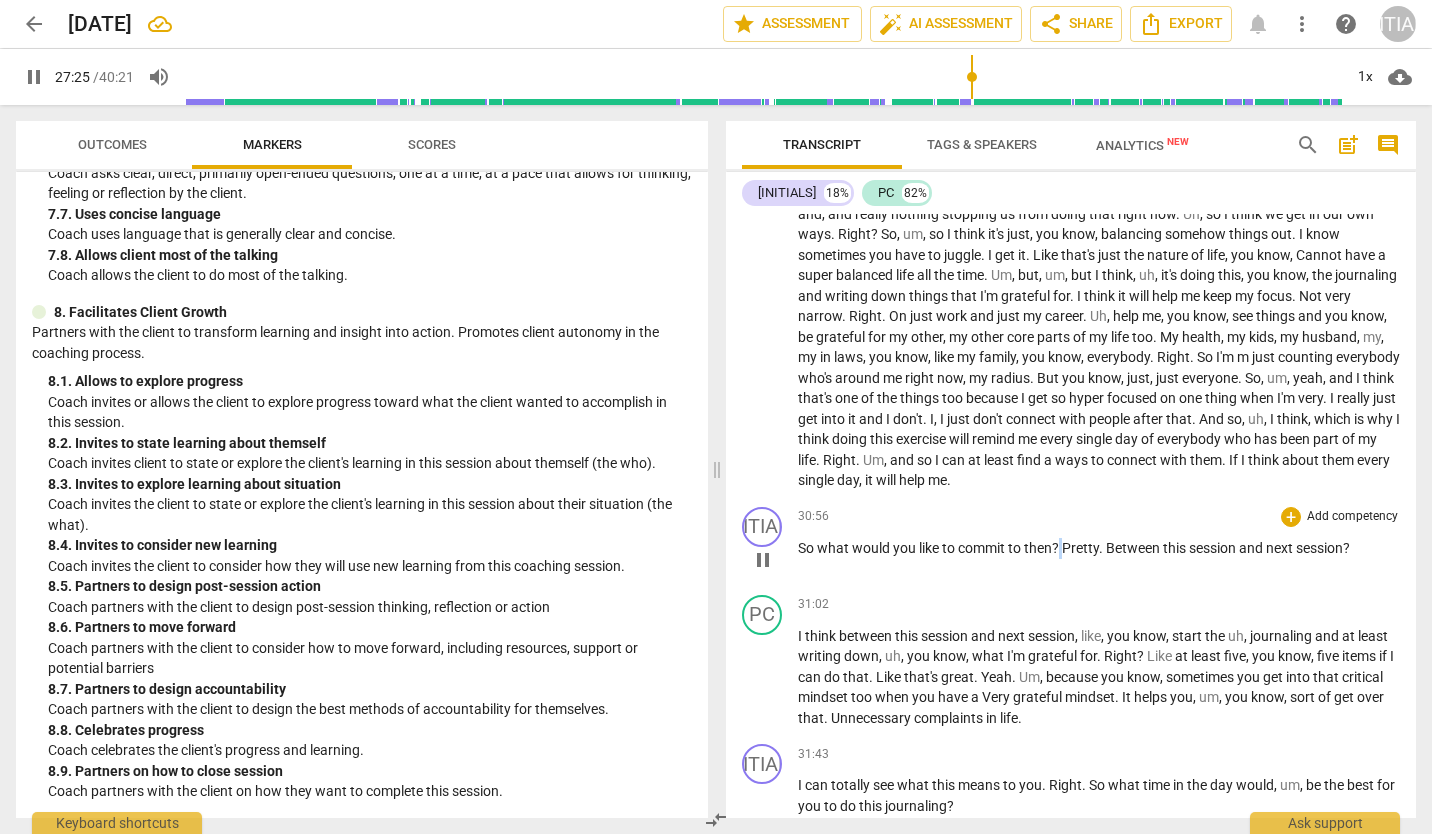 click on "?" at bounding box center [1057, 548] 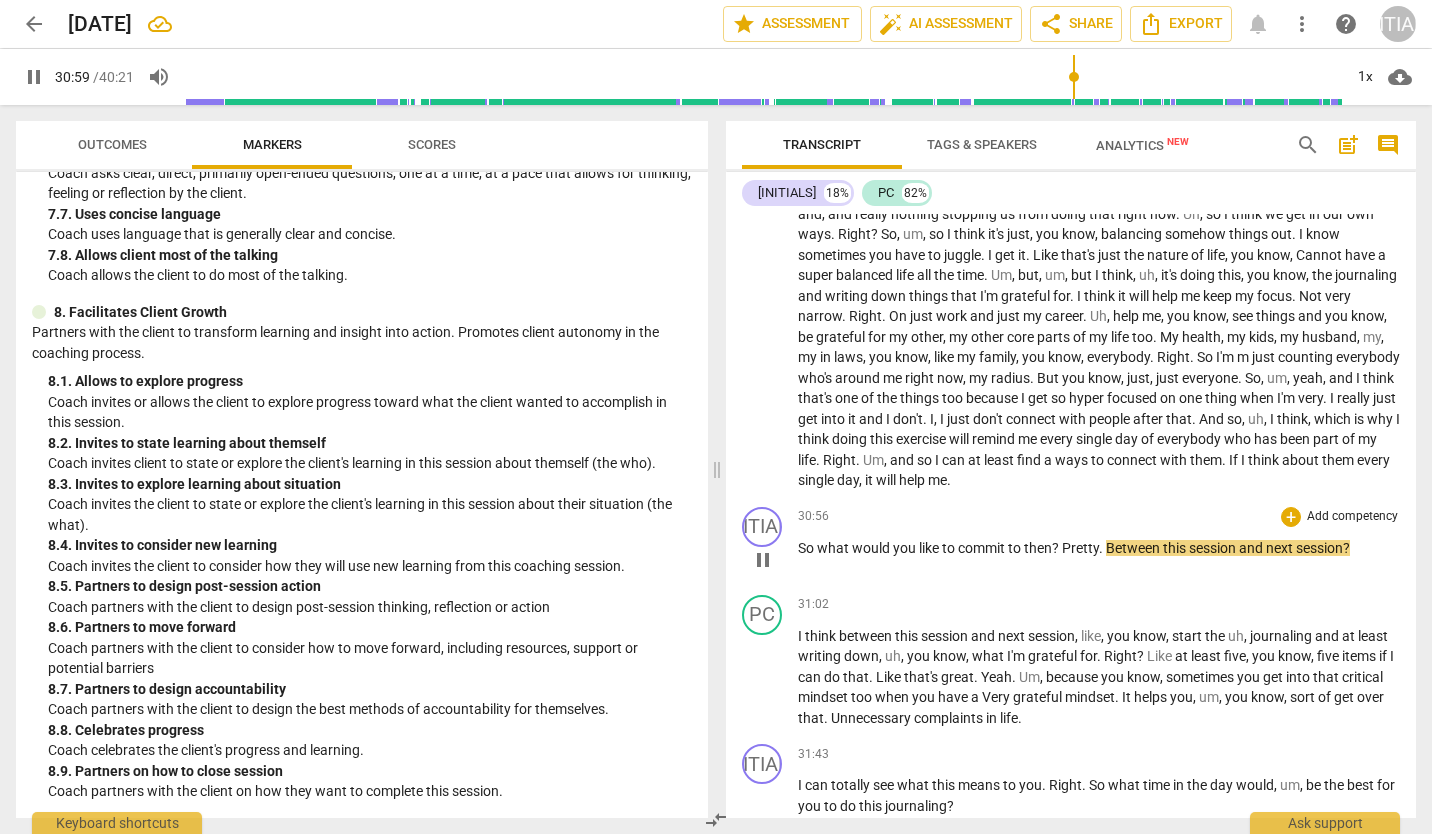 click on "Pretty" at bounding box center [1080, 548] 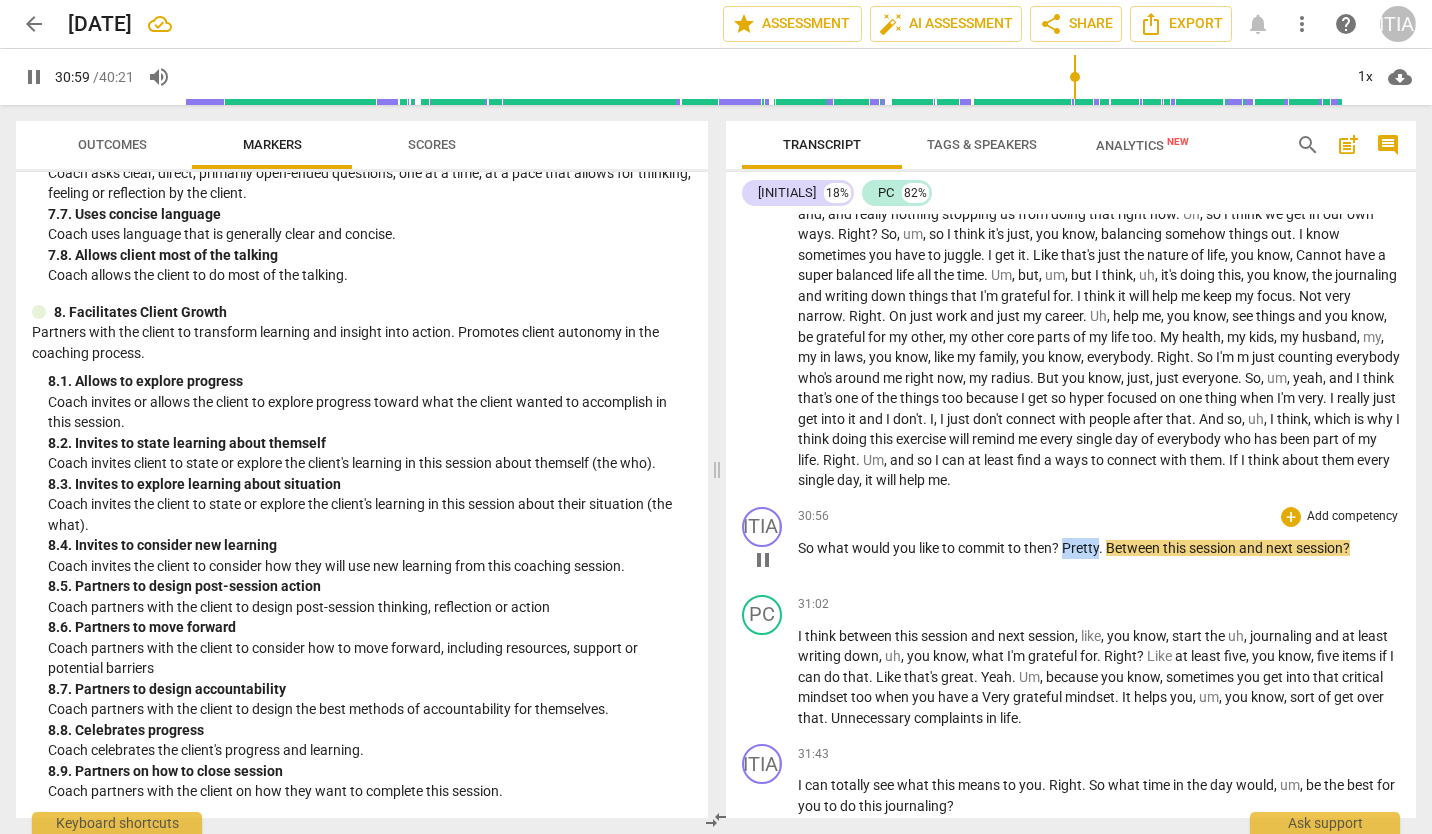 click on "Pretty" at bounding box center (1080, 548) 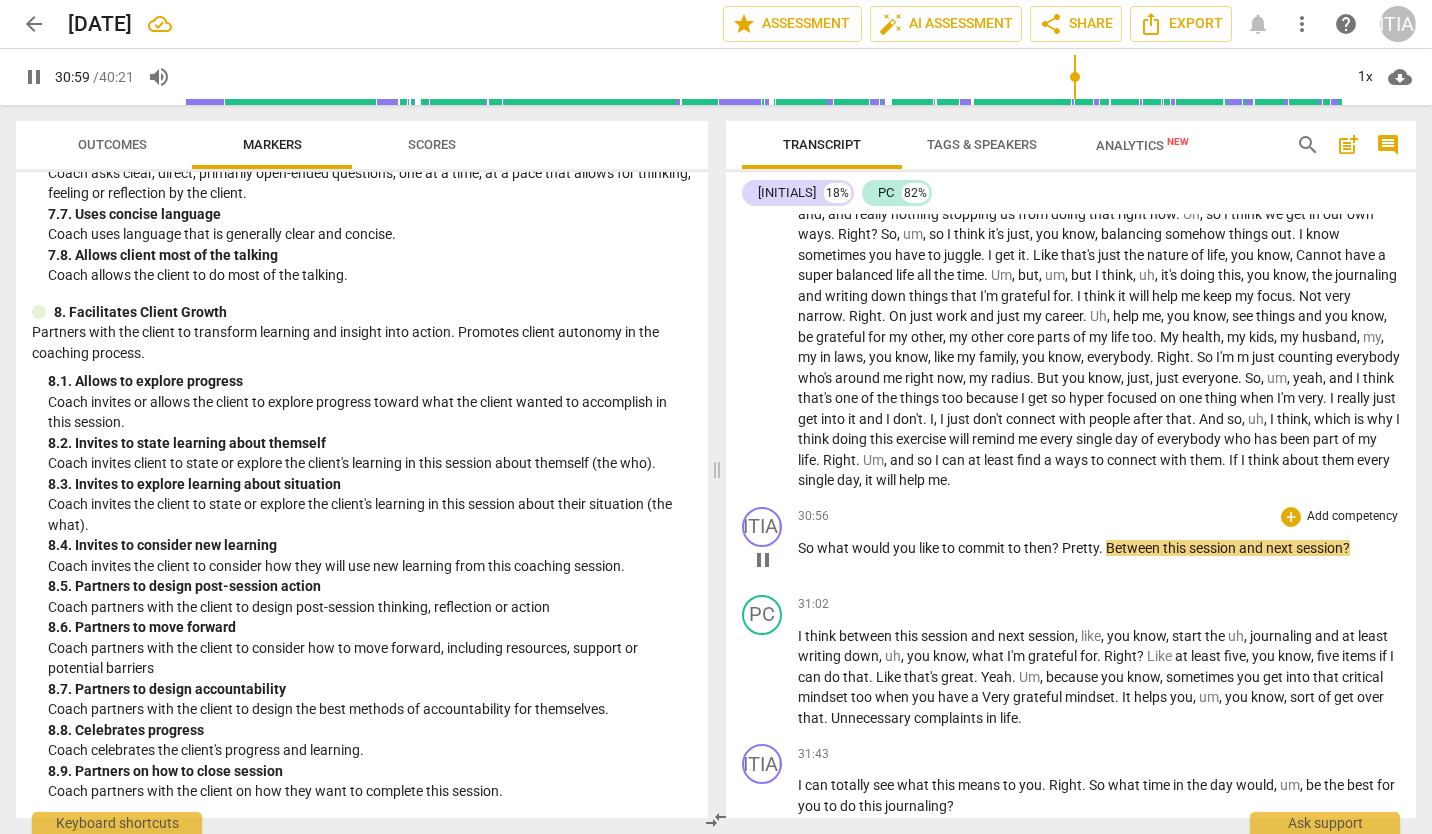 click on "." at bounding box center [1102, 548] 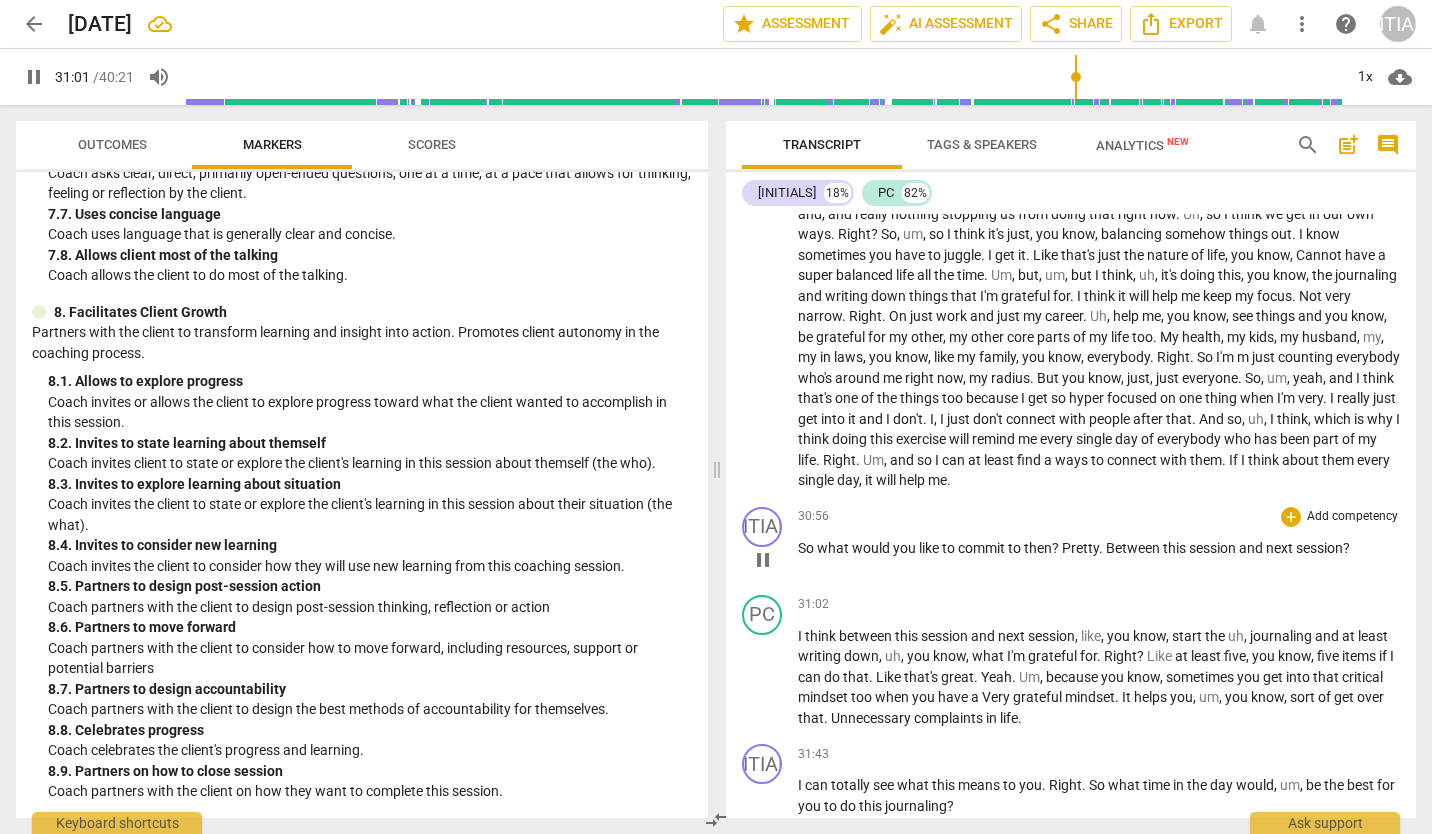 type on "1862" 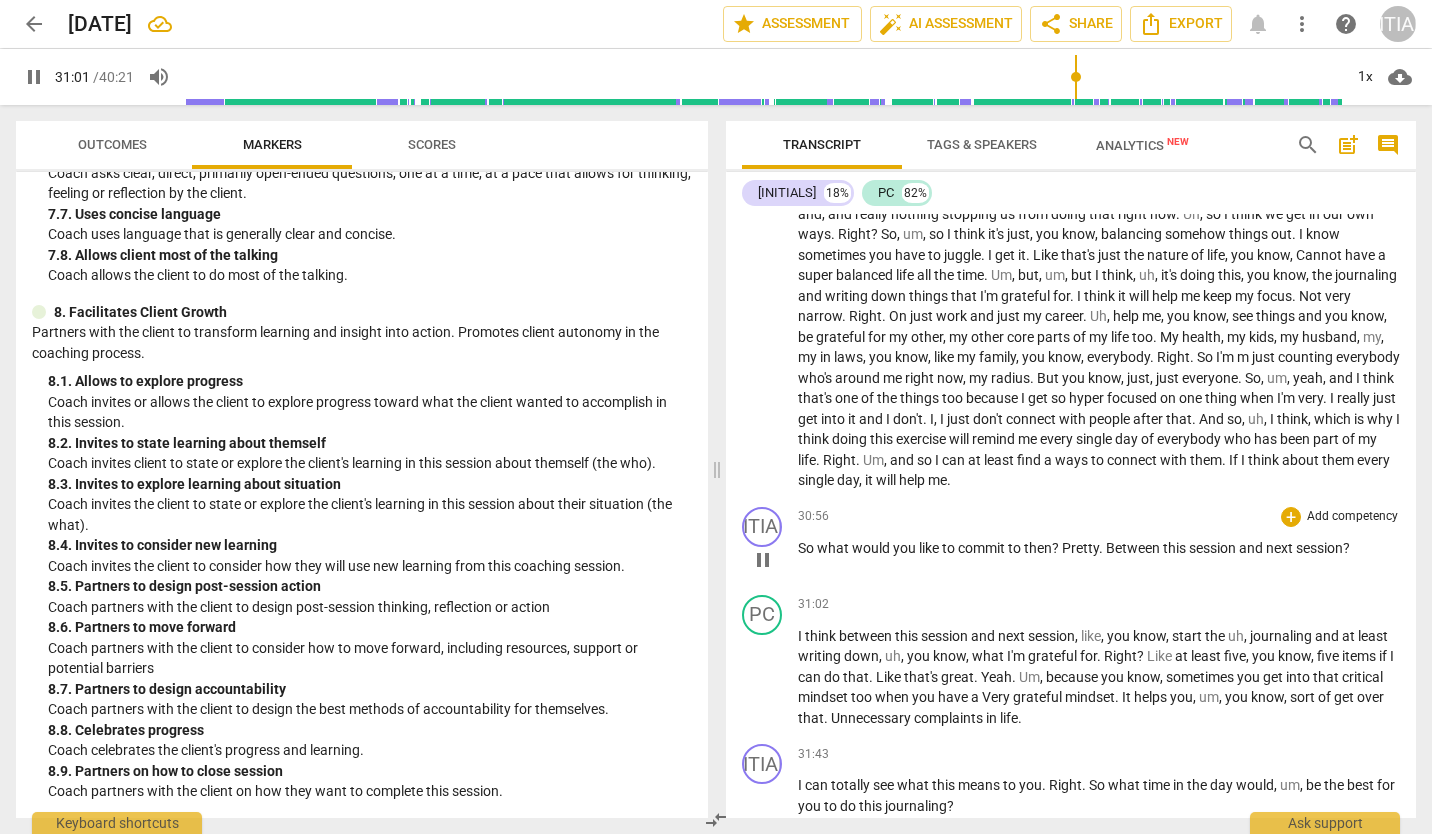 type 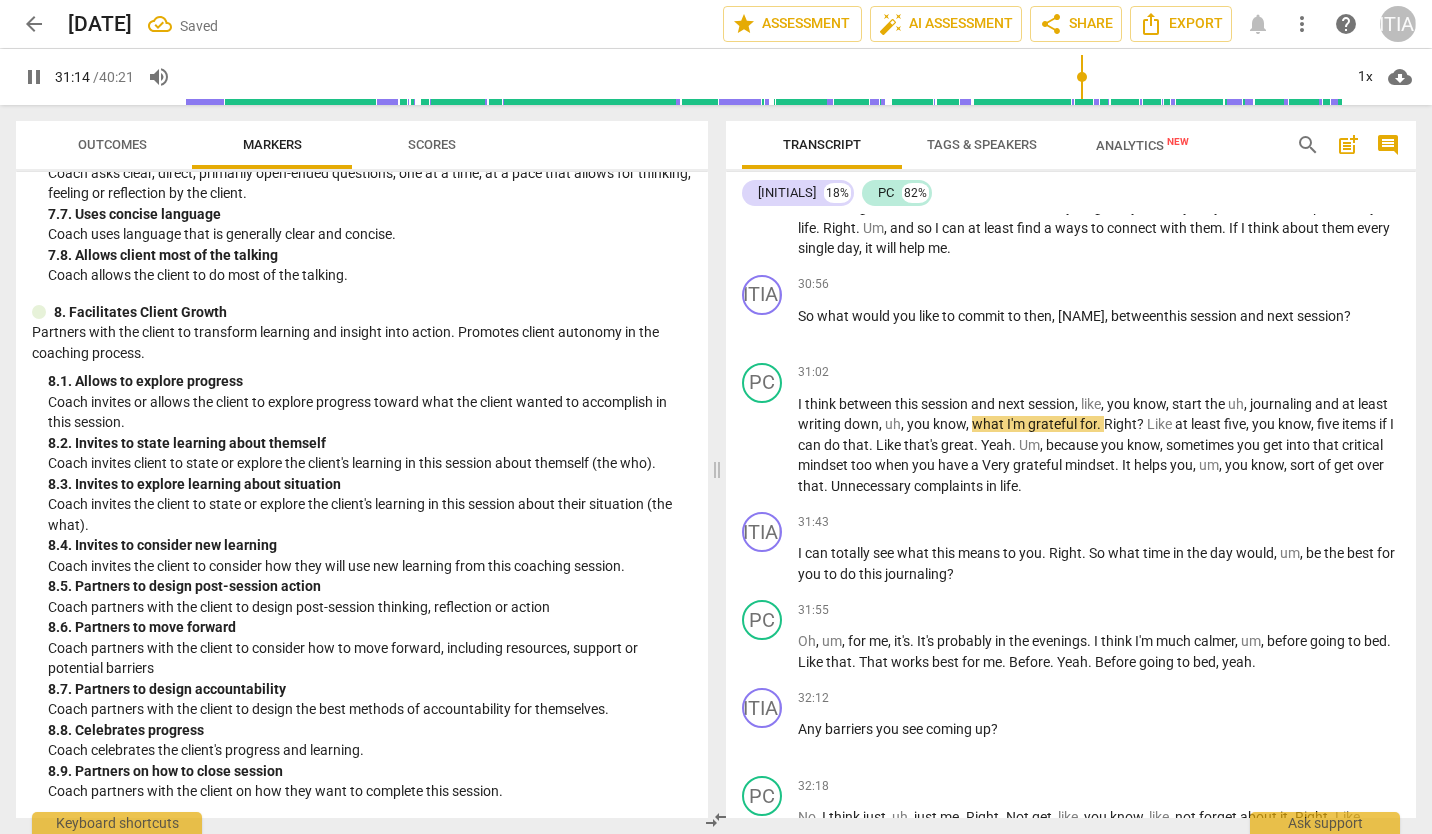 scroll, scrollTop: 7025, scrollLeft: 0, axis: vertical 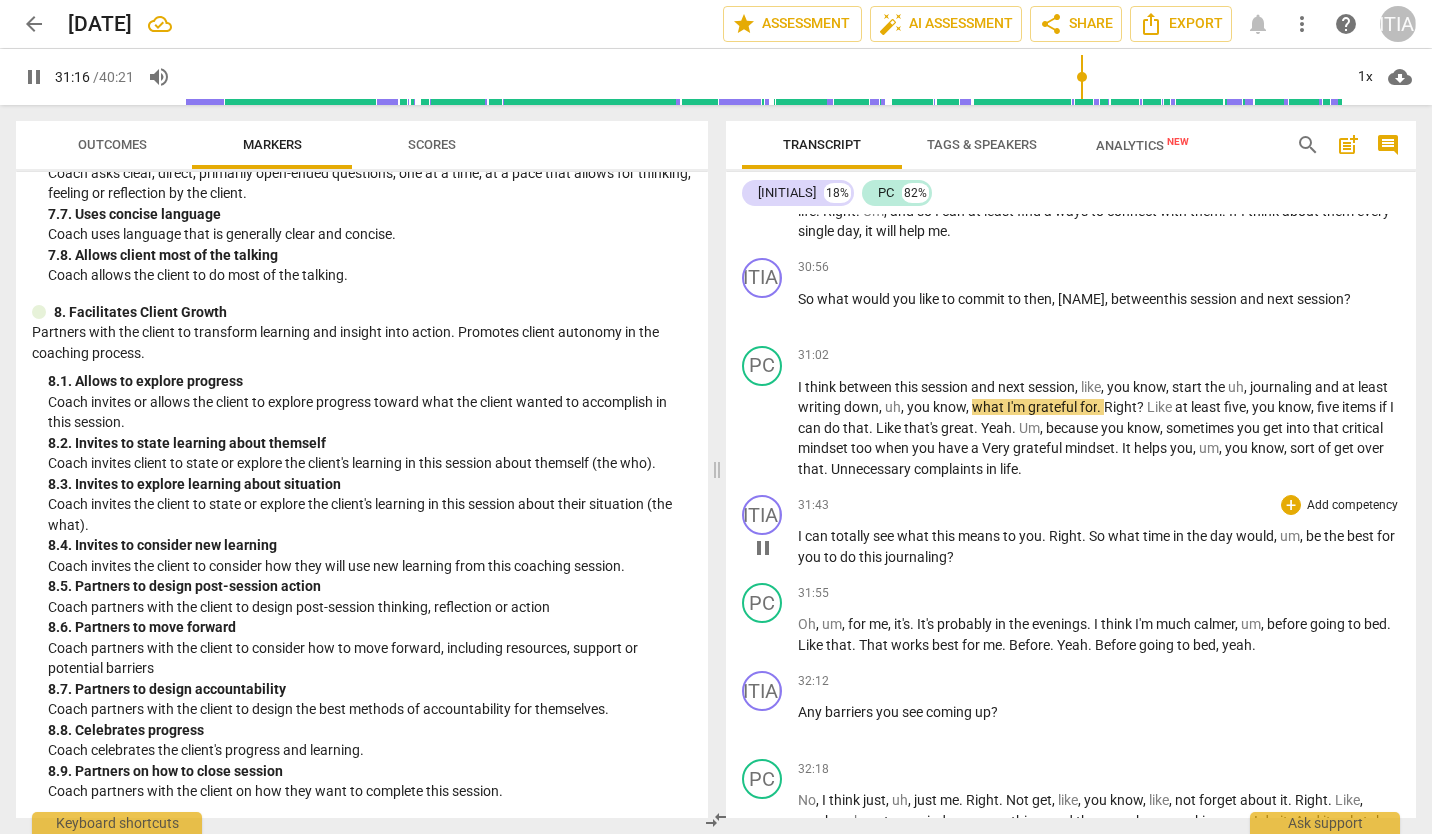 click on "means" at bounding box center (980, 536) 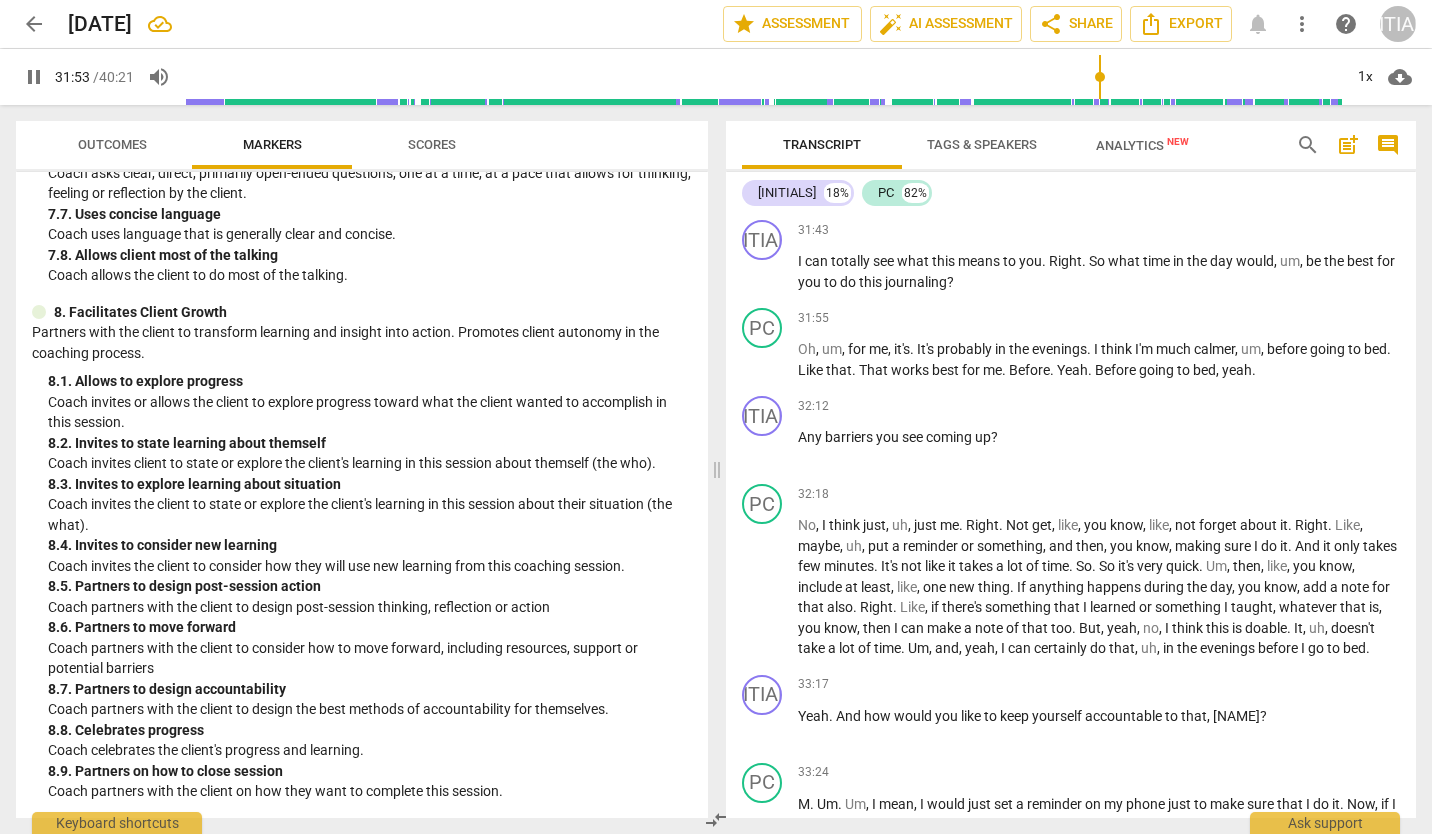 scroll, scrollTop: 7300, scrollLeft: 0, axis: vertical 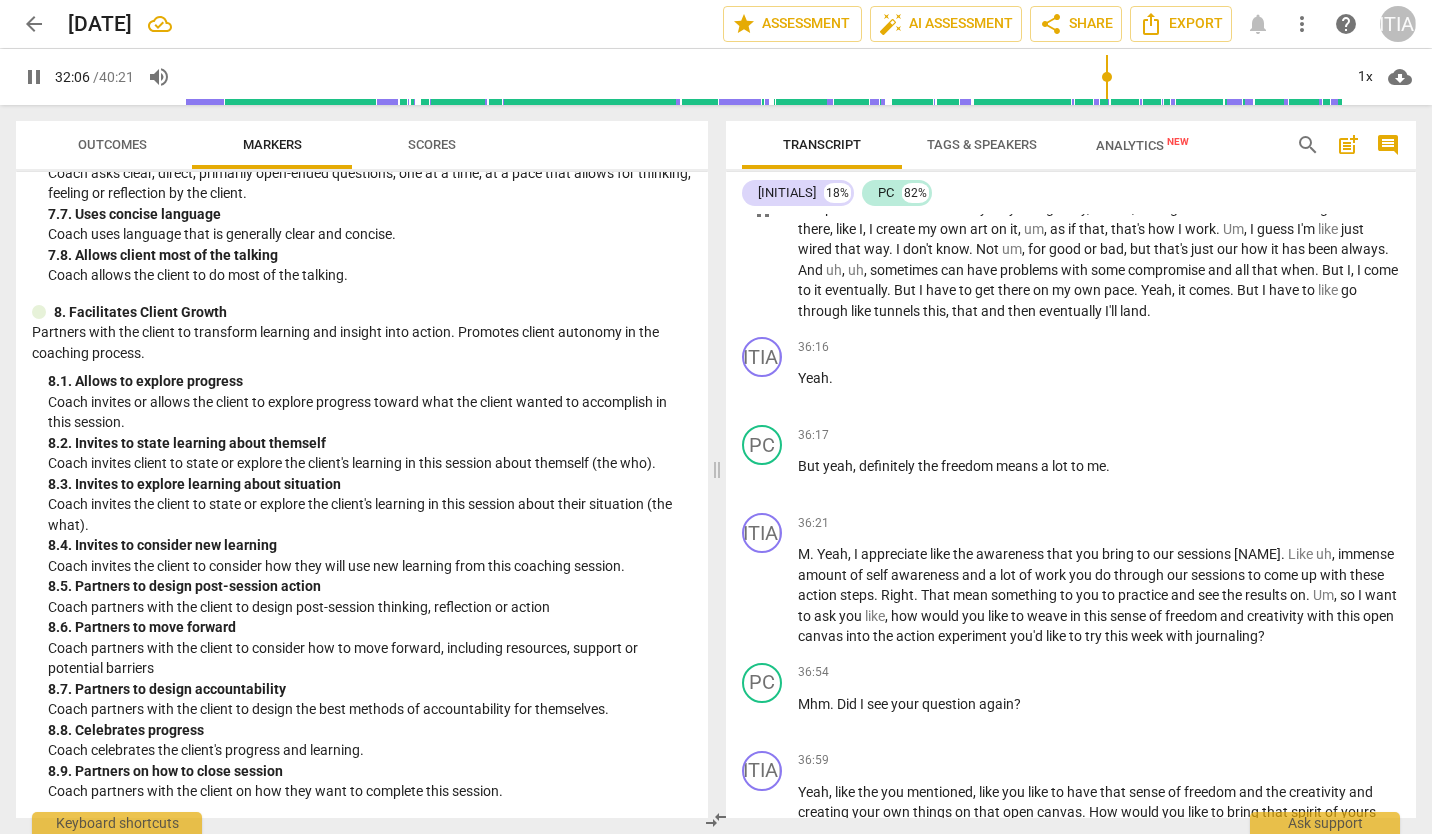 click on "land" at bounding box center [1133, 311] 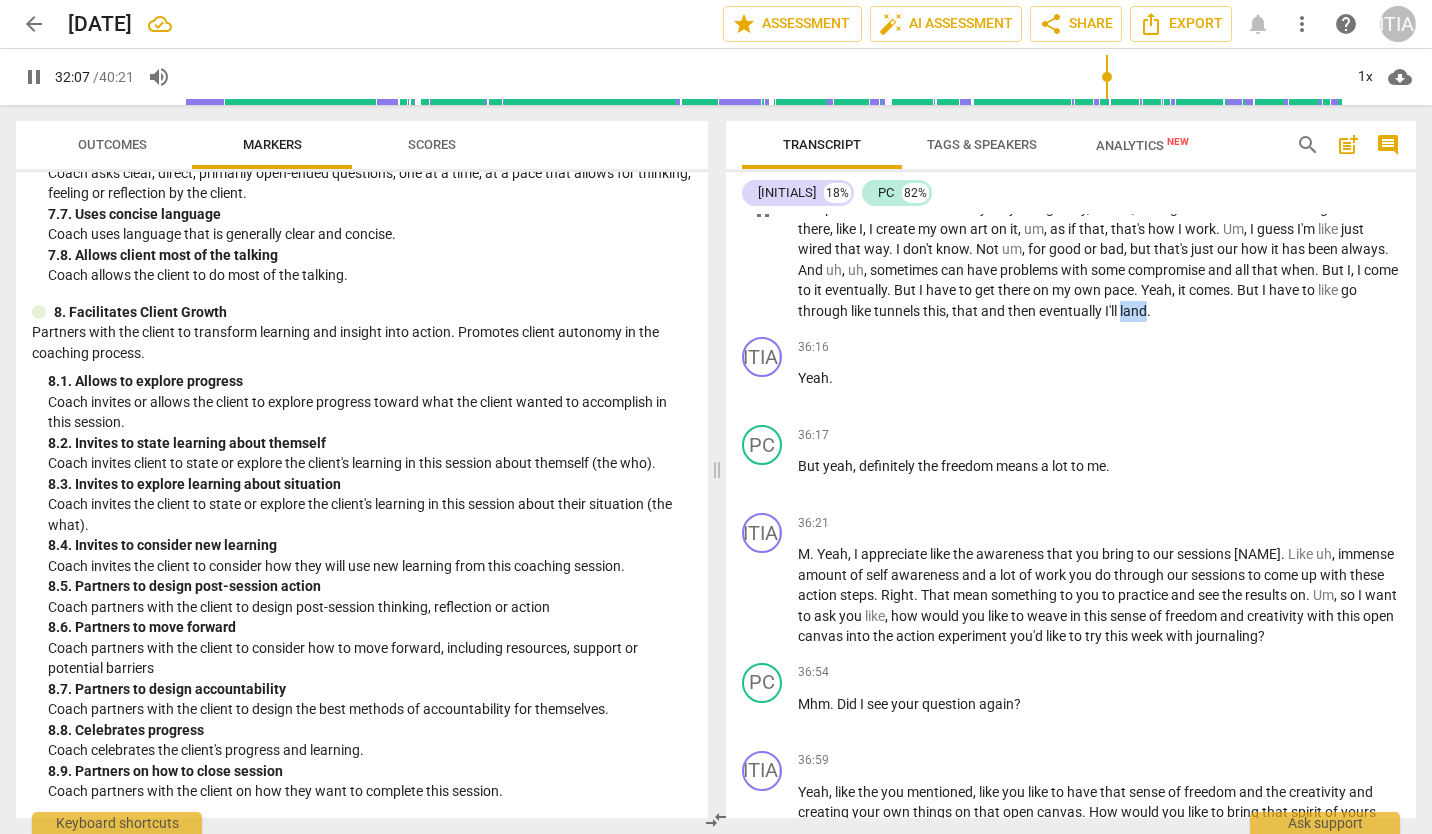 click on "land" at bounding box center (1133, 311) 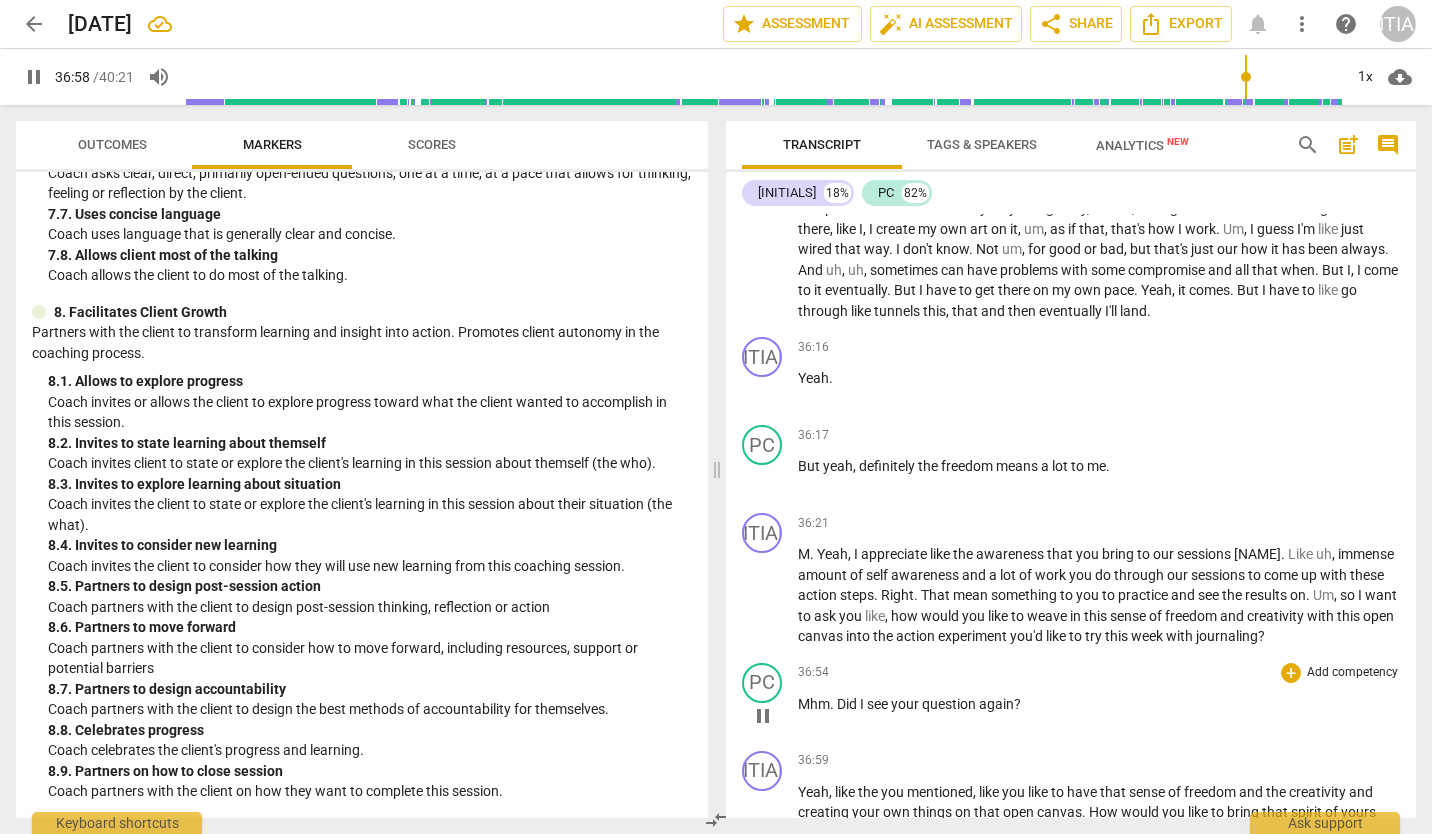 click on "pause" at bounding box center [763, 716] 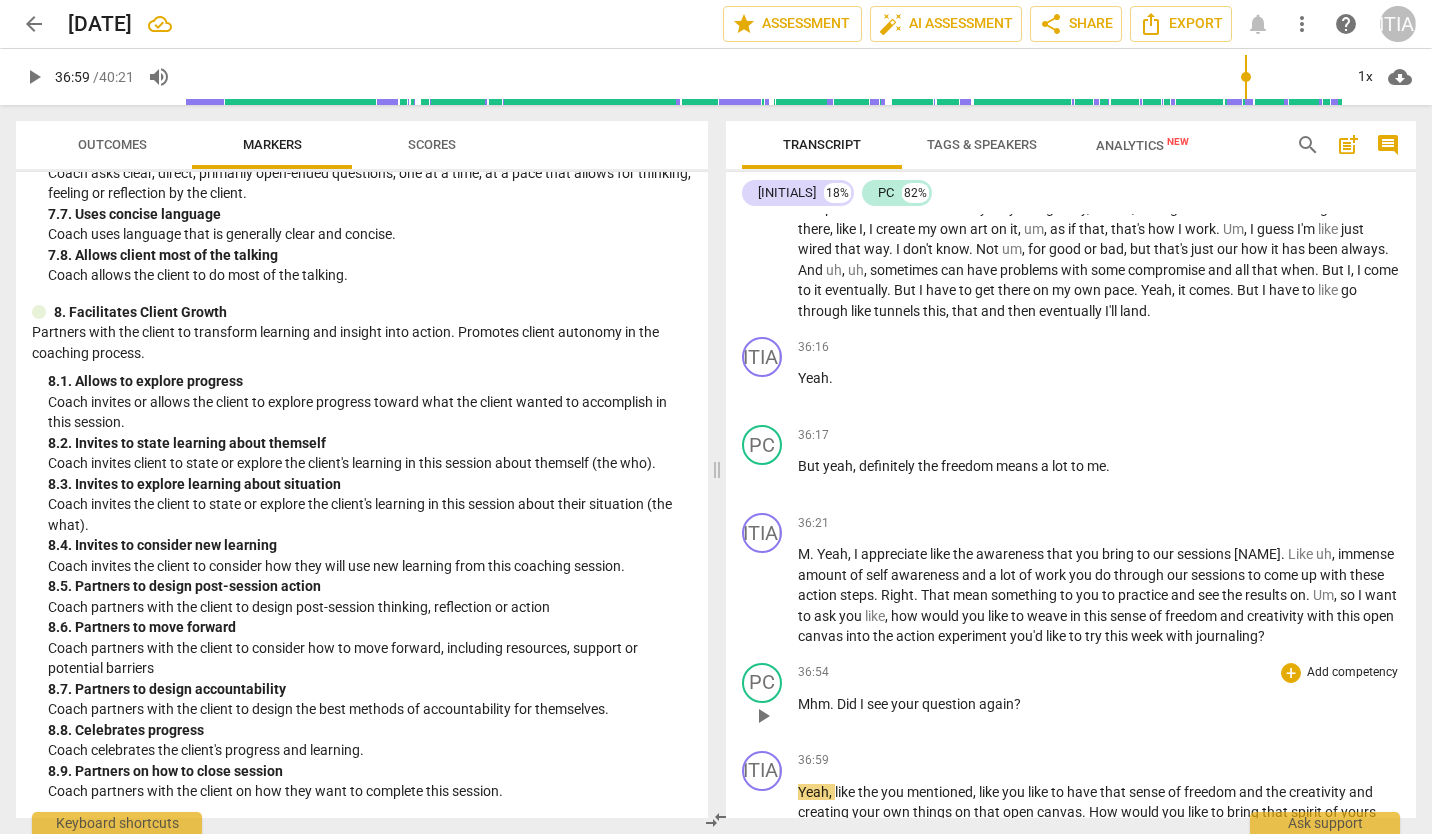 scroll, scrollTop: 9021, scrollLeft: 0, axis: vertical 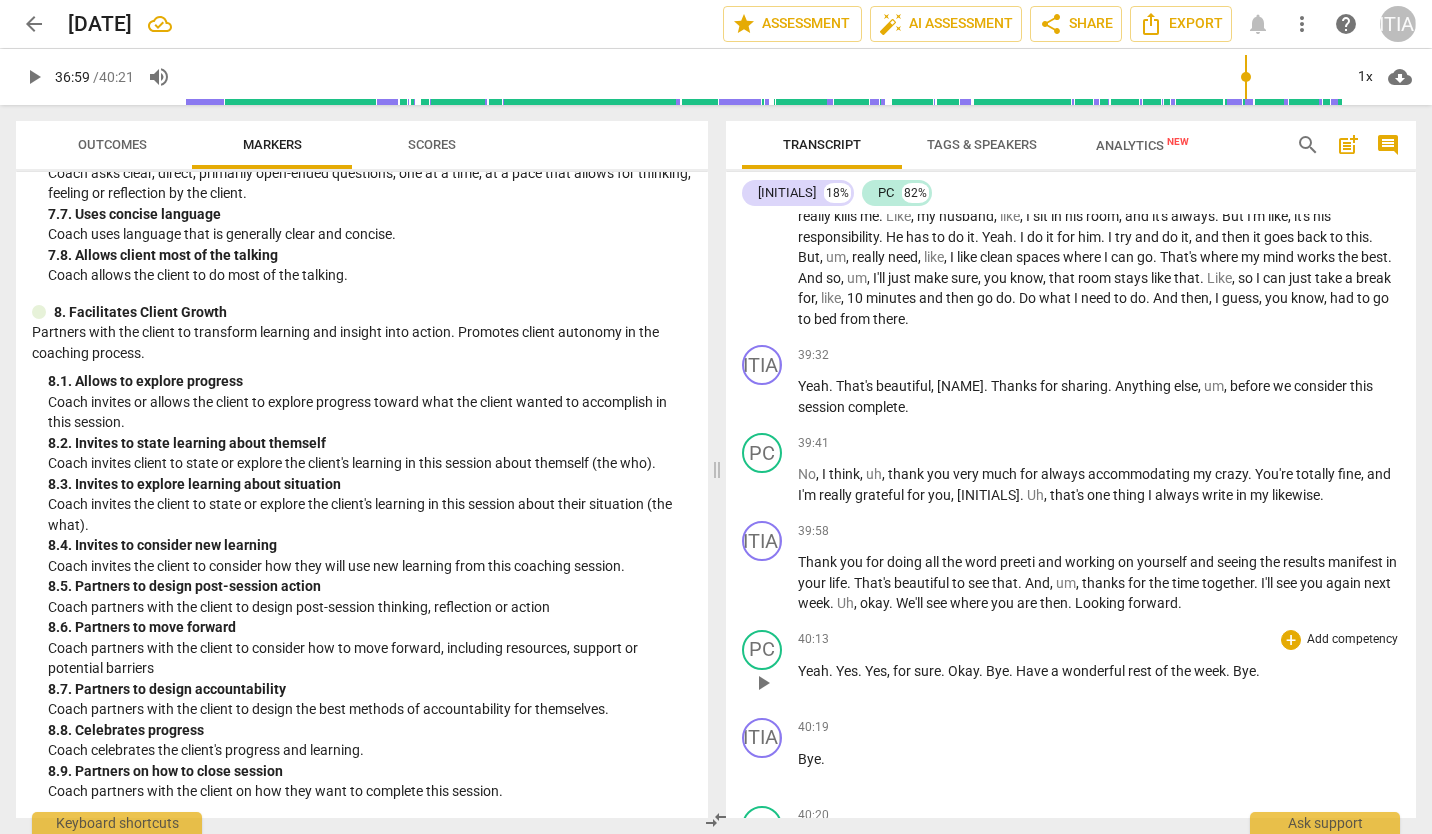 click on "PC play_arrow pause 40:13 + Add competency keyboard_arrow_right Yeah .   Yes .   Yes ,   for   sure .   Okay .   Bye .   Have   a   wonderful   rest   of   the   week .   Bye ." at bounding box center (1071, 666) 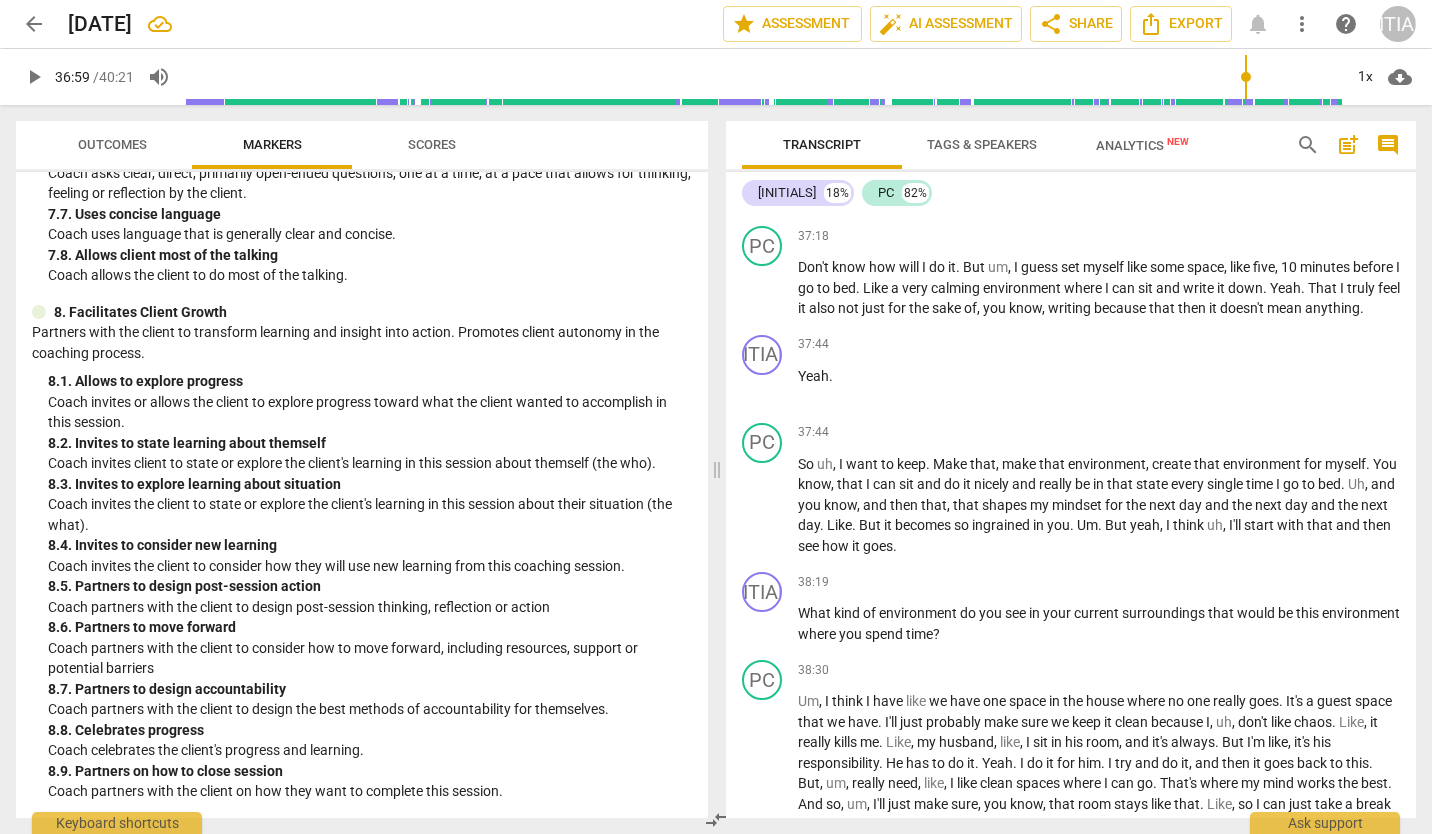 scroll, scrollTop: 9021, scrollLeft: 0, axis: vertical 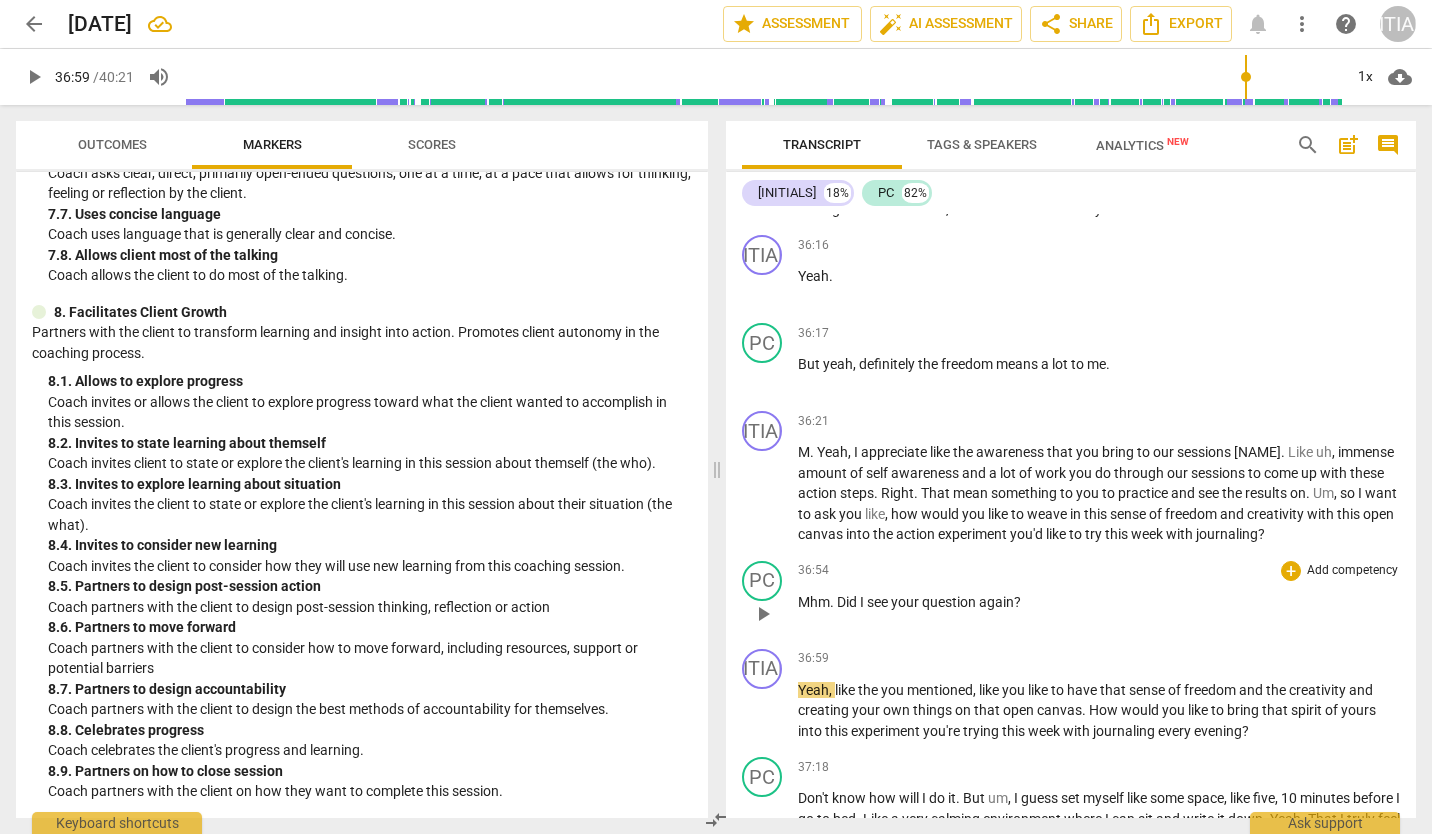 click on "Did" at bounding box center (848, 602) 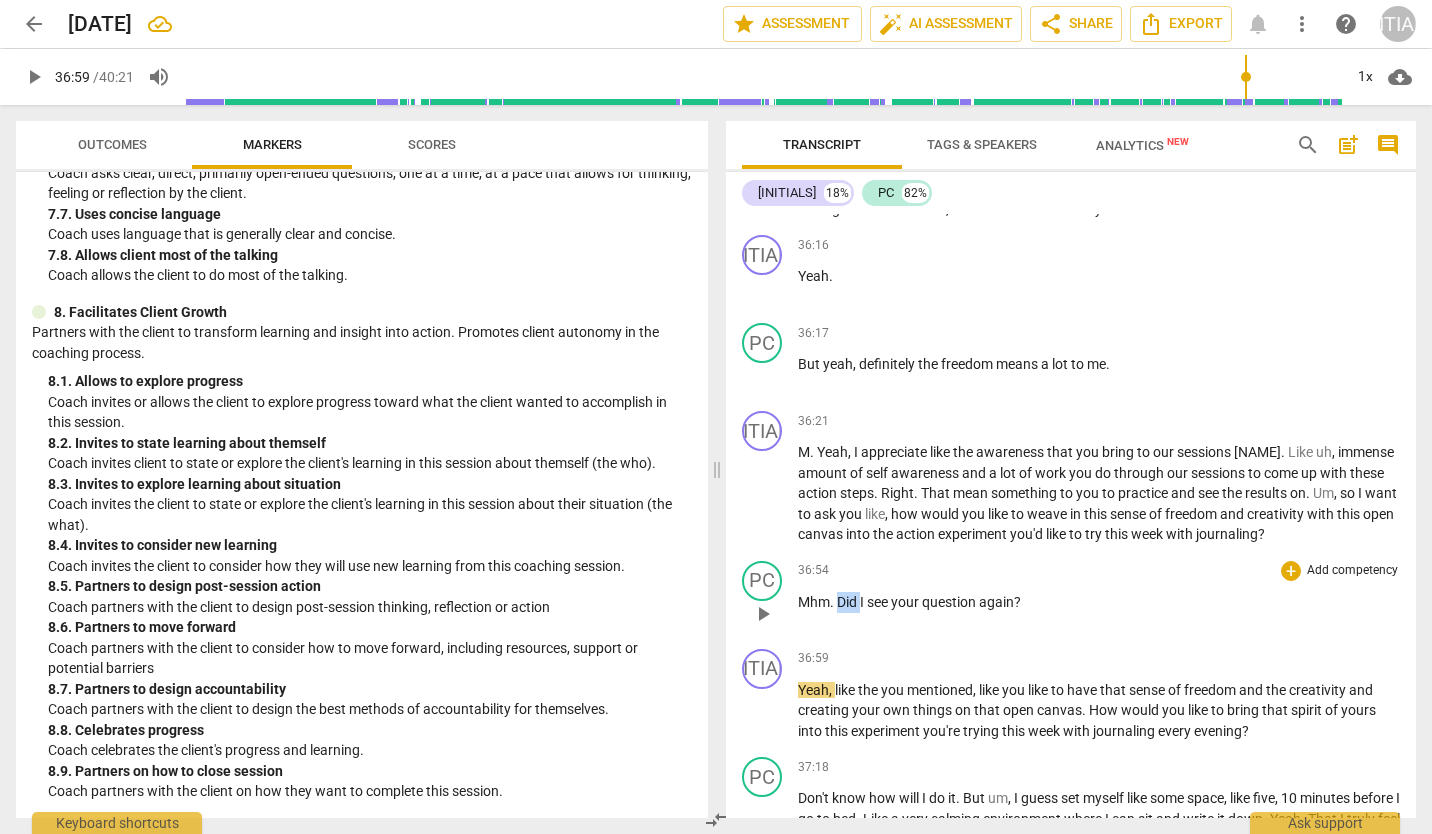 click on "Did" at bounding box center (848, 602) 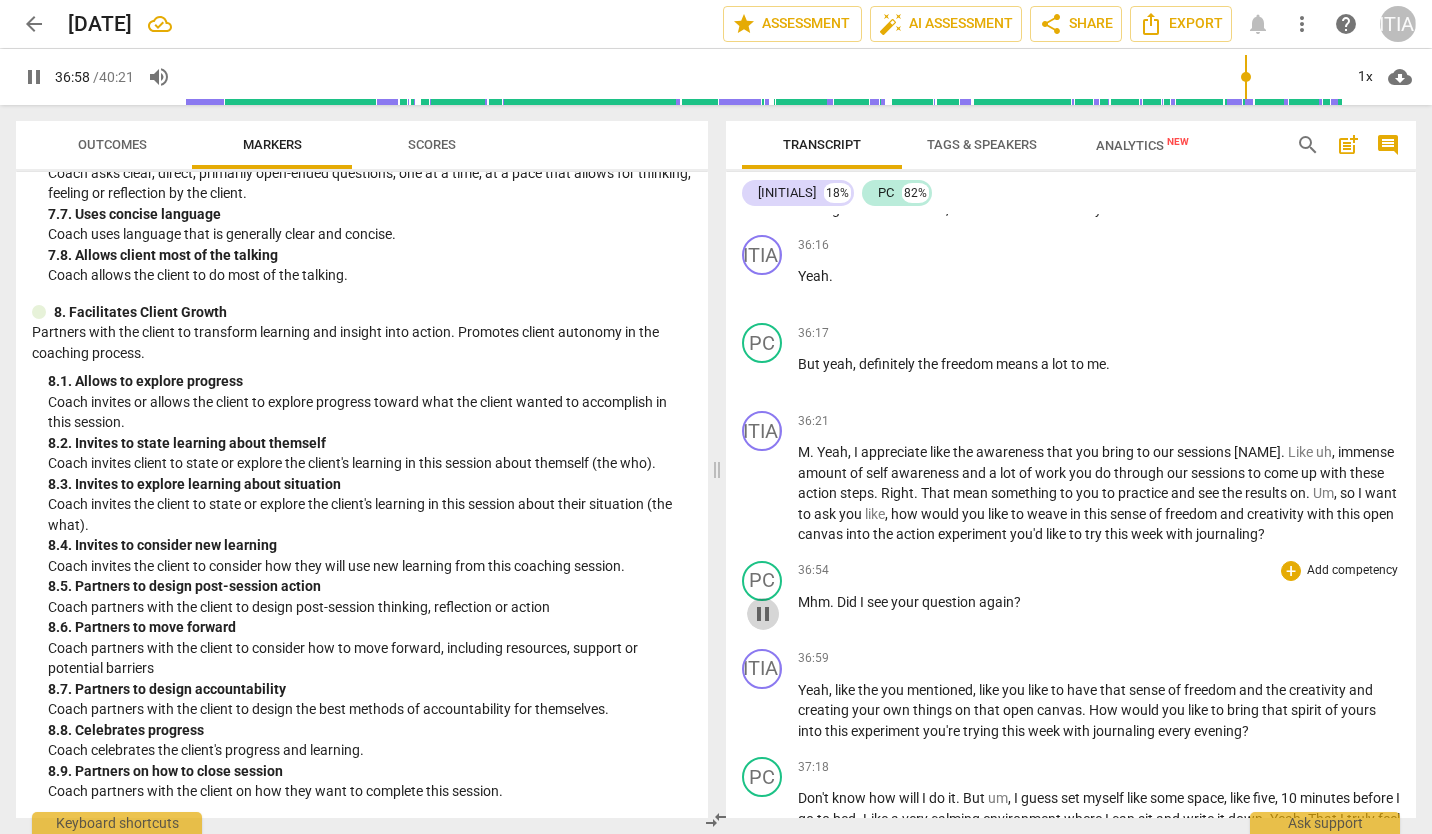 click on "pause" at bounding box center [763, 614] 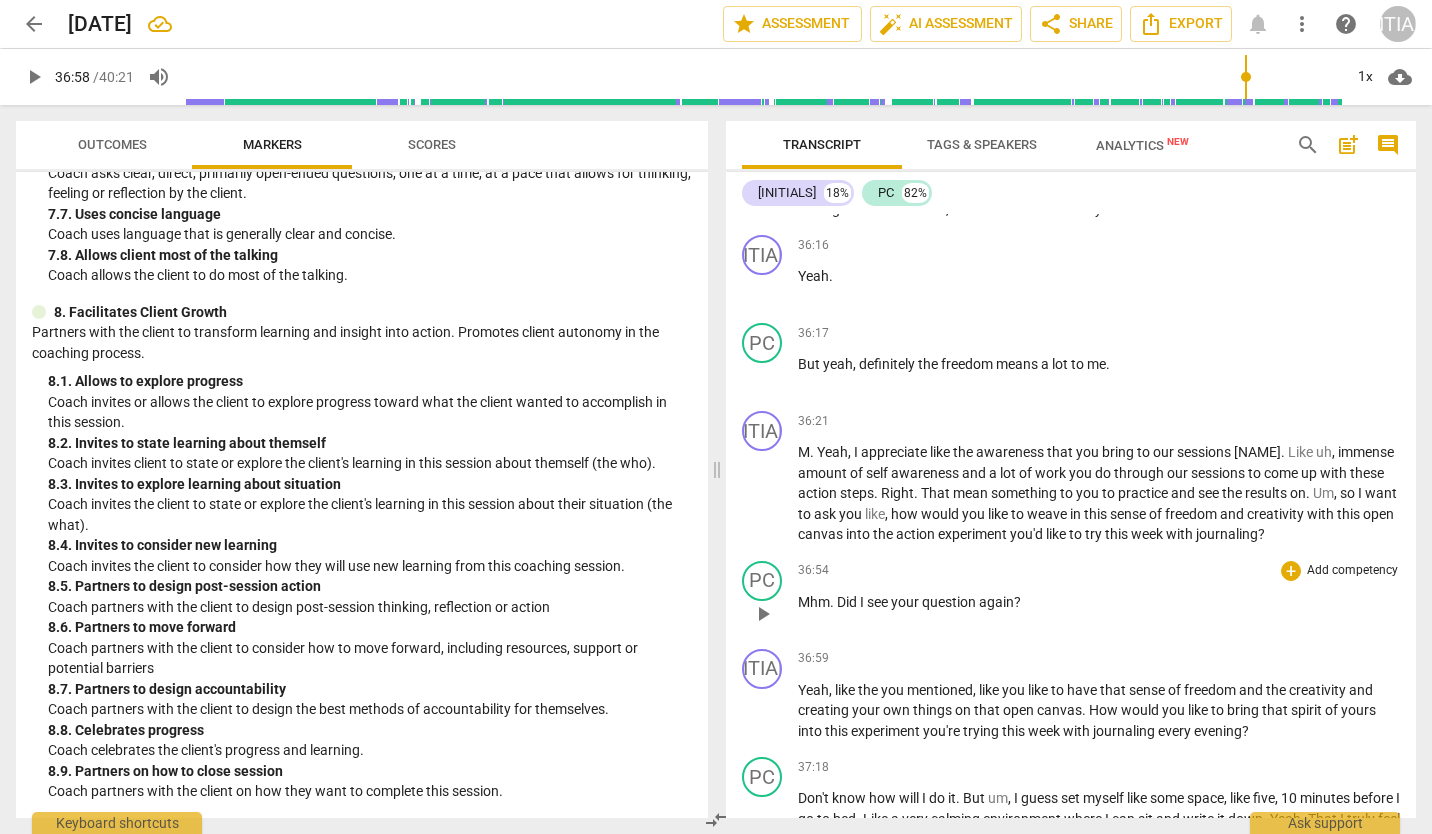 click on "see" at bounding box center [879, 602] 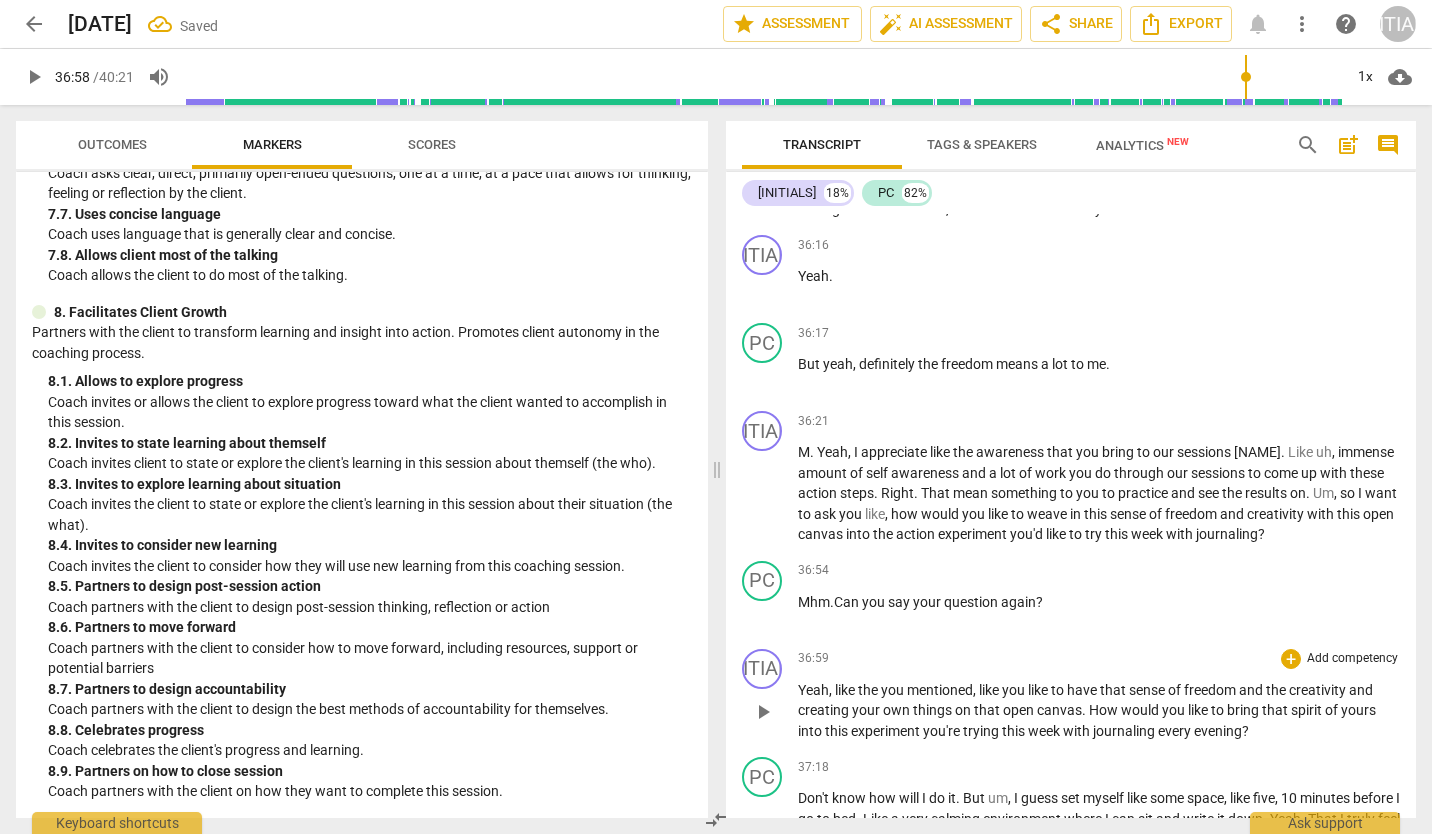click on "creating" at bounding box center [825, 710] 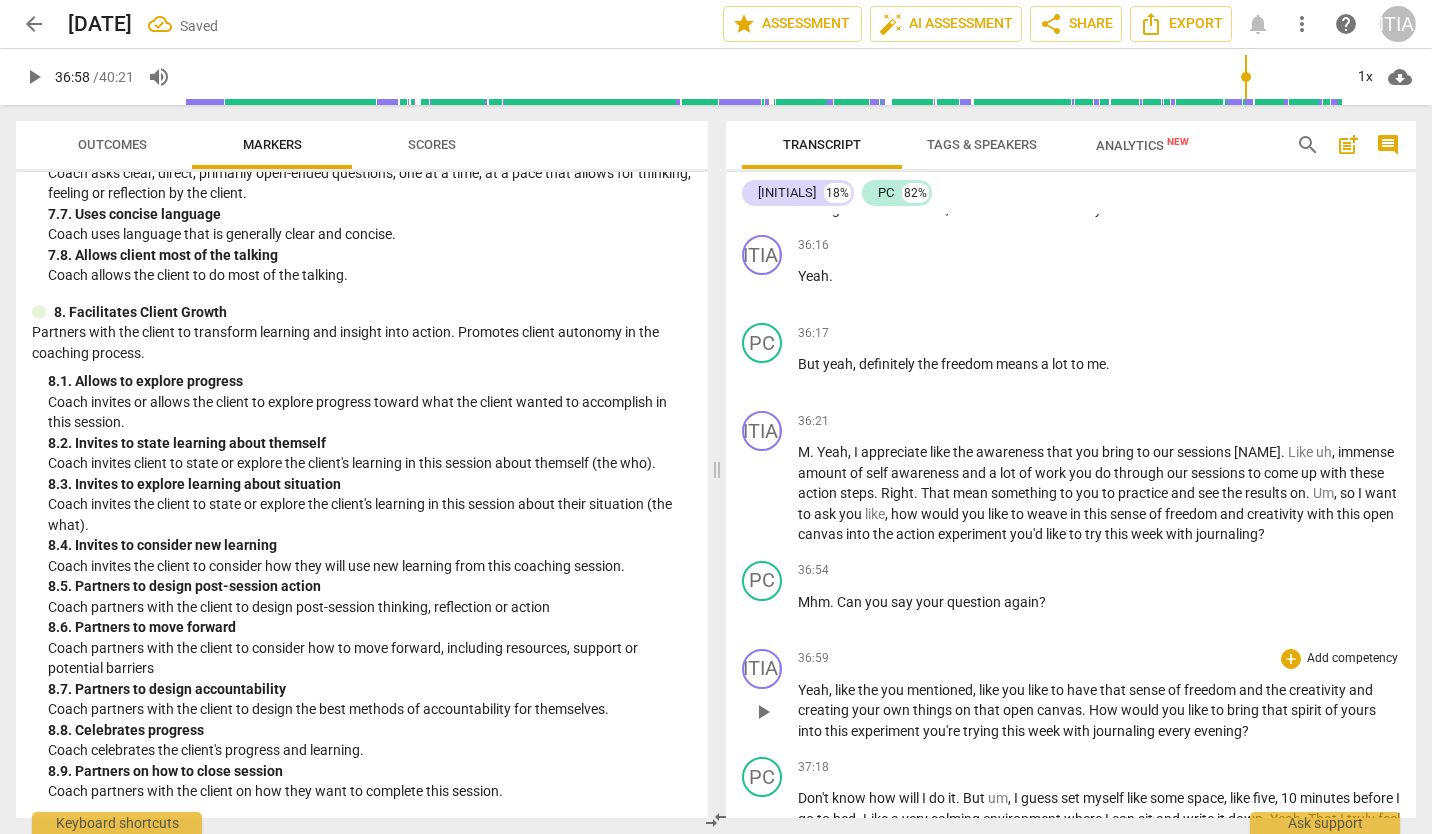 click on "Yeah" at bounding box center (813, 690) 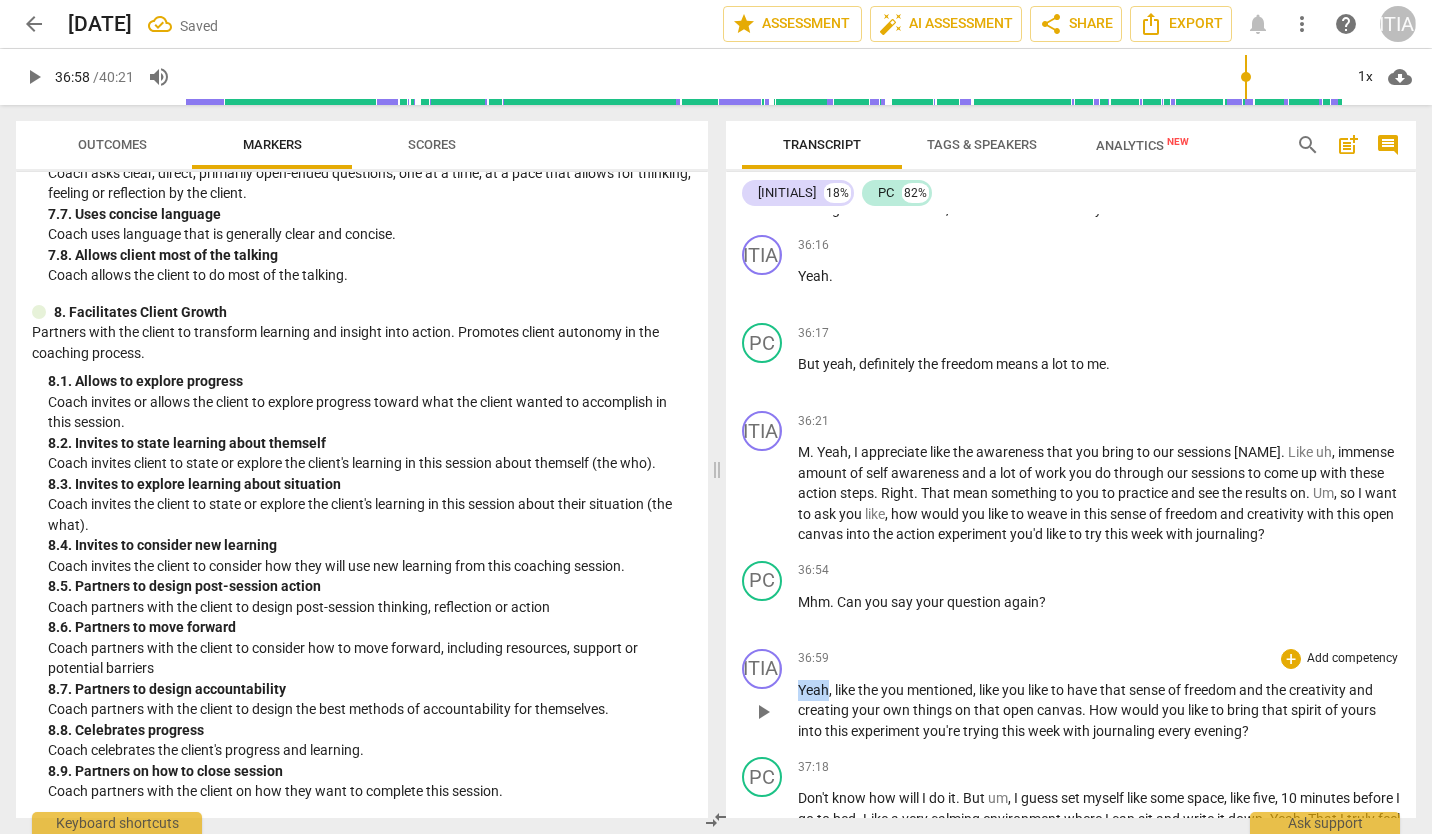 click on "Yeah" at bounding box center [813, 690] 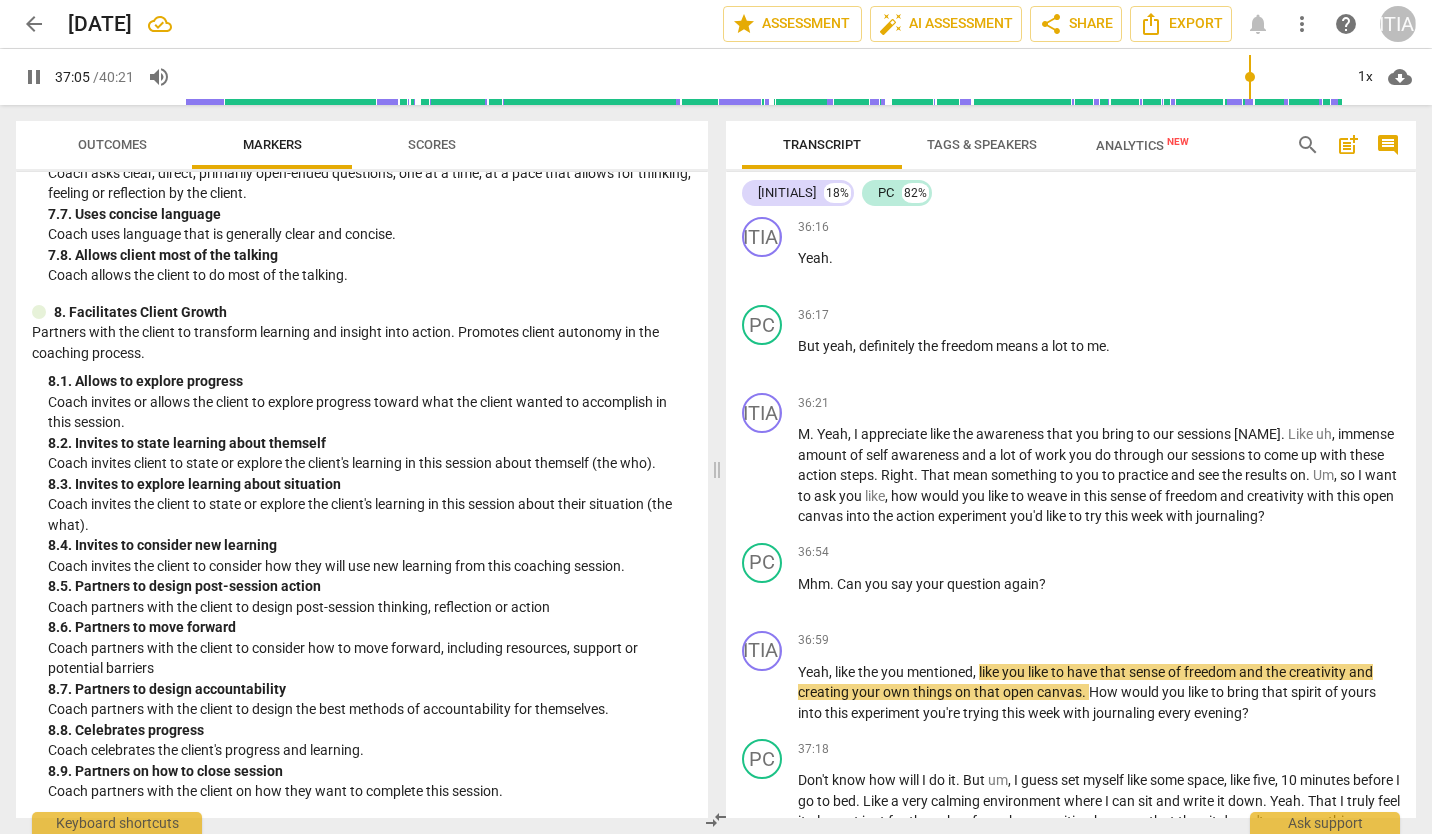 scroll, scrollTop: 8528, scrollLeft: 0, axis: vertical 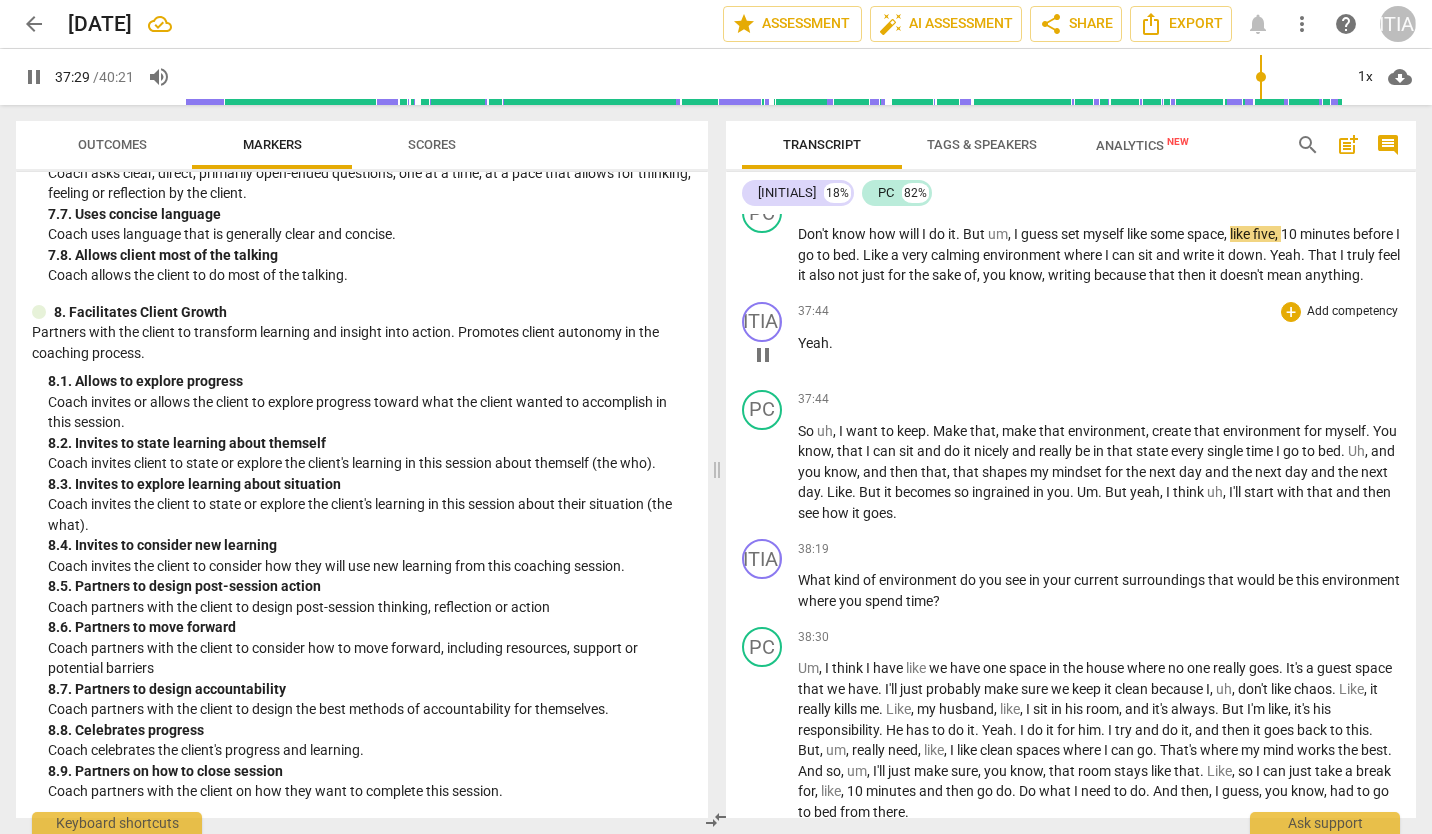 click on "Yeah" at bounding box center [813, 343] 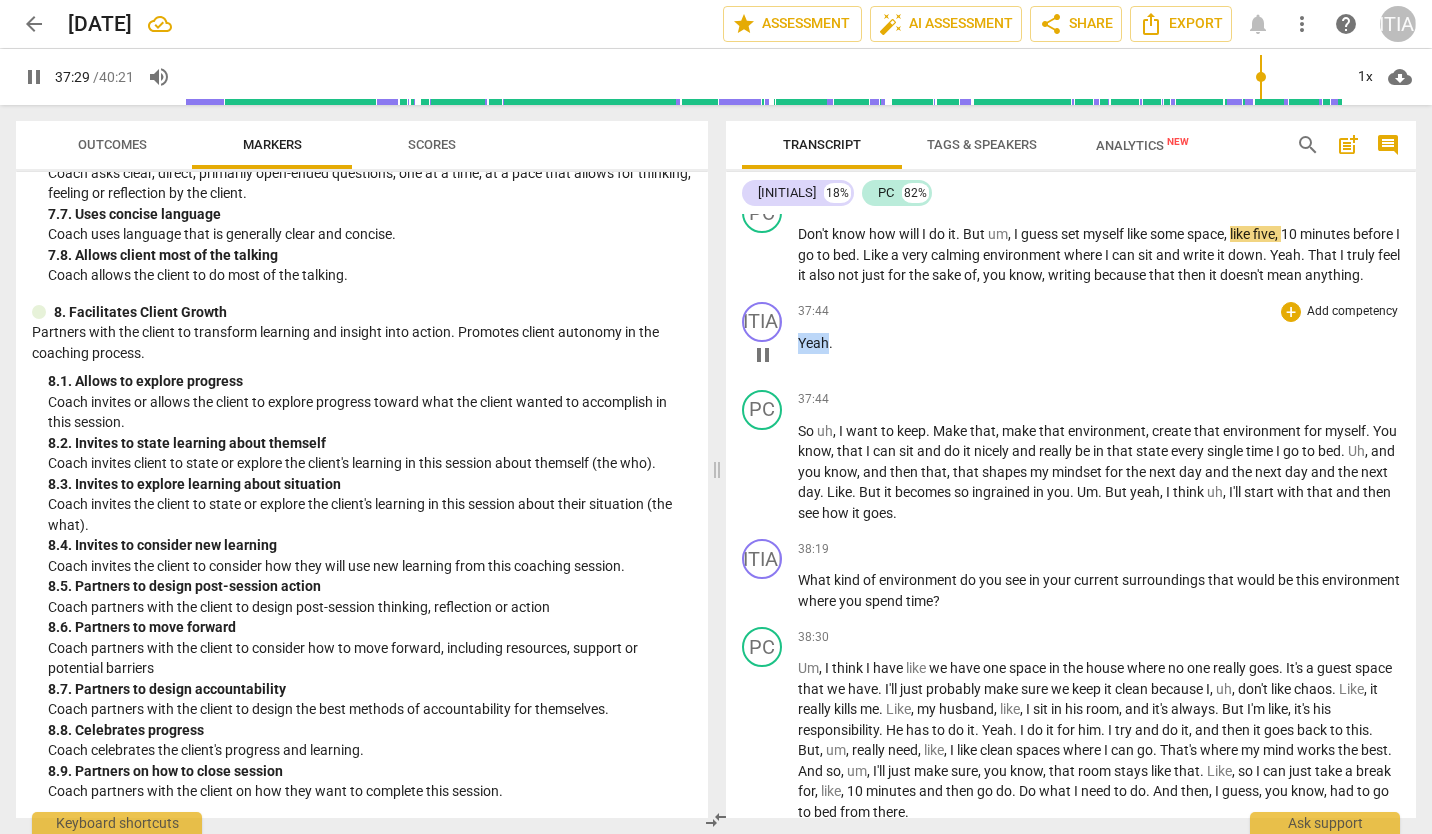 click on "Yeah" at bounding box center [813, 343] 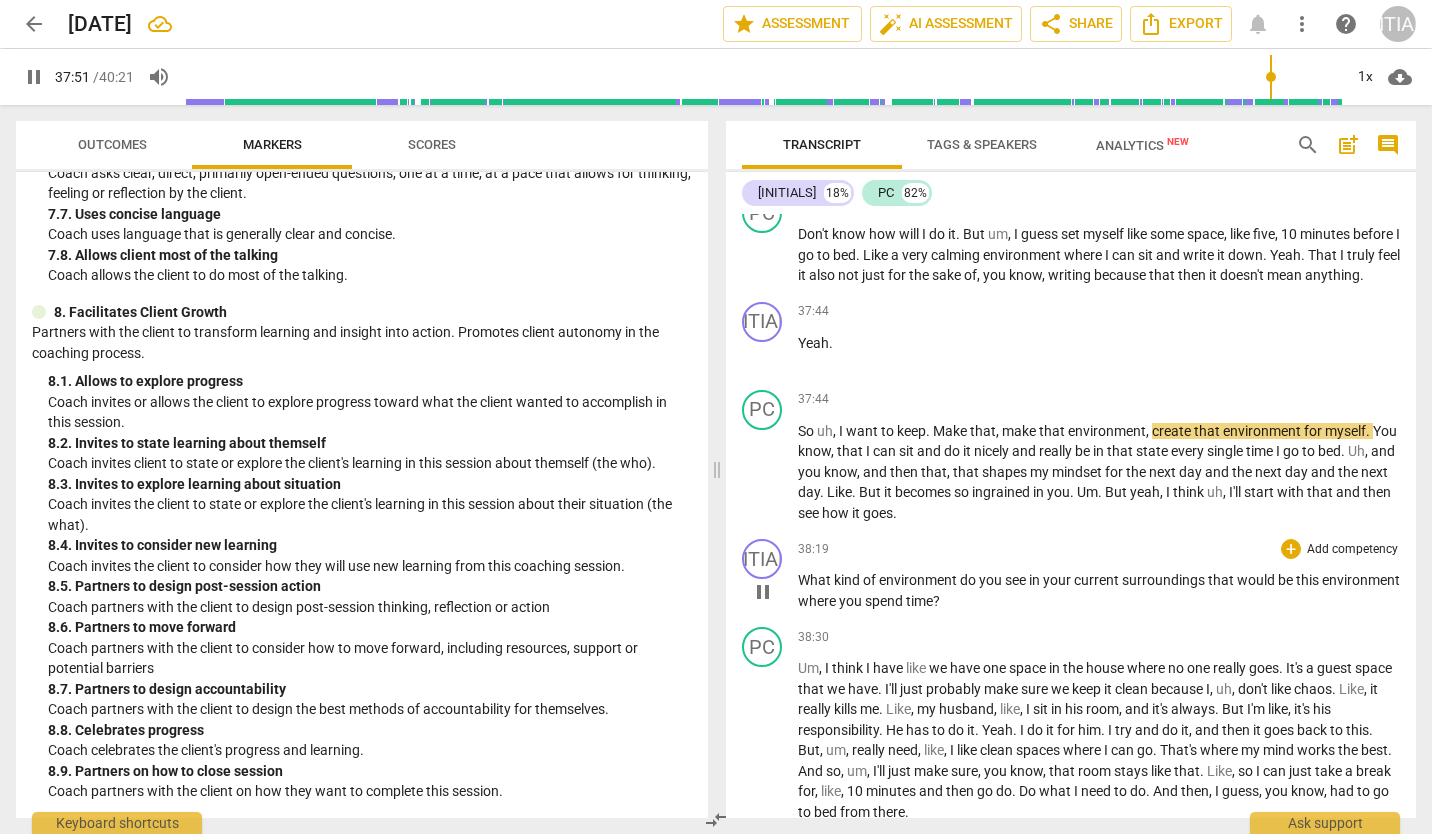 click on "kind" at bounding box center (848, 580) 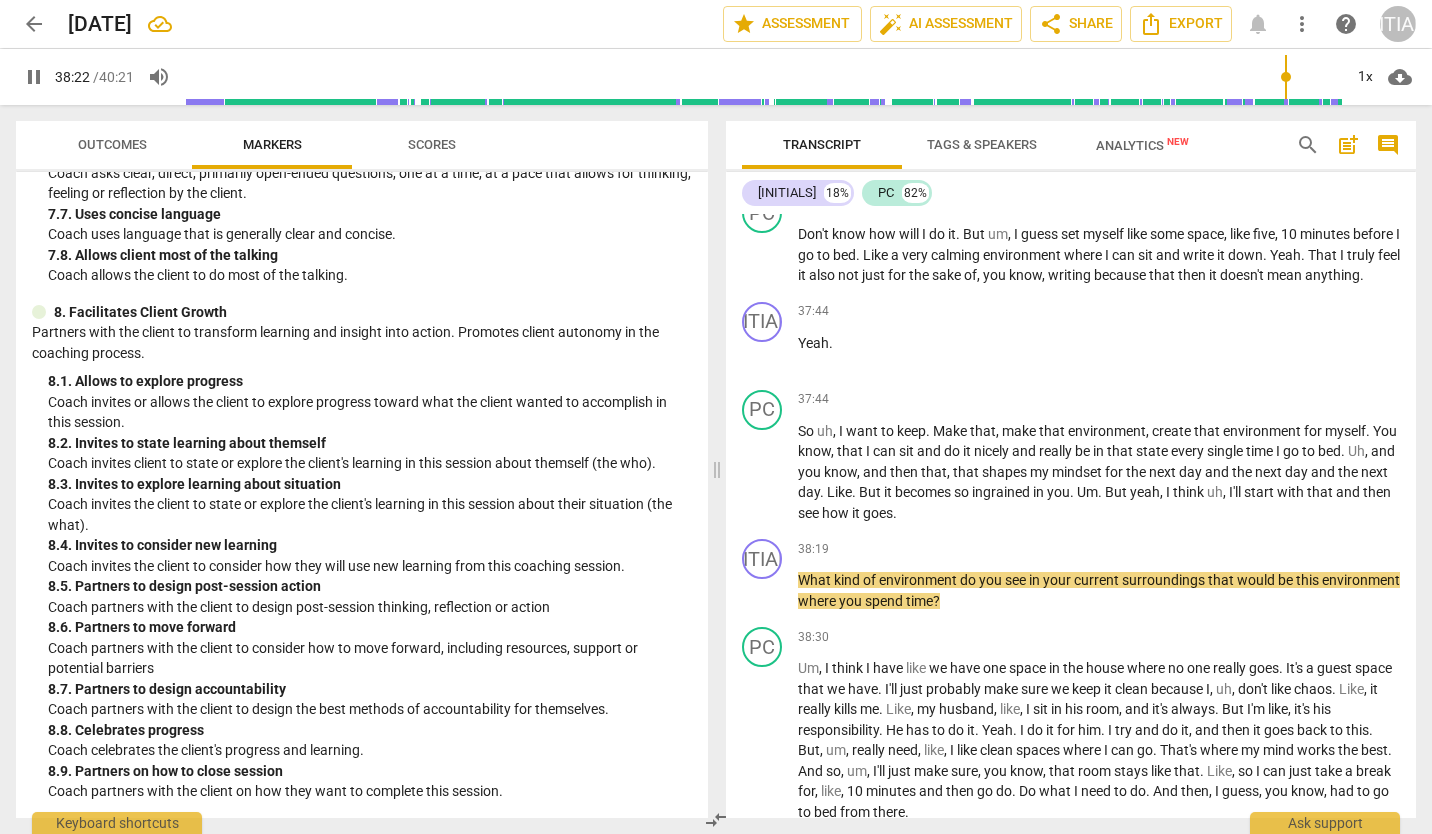 scroll, scrollTop: 9585, scrollLeft: 0, axis: vertical 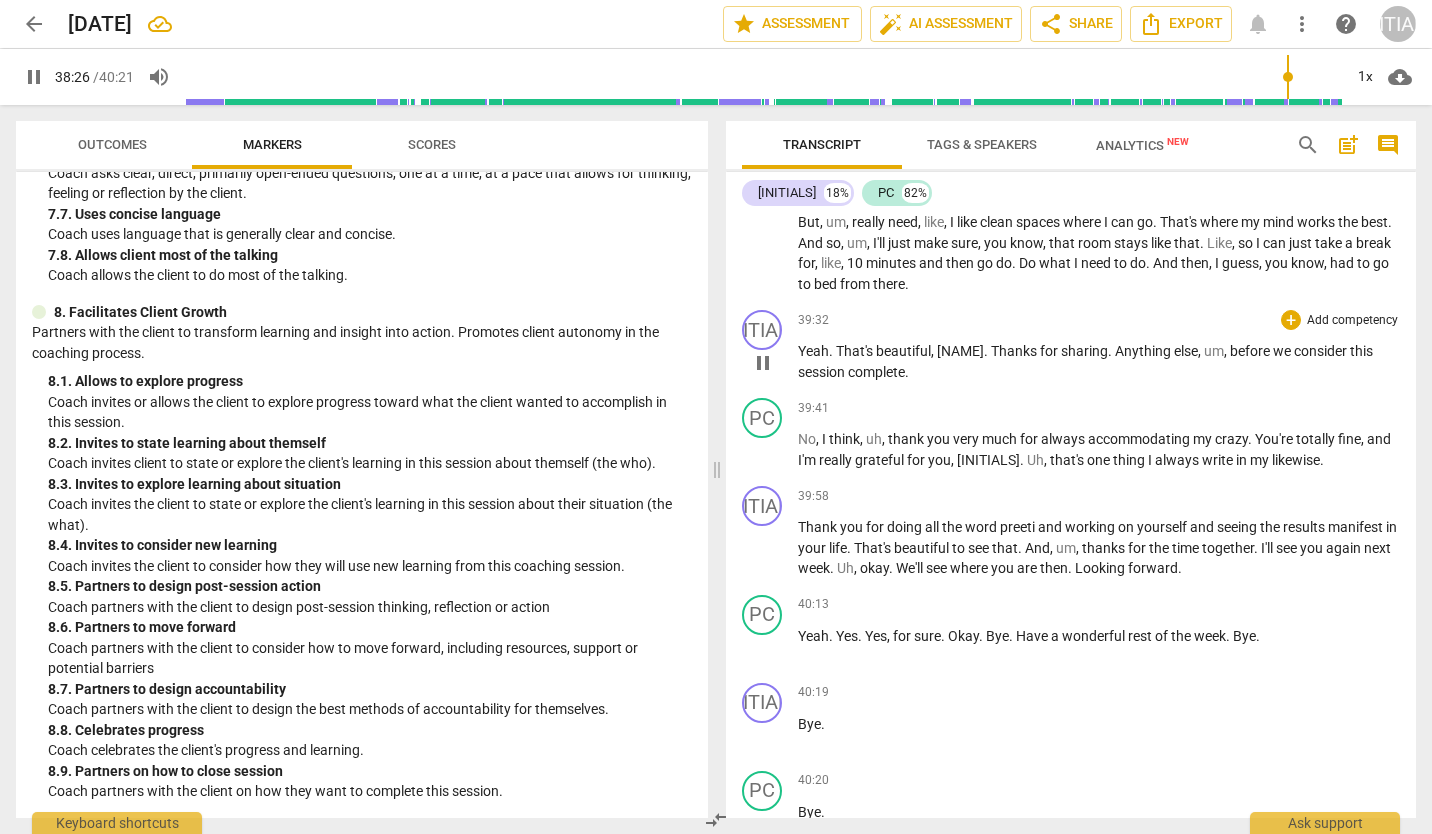 click on "Yeah .   That's   beautiful ,   [NAME] .   Thanks   for   sharing .   Anything   else ,   um ,   before   we   consider   this   session   complete ." at bounding box center [1099, 361] 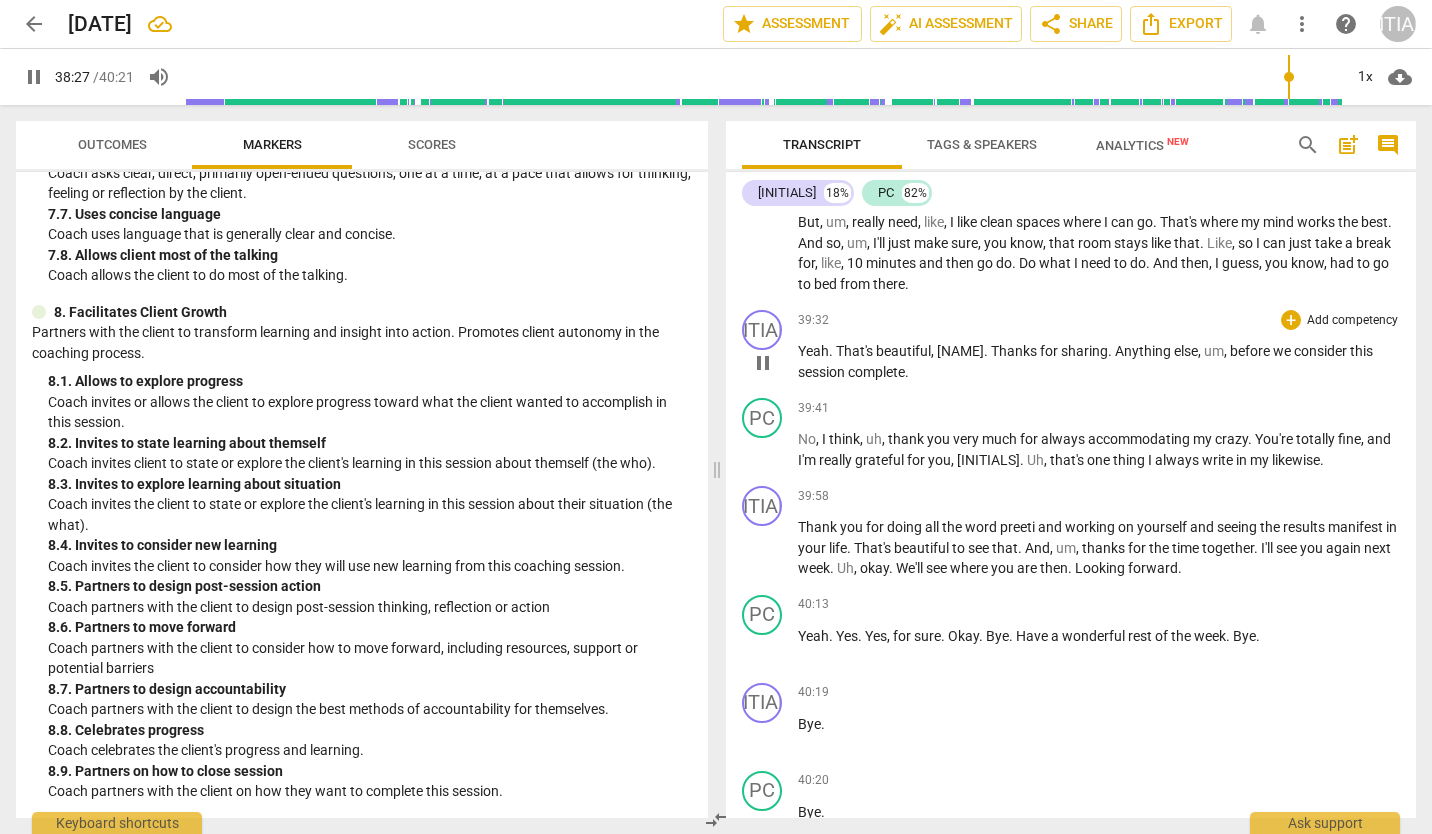 click on "for" at bounding box center (1050, 351) 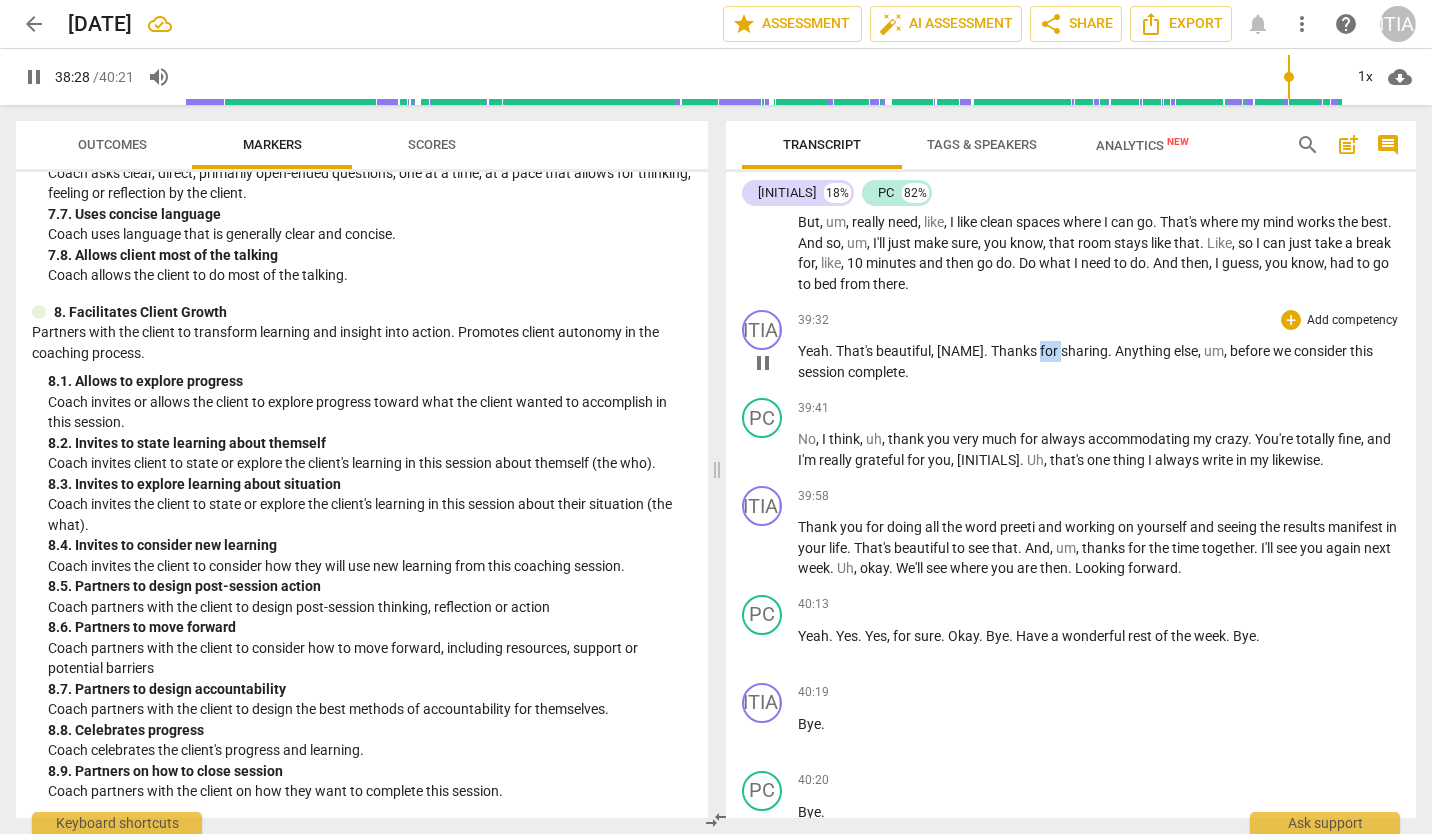 click on "for" at bounding box center [1050, 351] 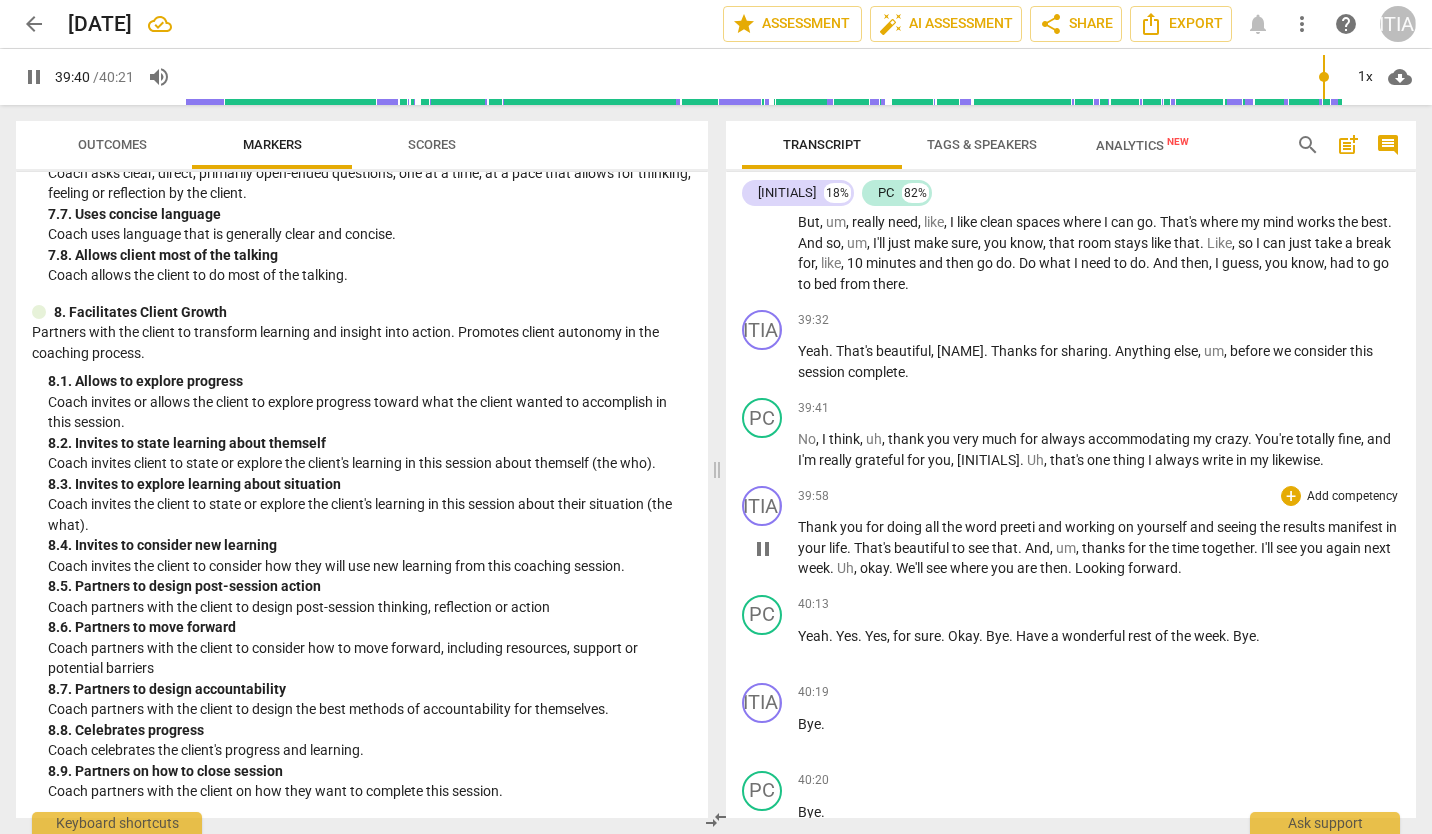 click on "Thank   you   for   doing   all   the   word   [NAME]   and   working   on   yourself   and   seeing   the   results   manifest   in   your   life .   That's   beautiful   to   see   that .   And ,   um ,   thanks   for   the   time   together .   I'll   see   you   again   next   week .   Uh ,   okay .   We'll   see   where   you   are   then .   Looking   forward ." at bounding box center [1099, 548] 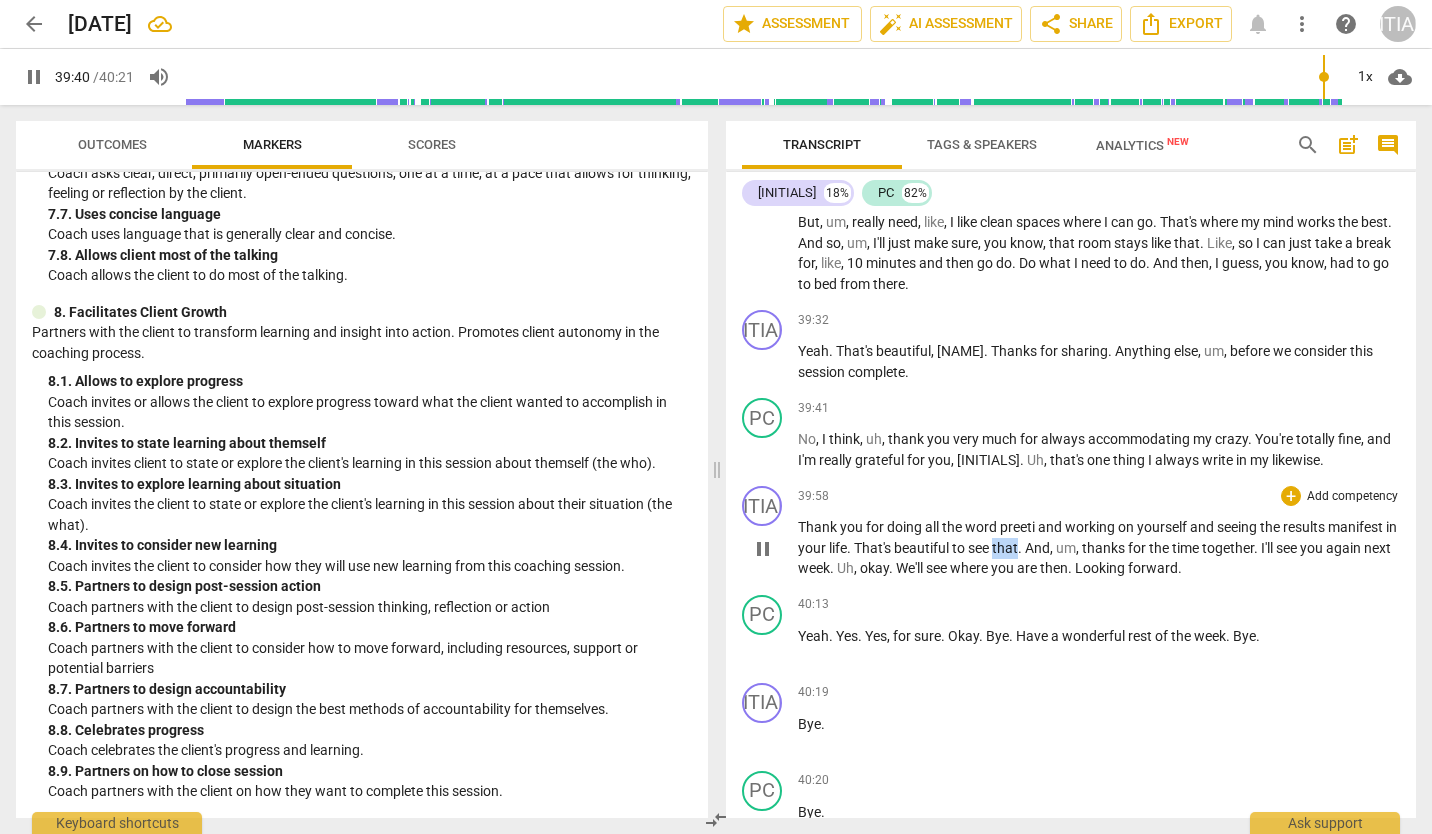 click on "Thank   you   for   doing   all   the   word   [NAME]   and   working   on   yourself   and   seeing   the   results   manifest   in   your   life .   That's   beautiful   to   see   that .   And ,   um ,   thanks   for   the   time   together .   I'll   see   you   again   next   week .   Uh ,   okay .   We'll   see   where   you   are   then .   Looking   forward ." at bounding box center [1099, 548] 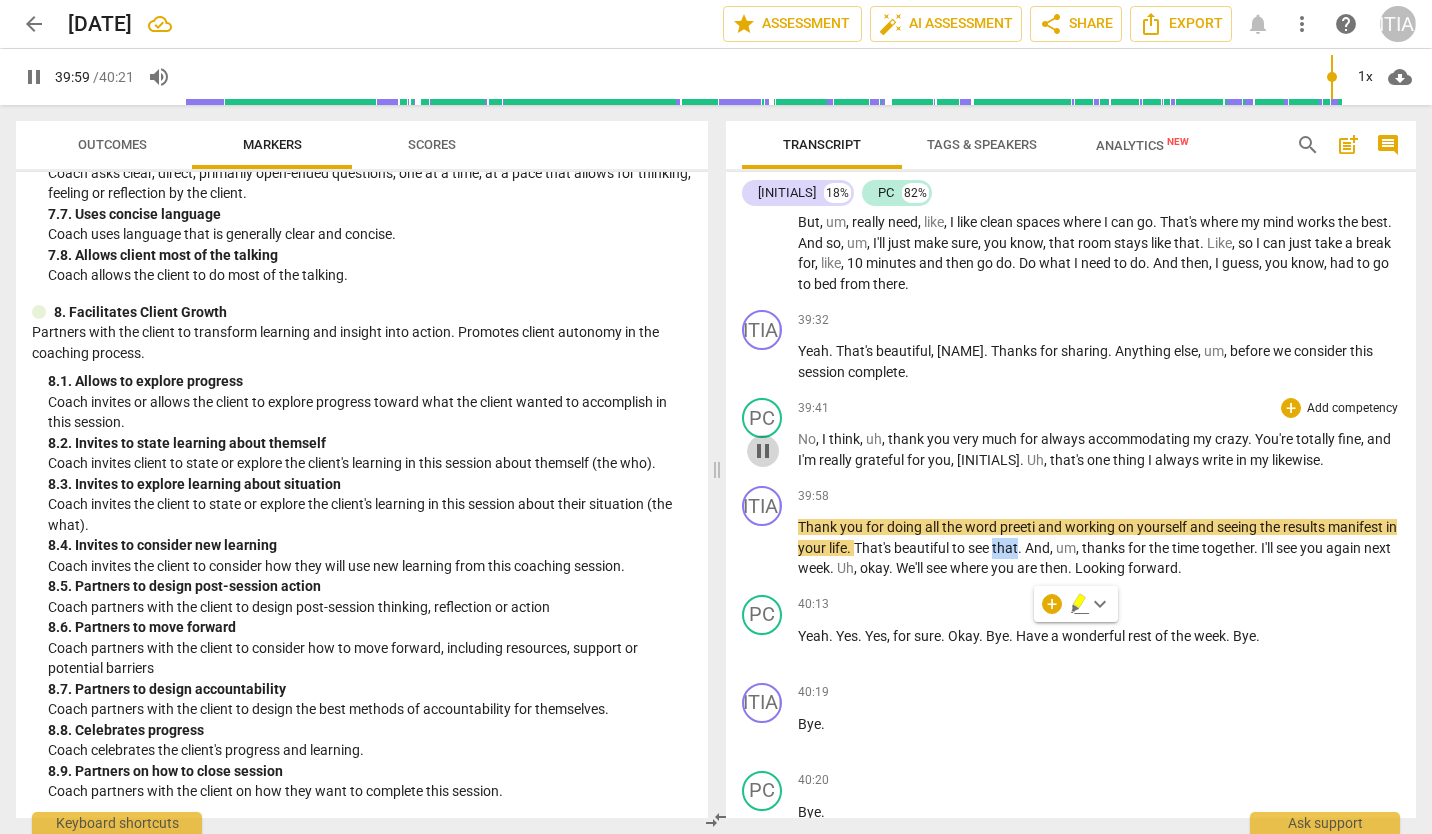 click on "pause" at bounding box center (763, 451) 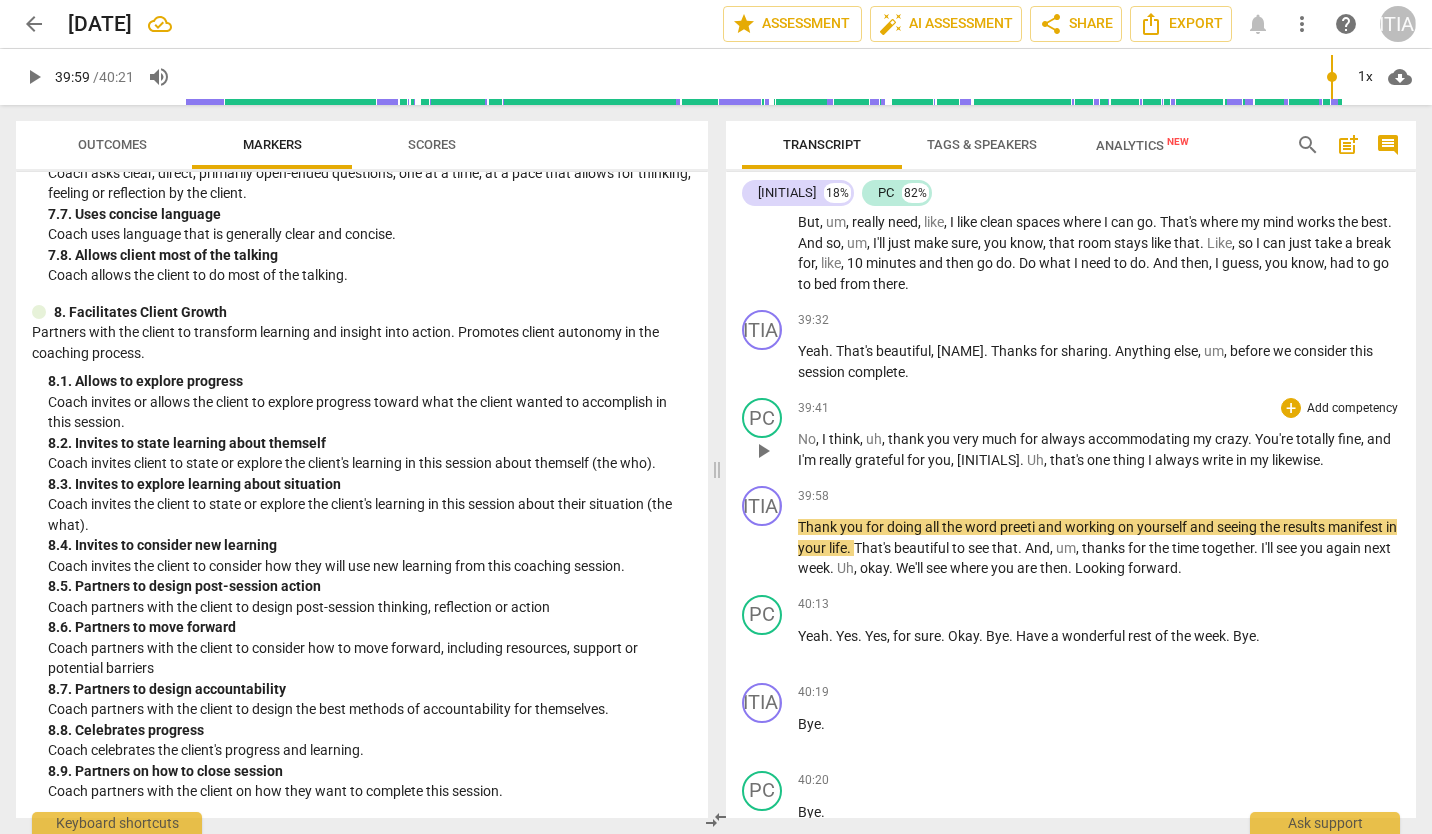 click on "You're" at bounding box center [1275, 439] 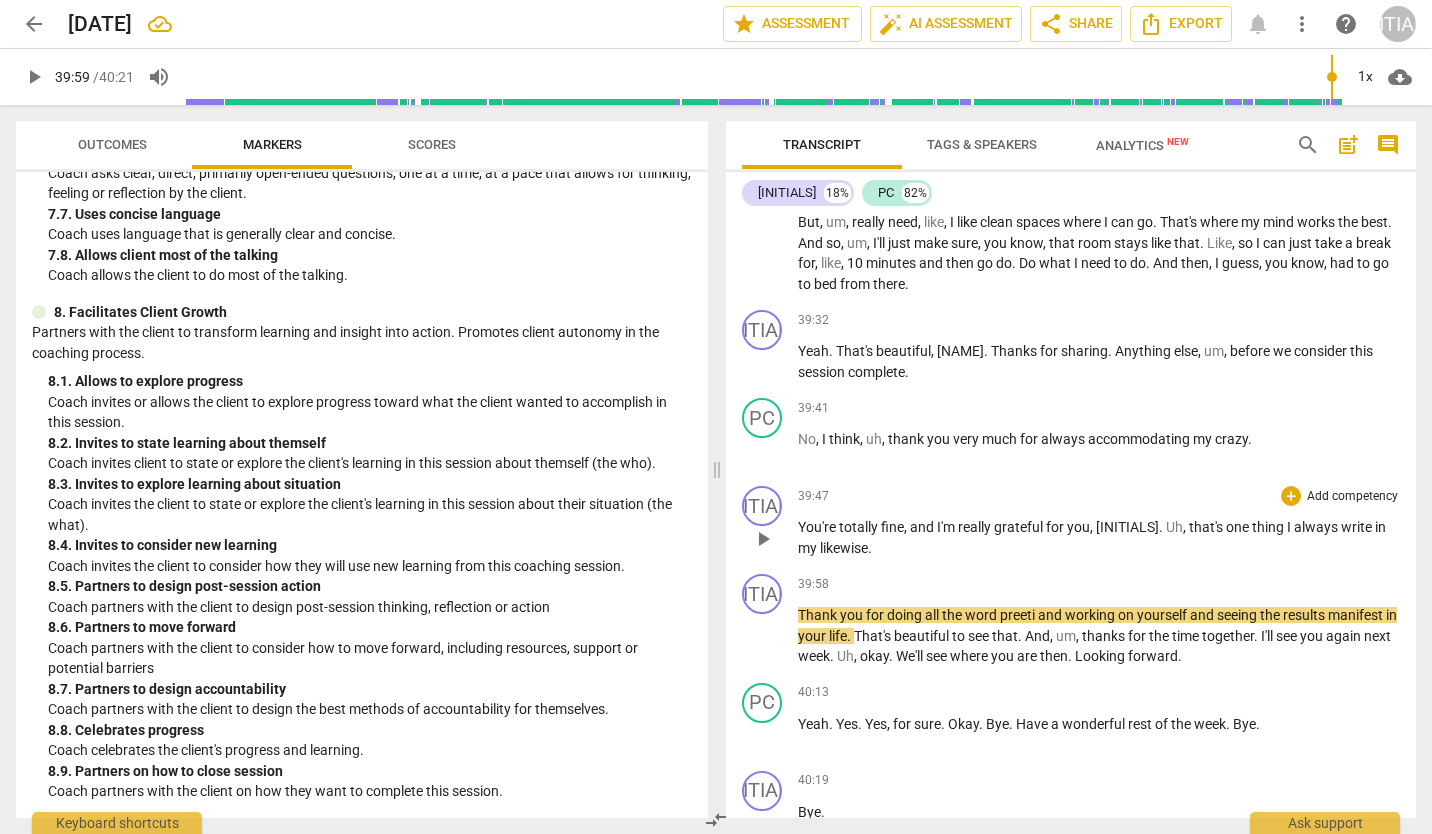click on "," at bounding box center [907, 527] 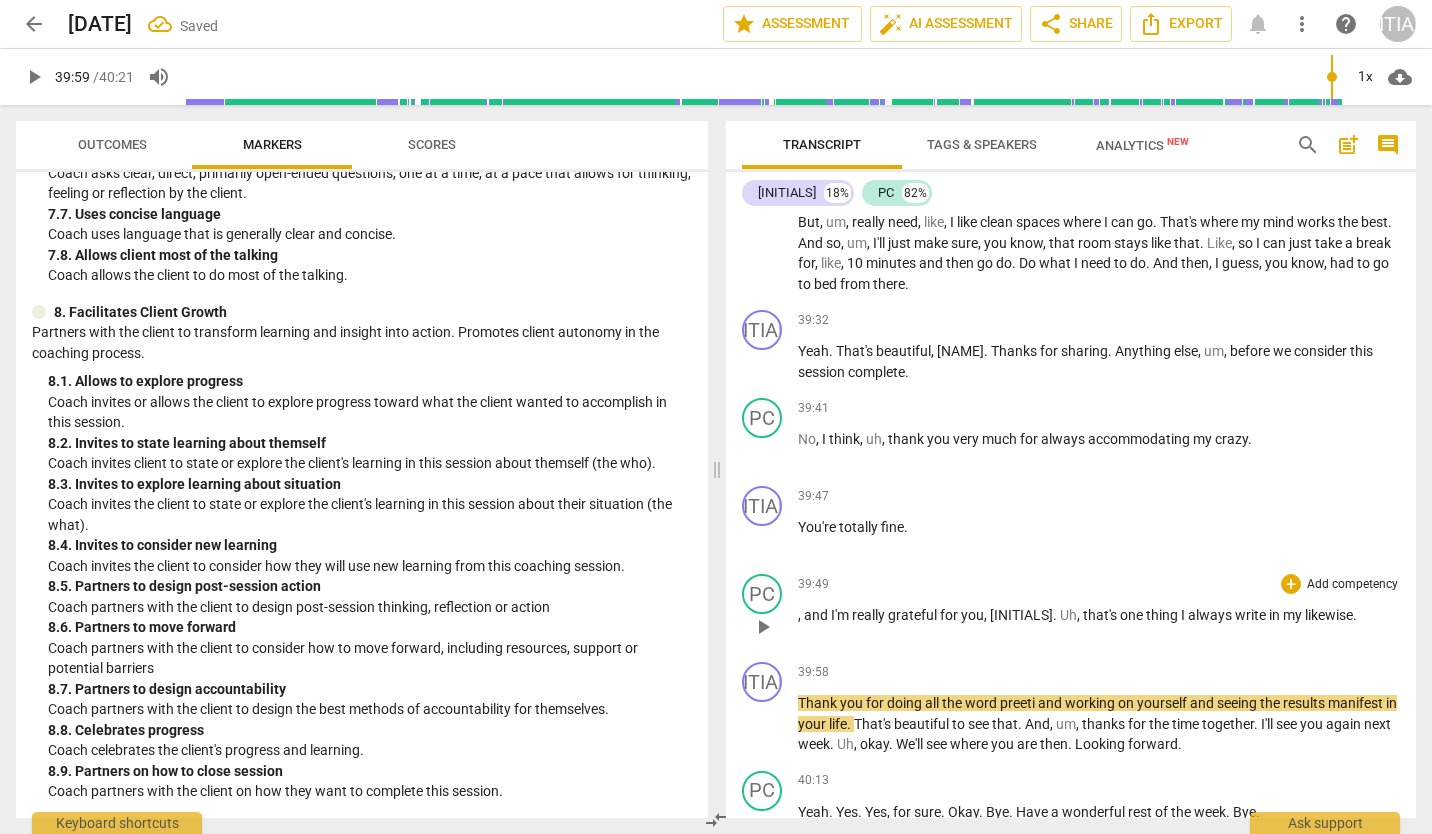 click on "likewise" at bounding box center [1329, 615] 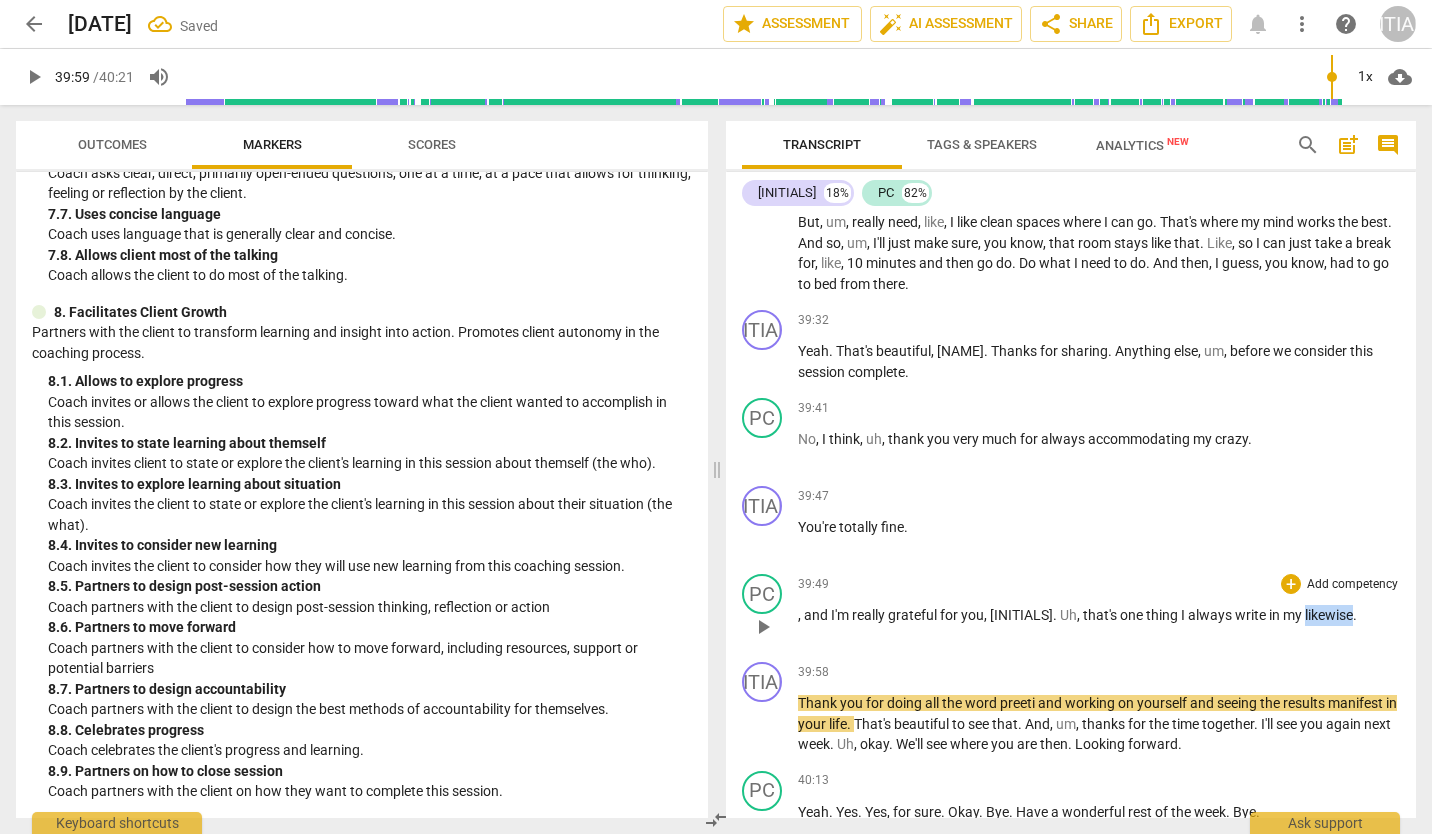 click on "likewise" at bounding box center (1329, 615) 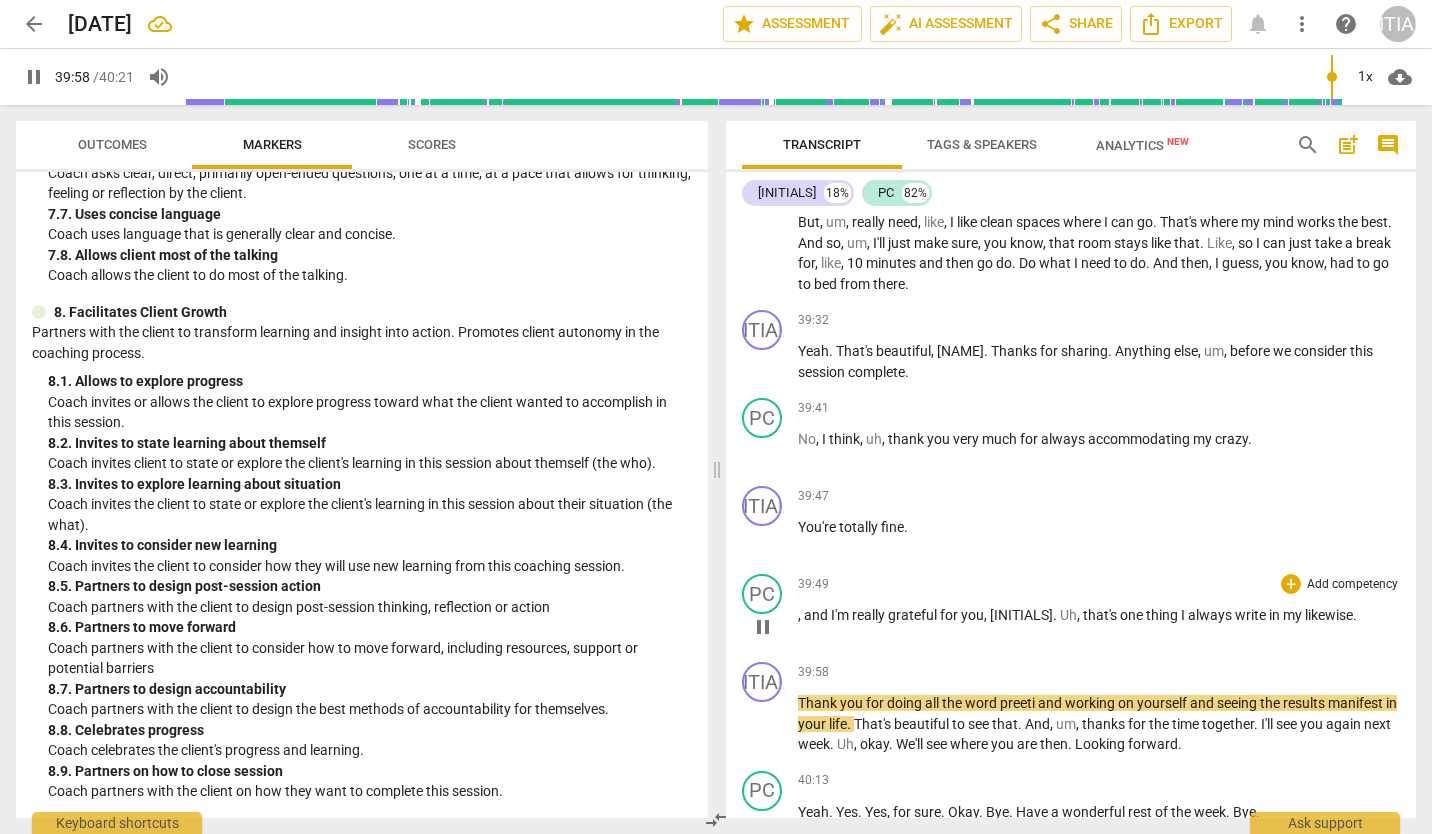 click on "likewise" at bounding box center [1329, 615] 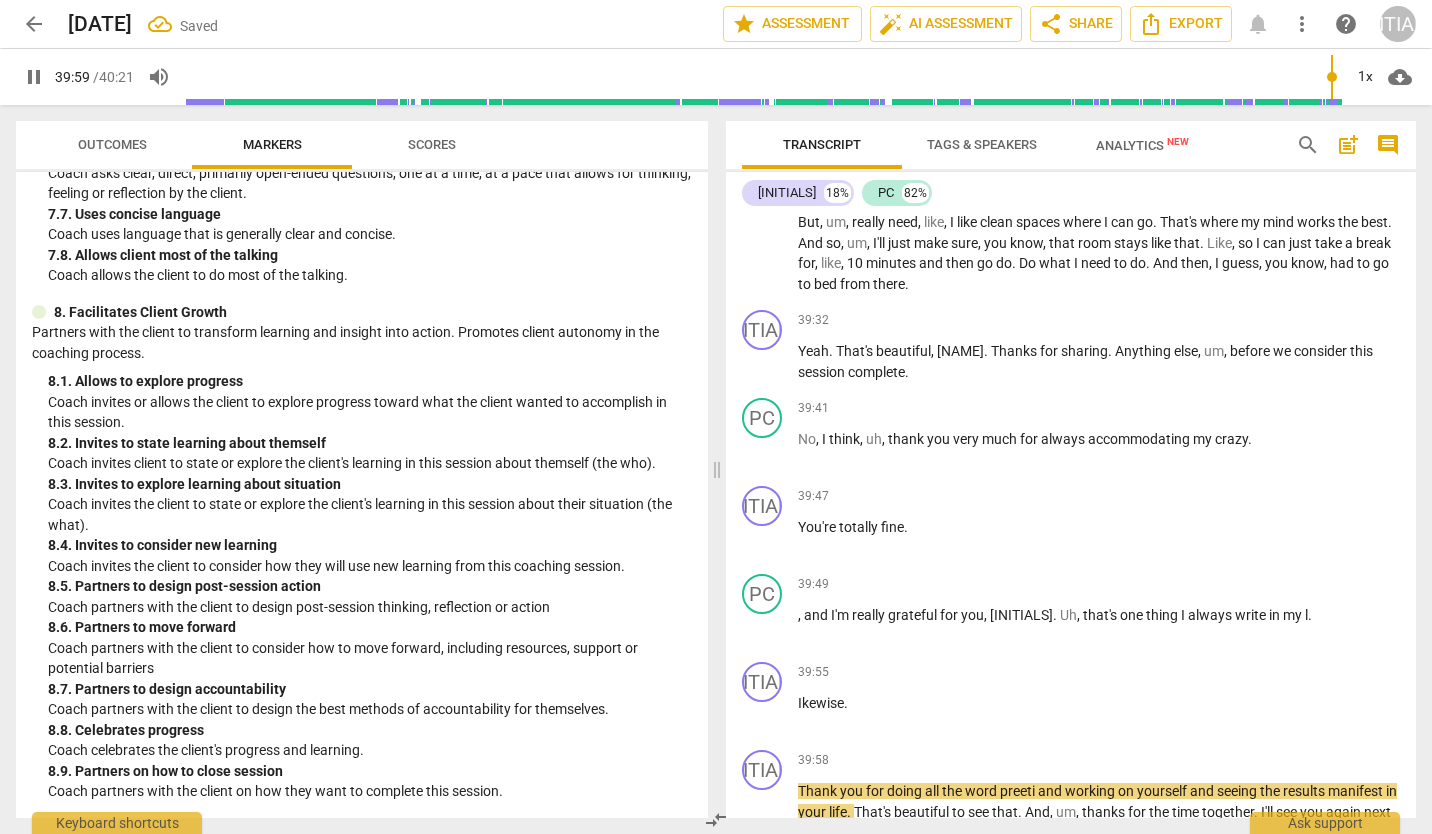 scroll, scrollTop: 10037, scrollLeft: 0, axis: vertical 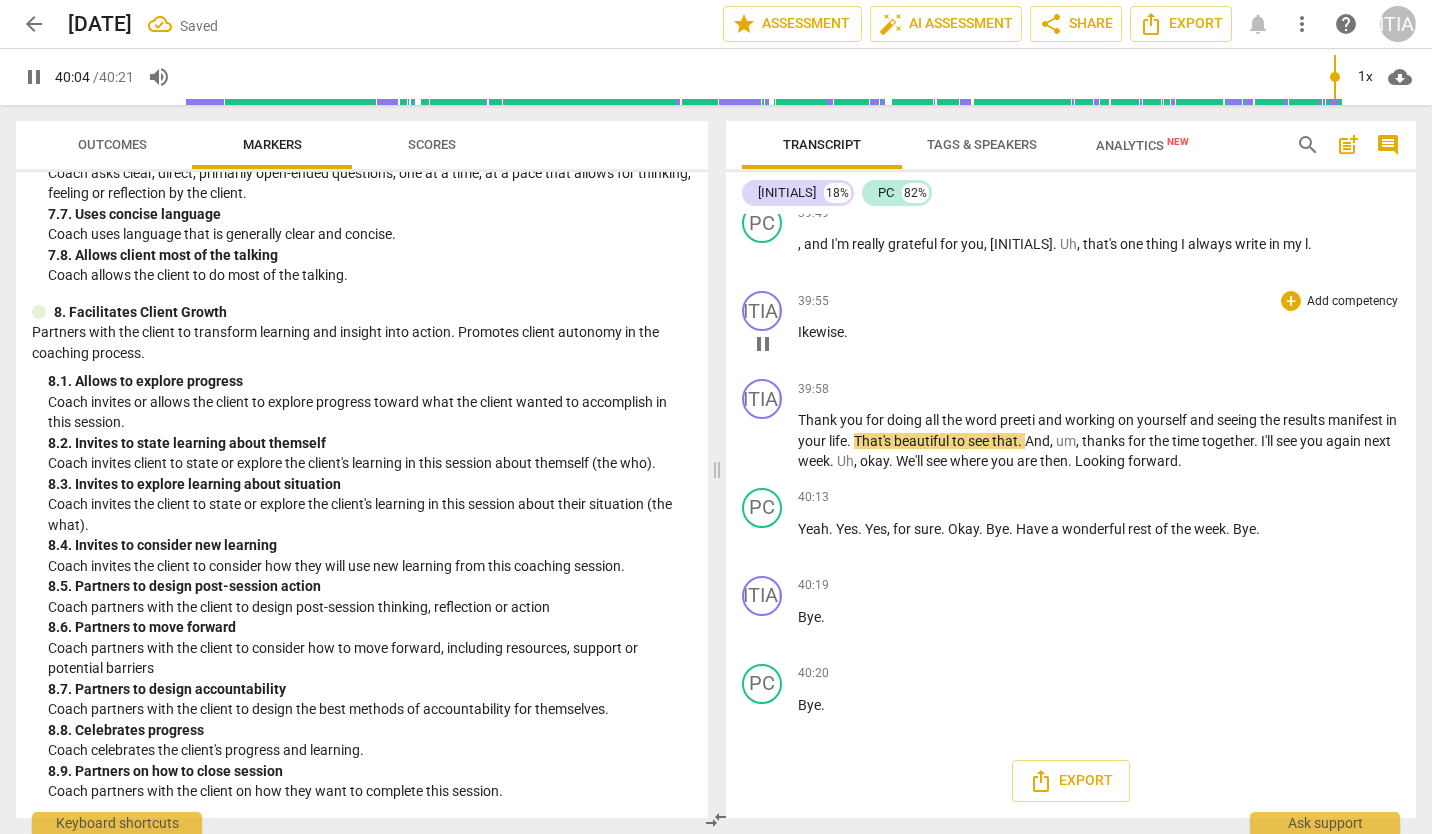 click on "Ikewise" at bounding box center (821, 332) 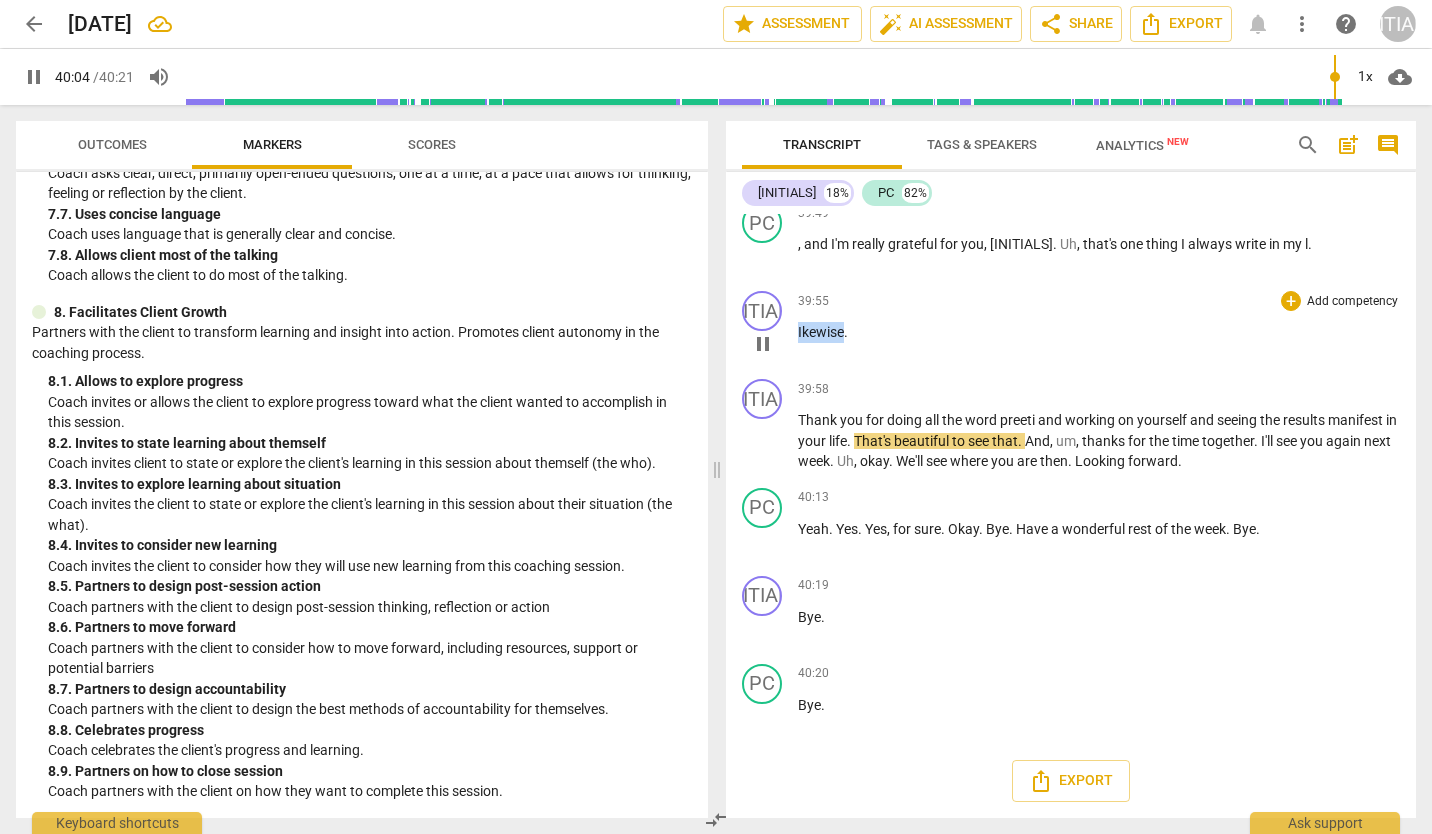 click on "Ikewise" at bounding box center (821, 332) 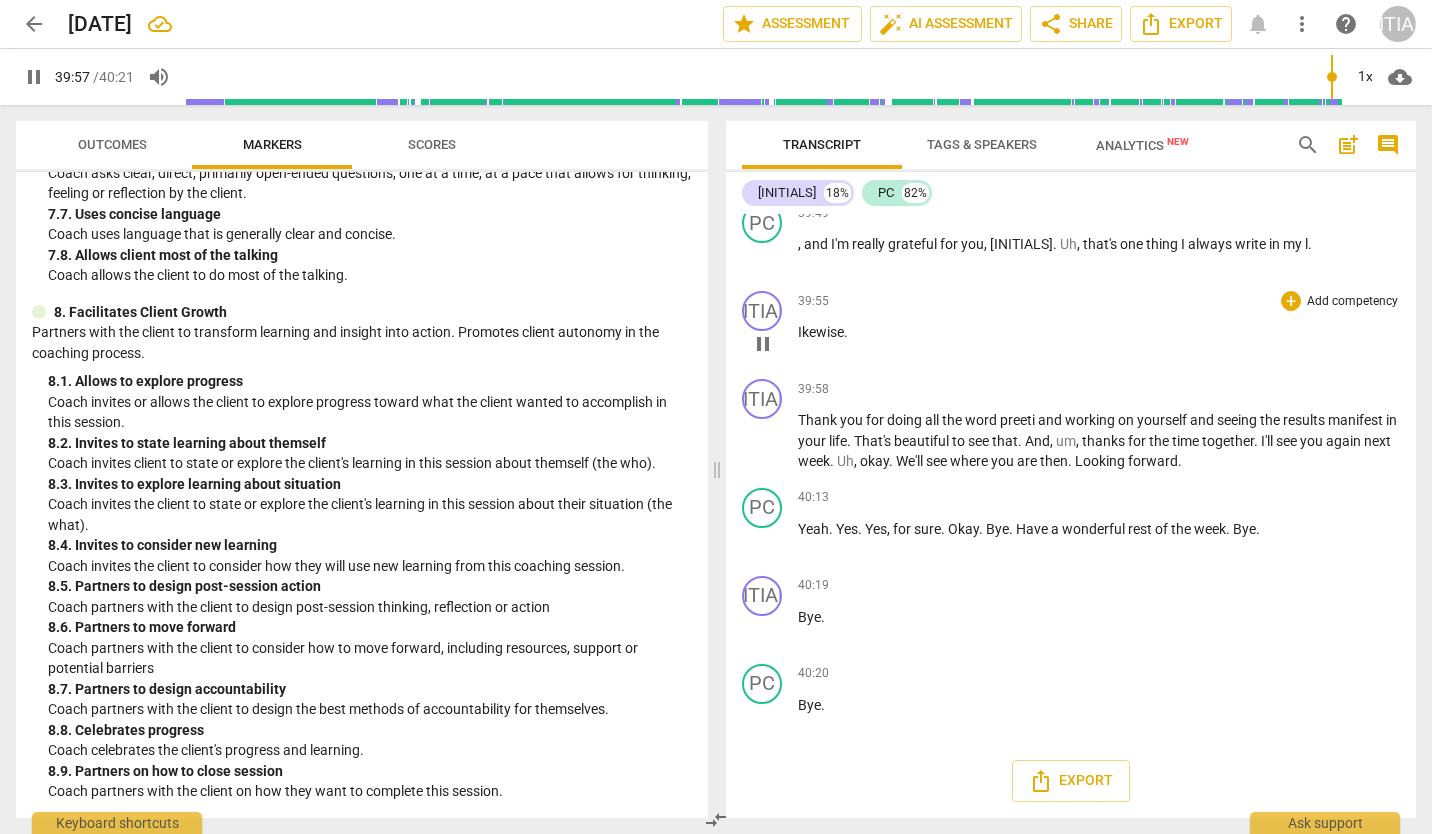 click on "pause" at bounding box center [763, 344] 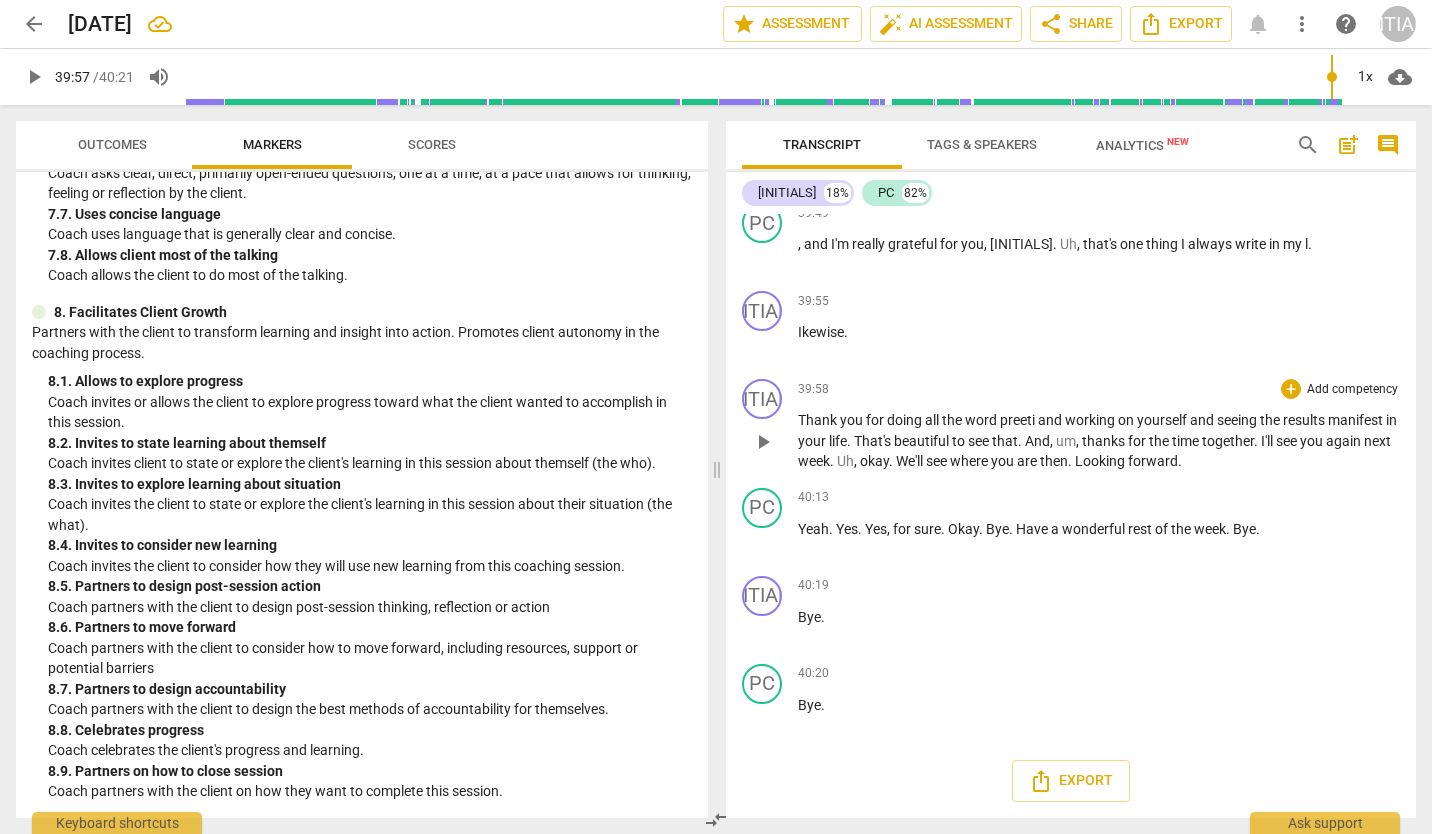 click on "Thank" at bounding box center (819, 420) 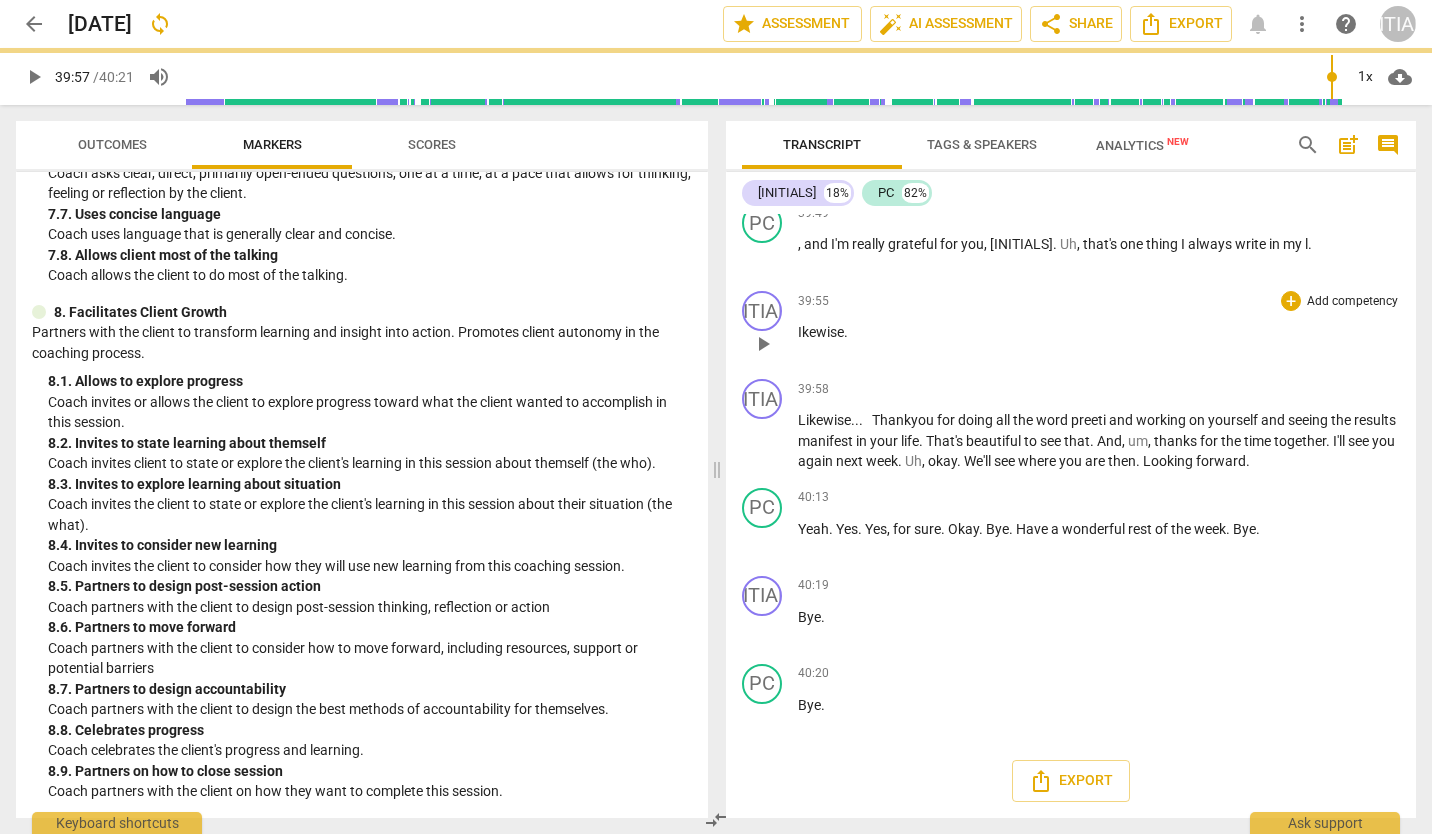 click on "Ikewise ." at bounding box center (1099, 332) 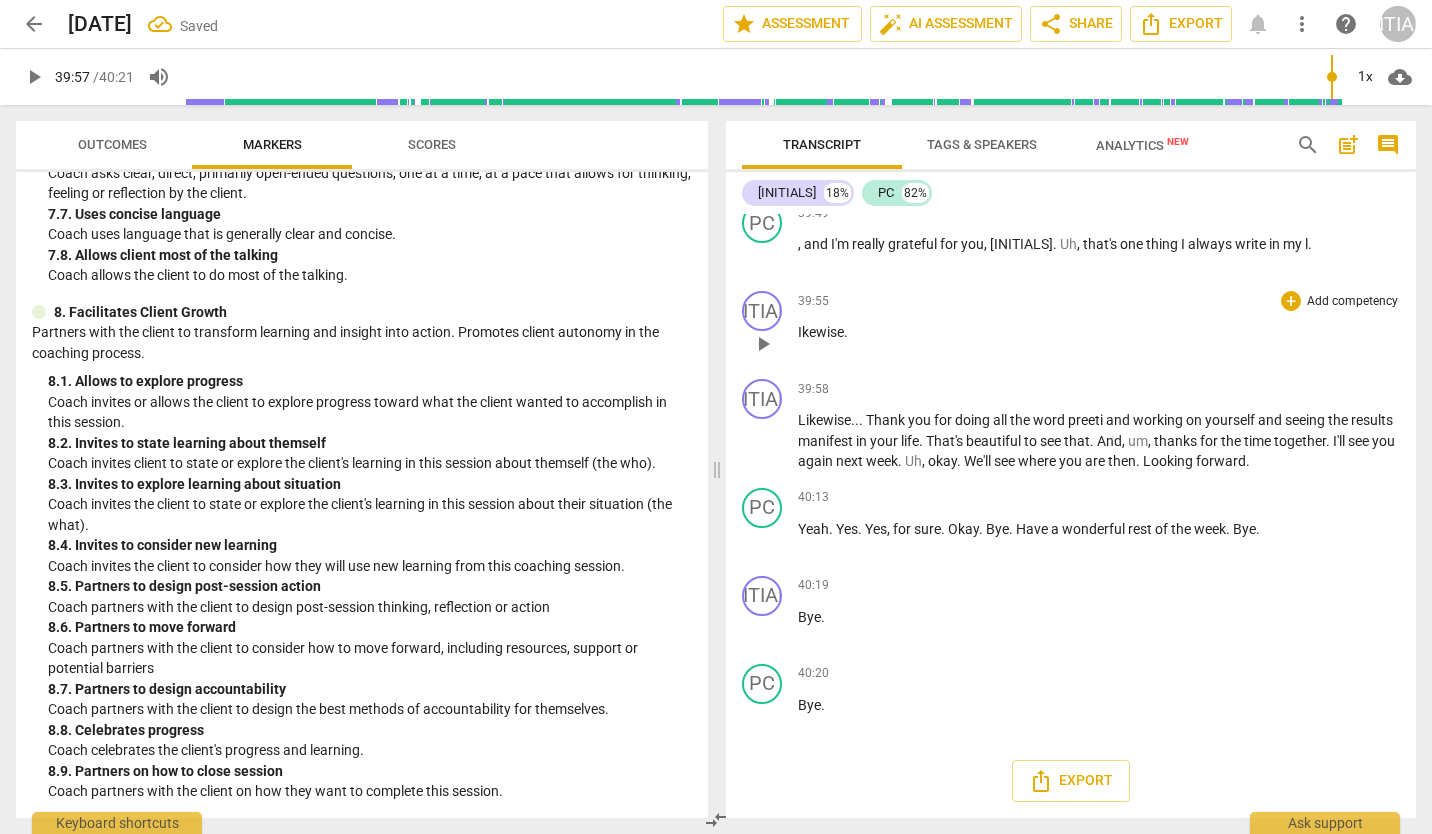 type 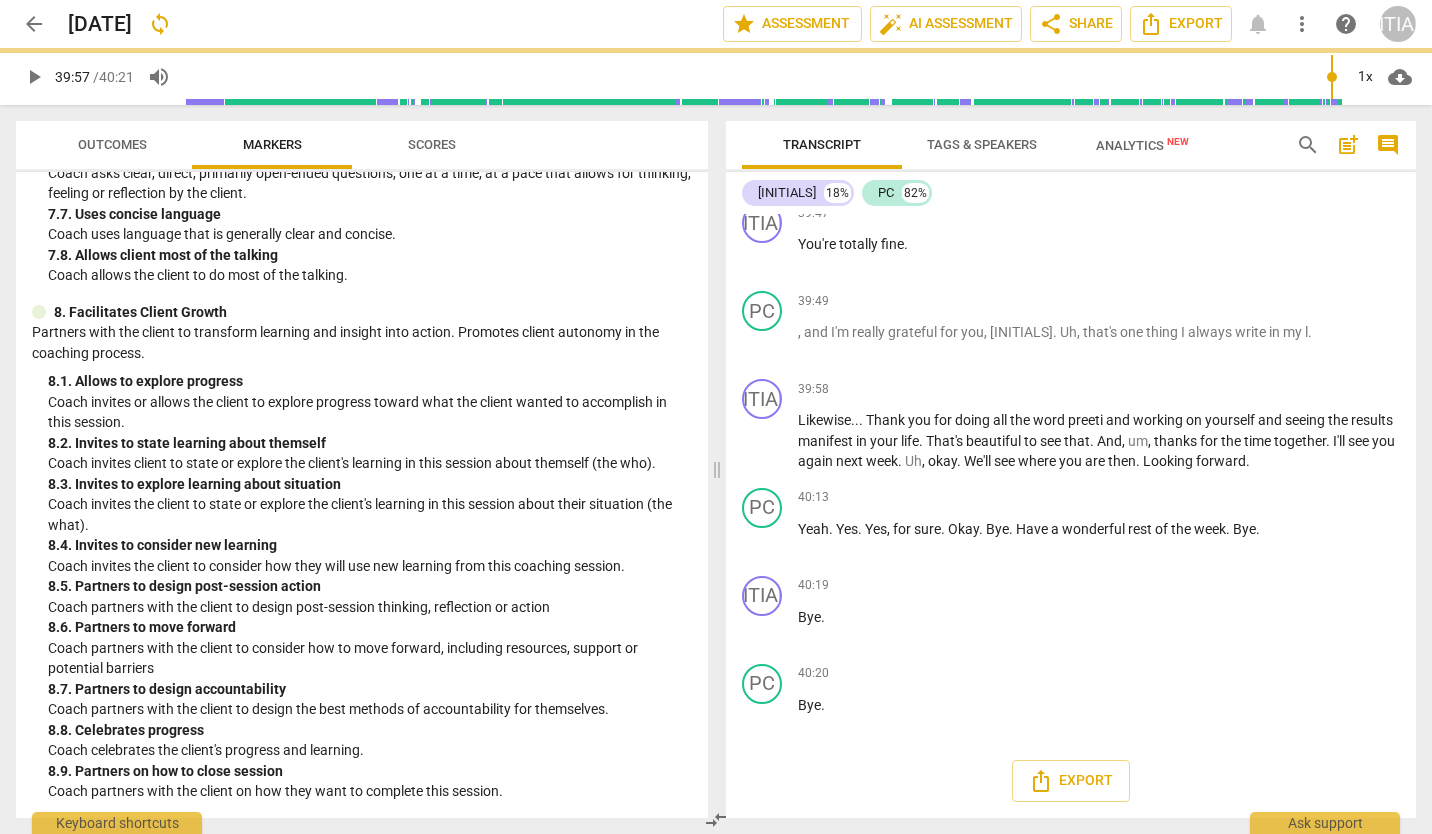scroll, scrollTop: 9949, scrollLeft: 0, axis: vertical 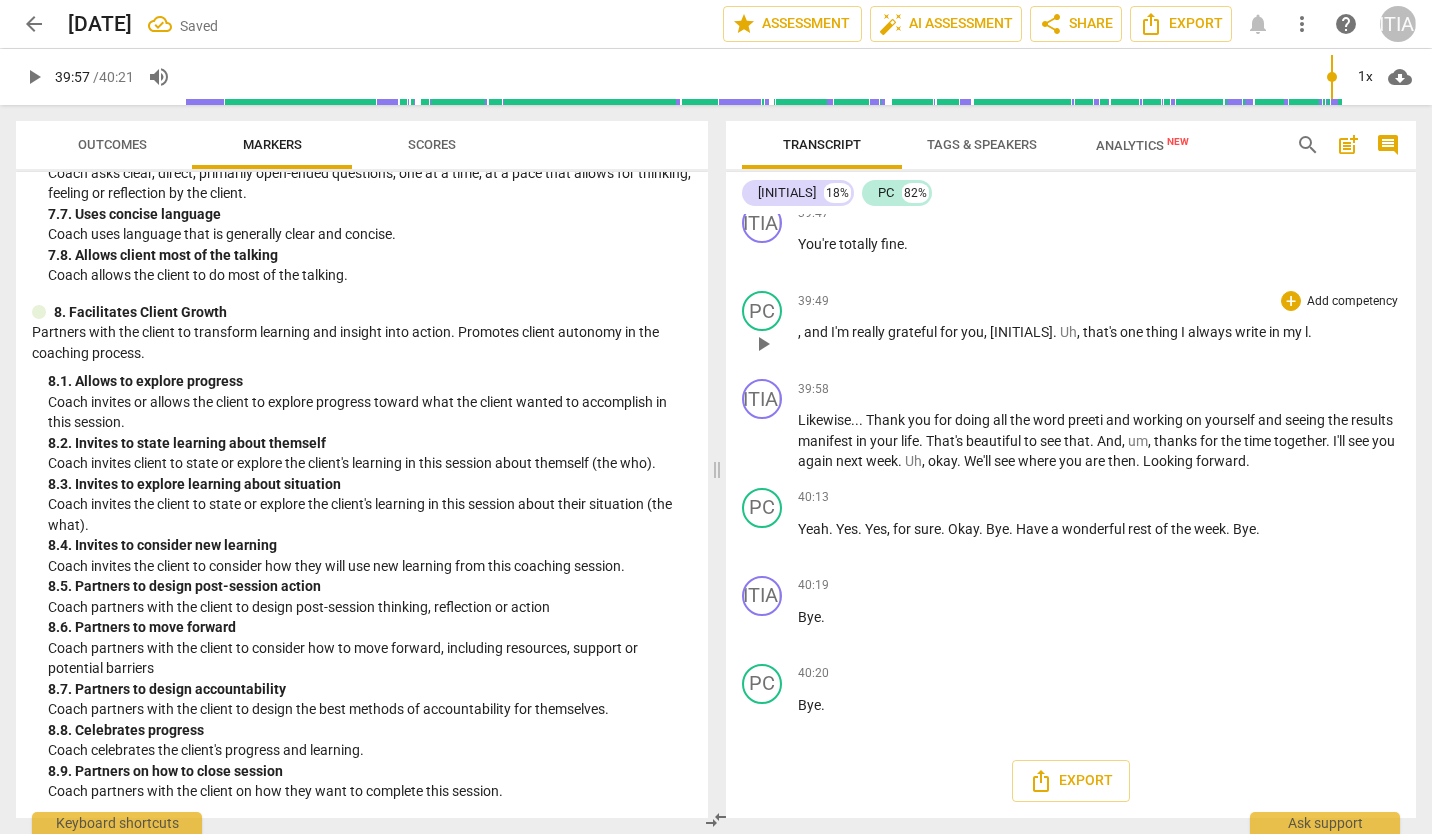click on "l" at bounding box center (1306, 332) 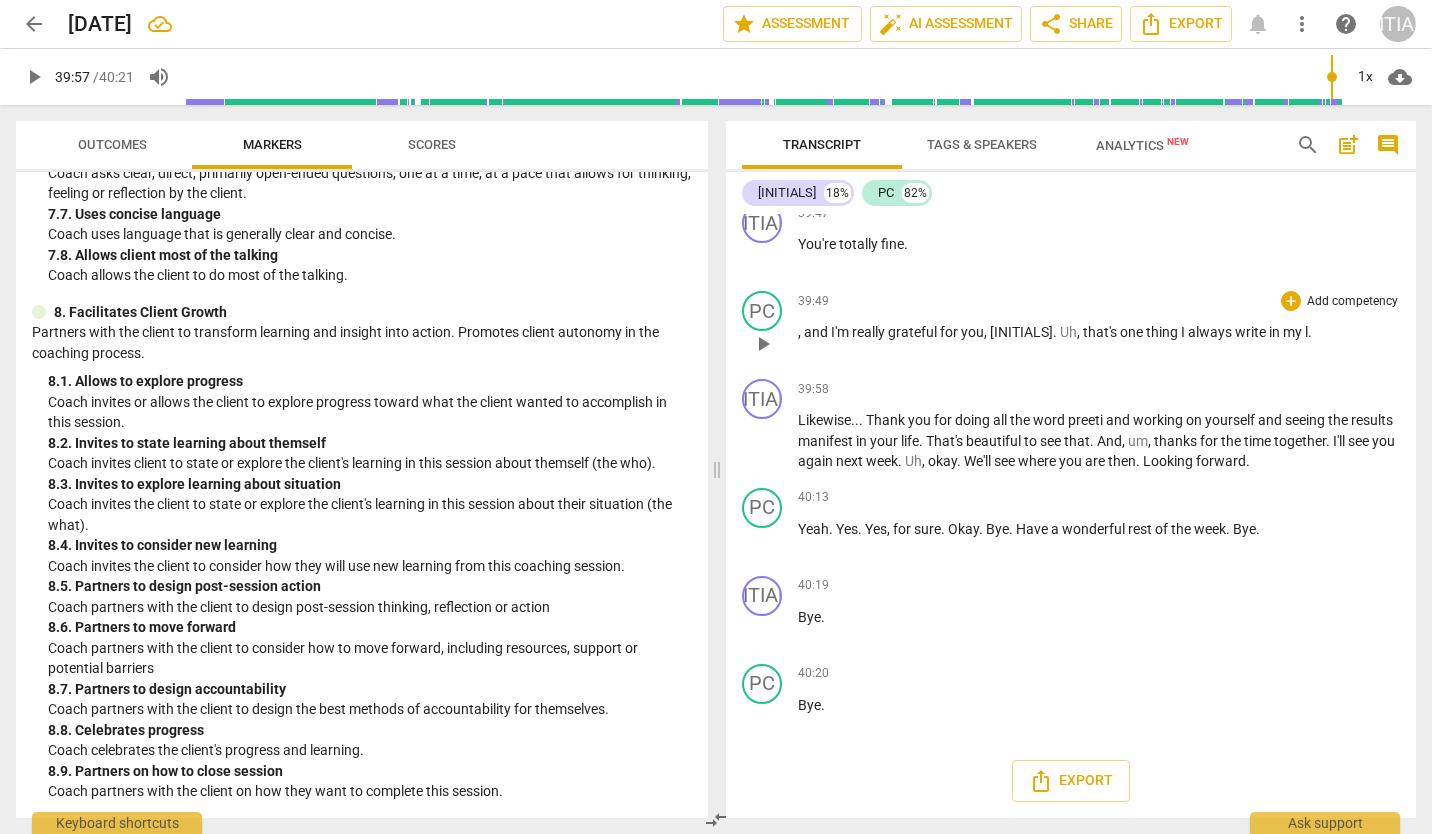 type 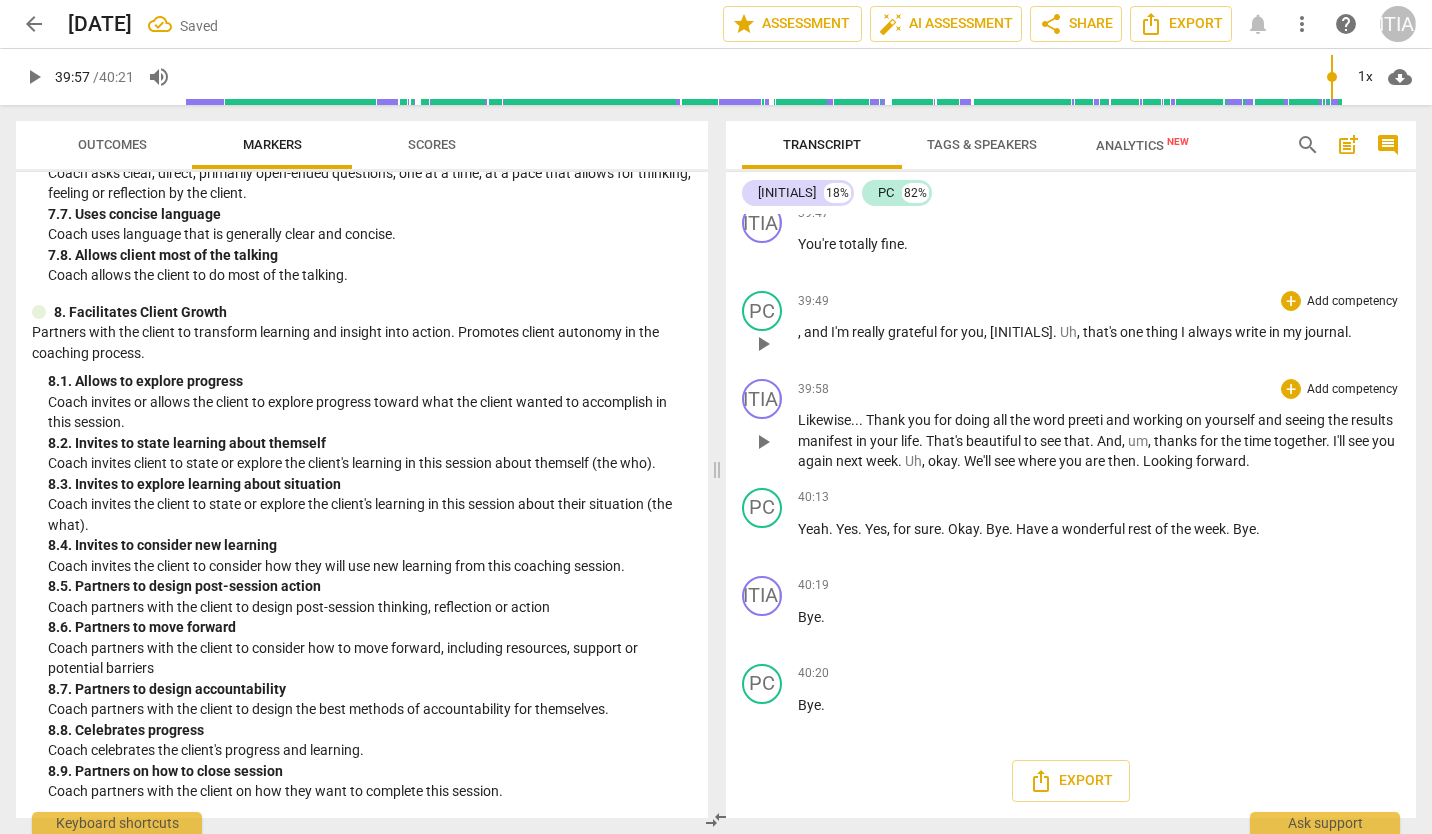 click on "." at bounding box center [862, 420] 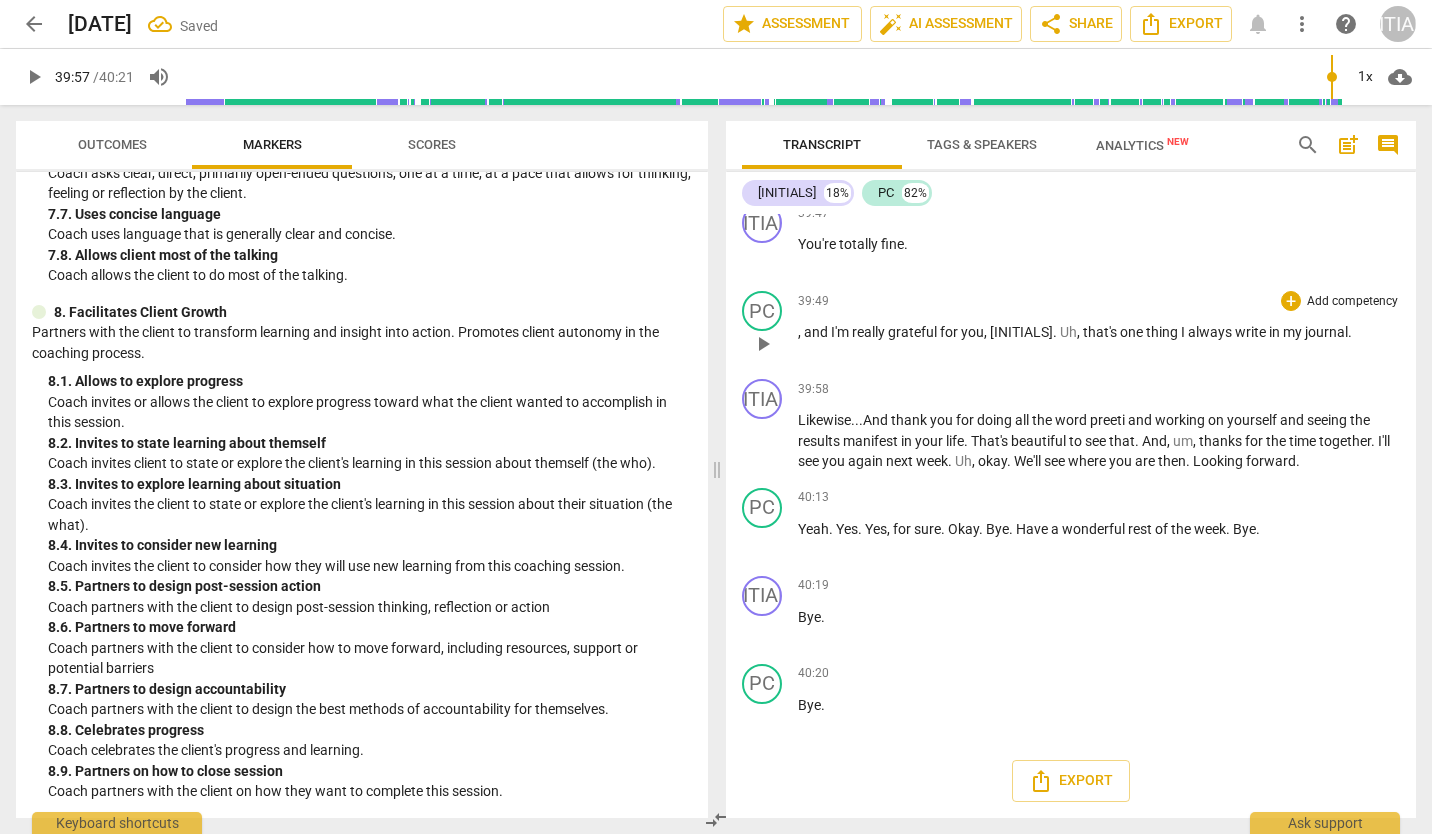 click on "always" at bounding box center [1211, 332] 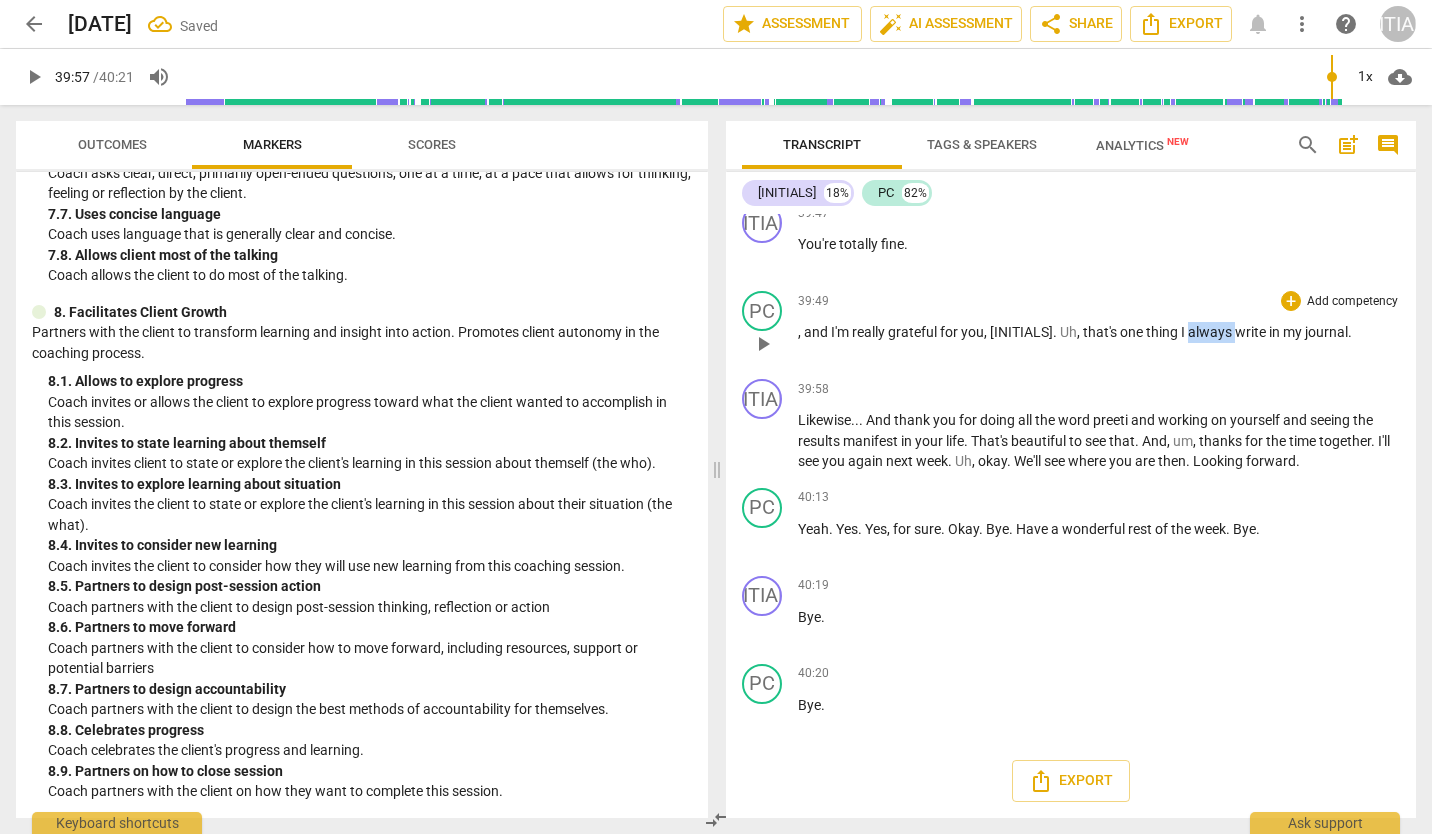 click on "always" at bounding box center (1211, 332) 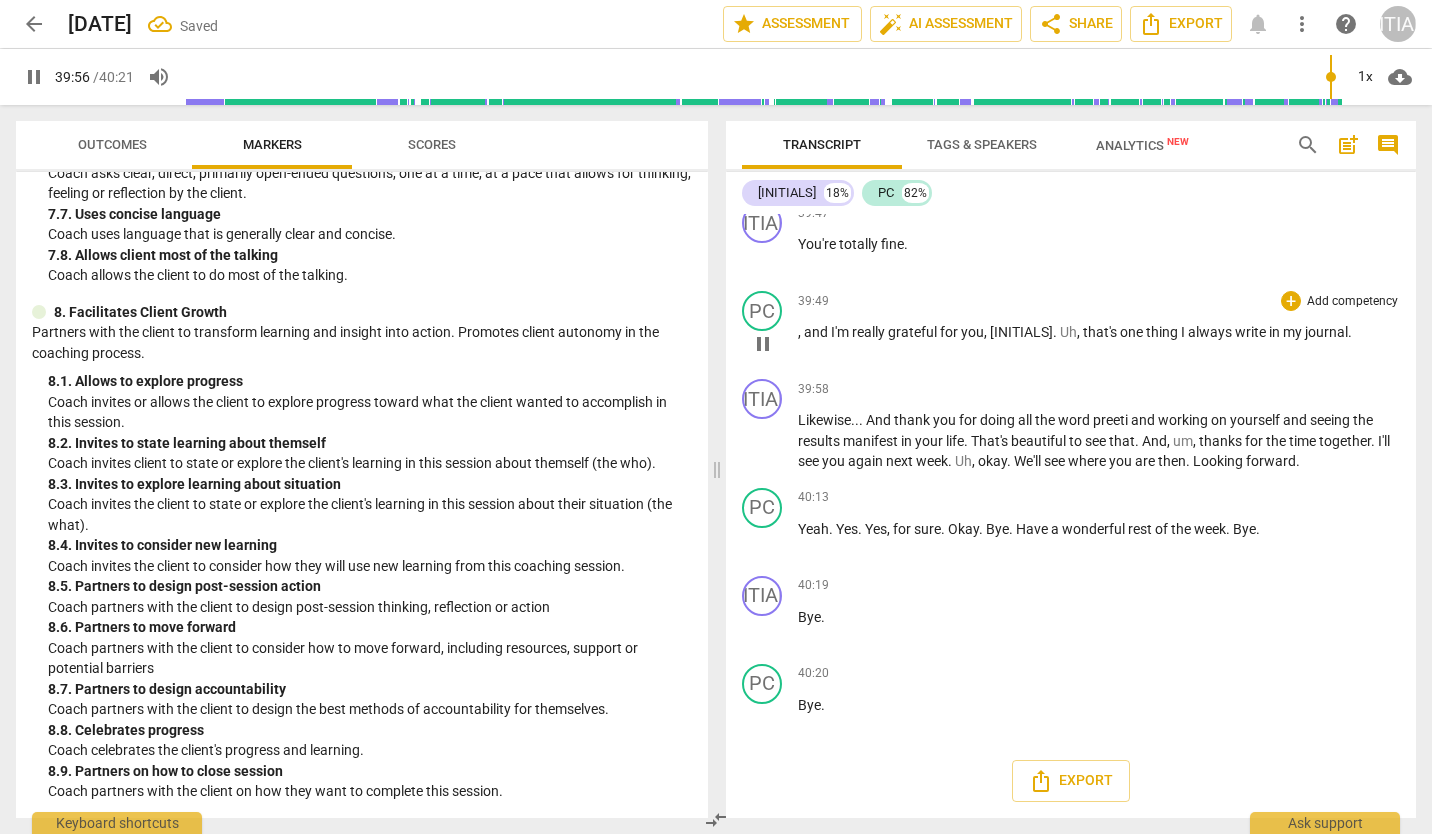 click on "always" at bounding box center [1211, 332] 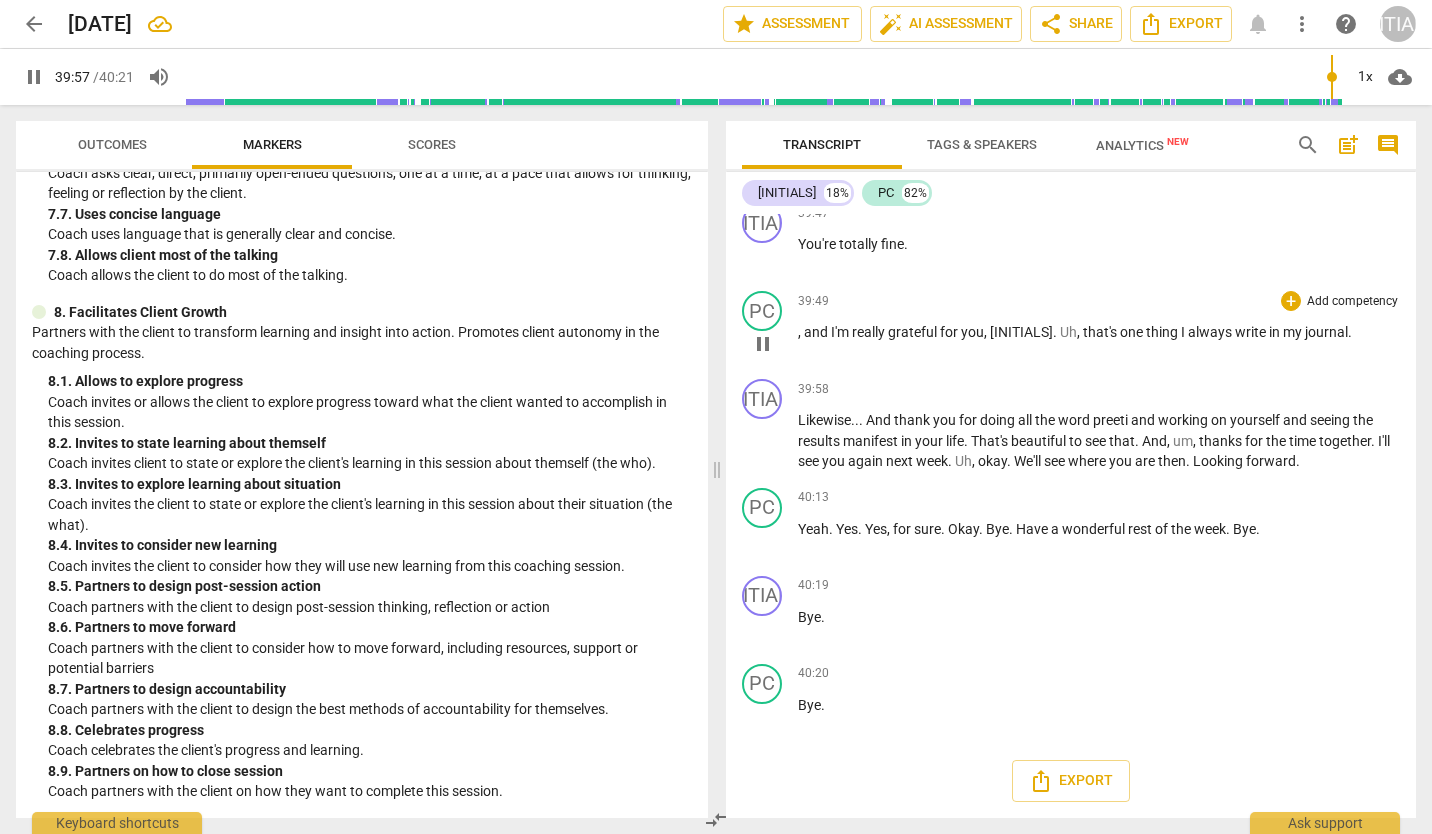 click on "always" at bounding box center (1211, 332) 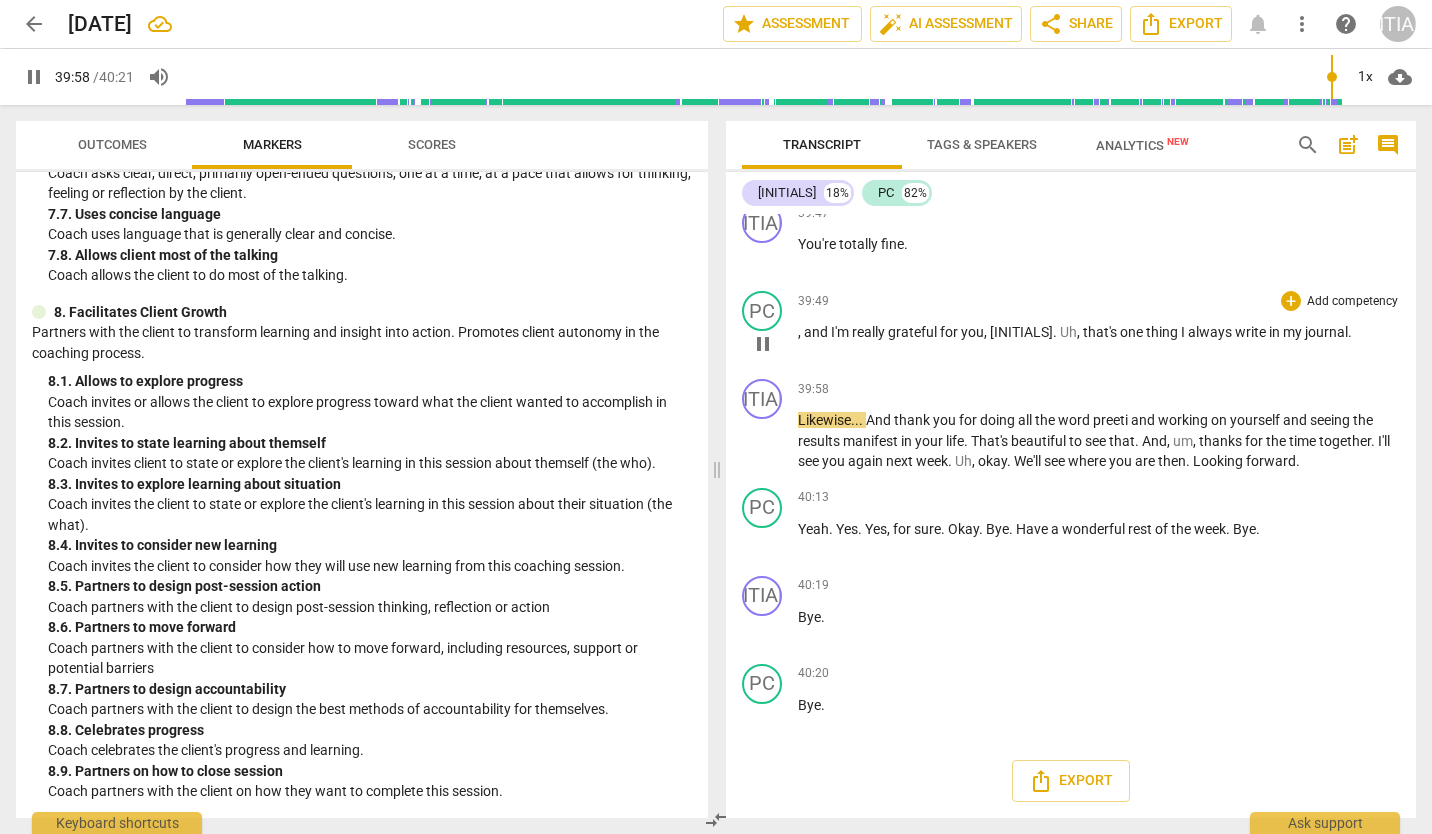 click on "always" at bounding box center (1211, 332) 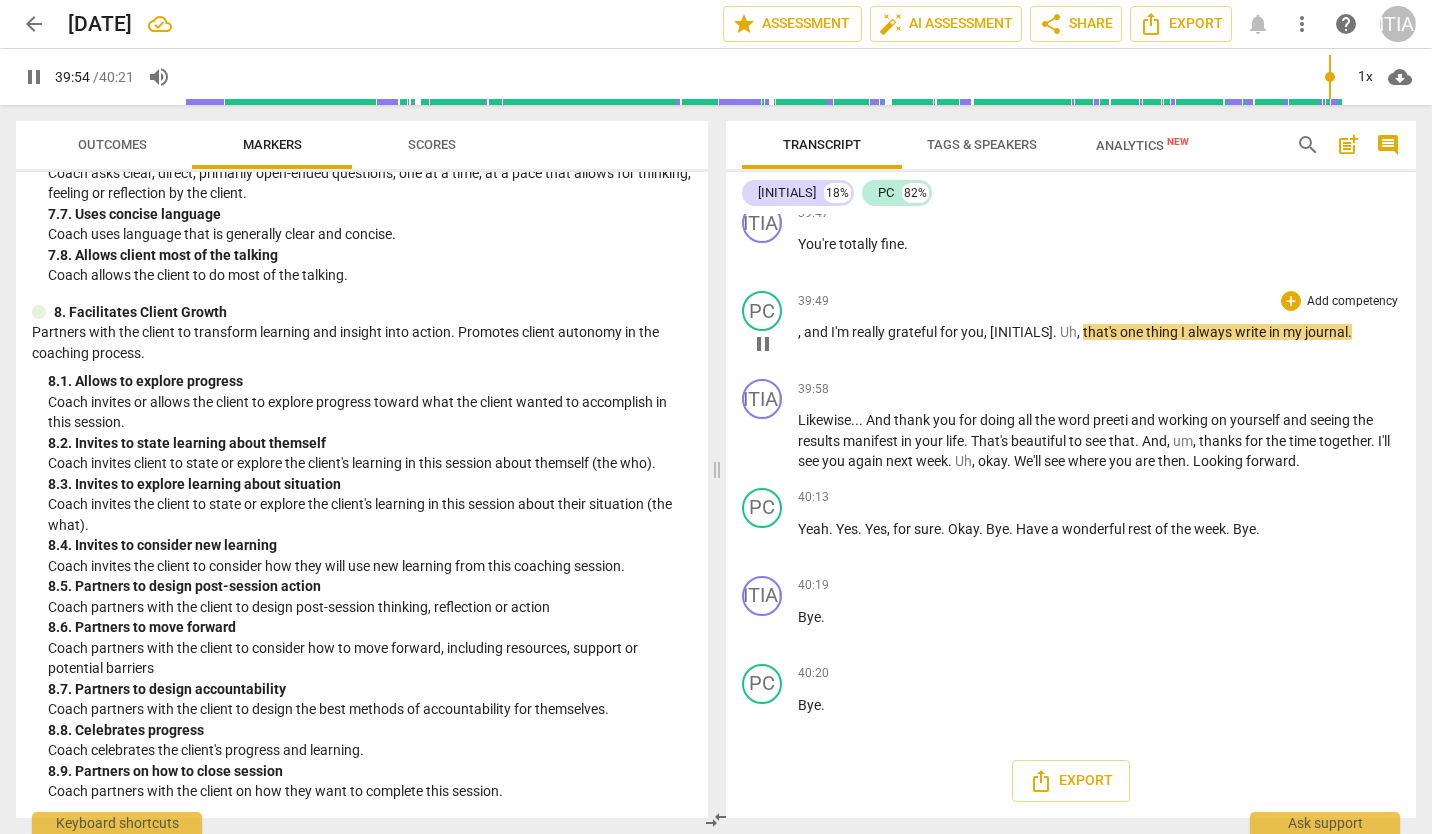 click on "pause" at bounding box center (763, 344) 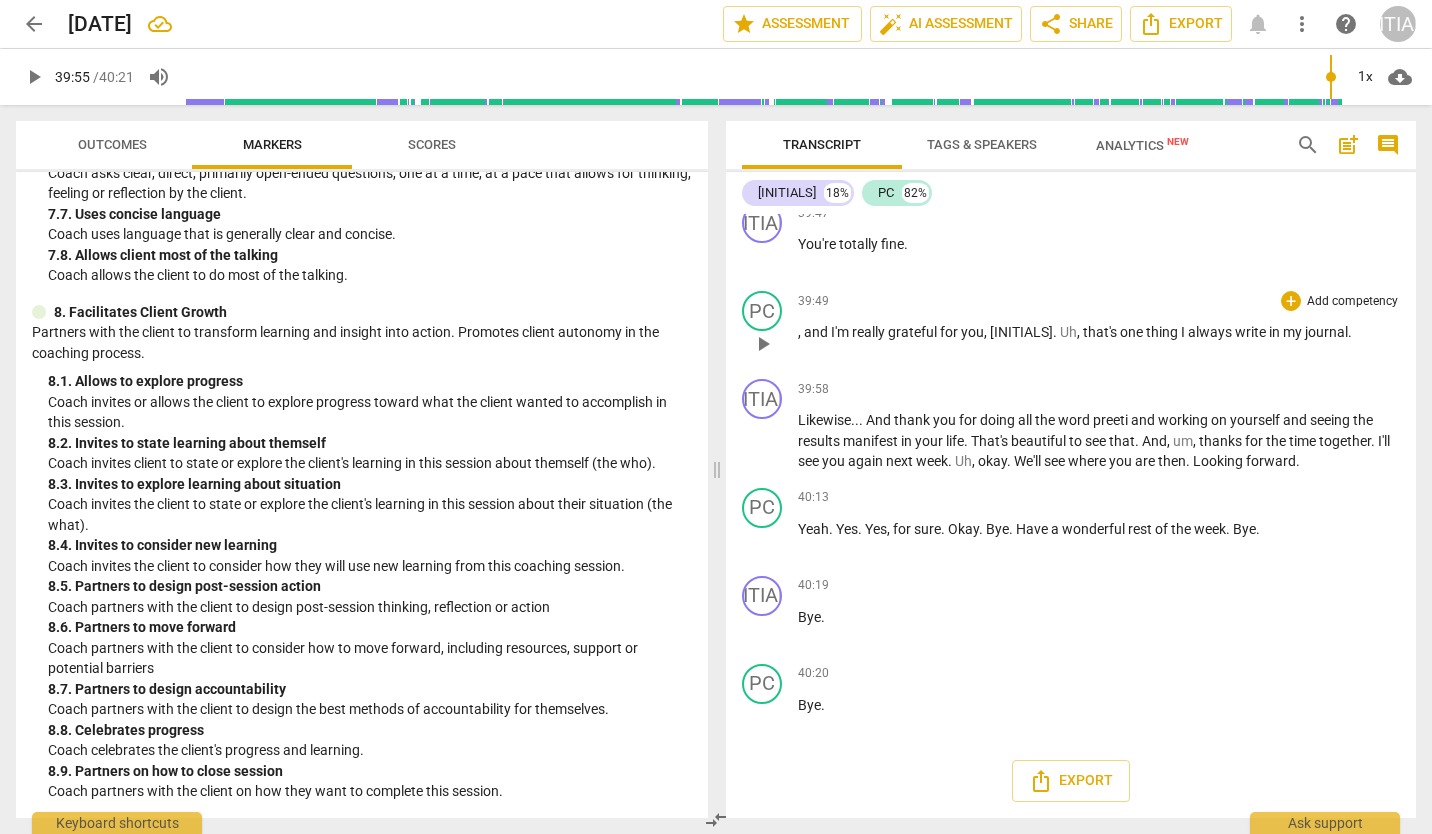 click on "always" at bounding box center (1211, 332) 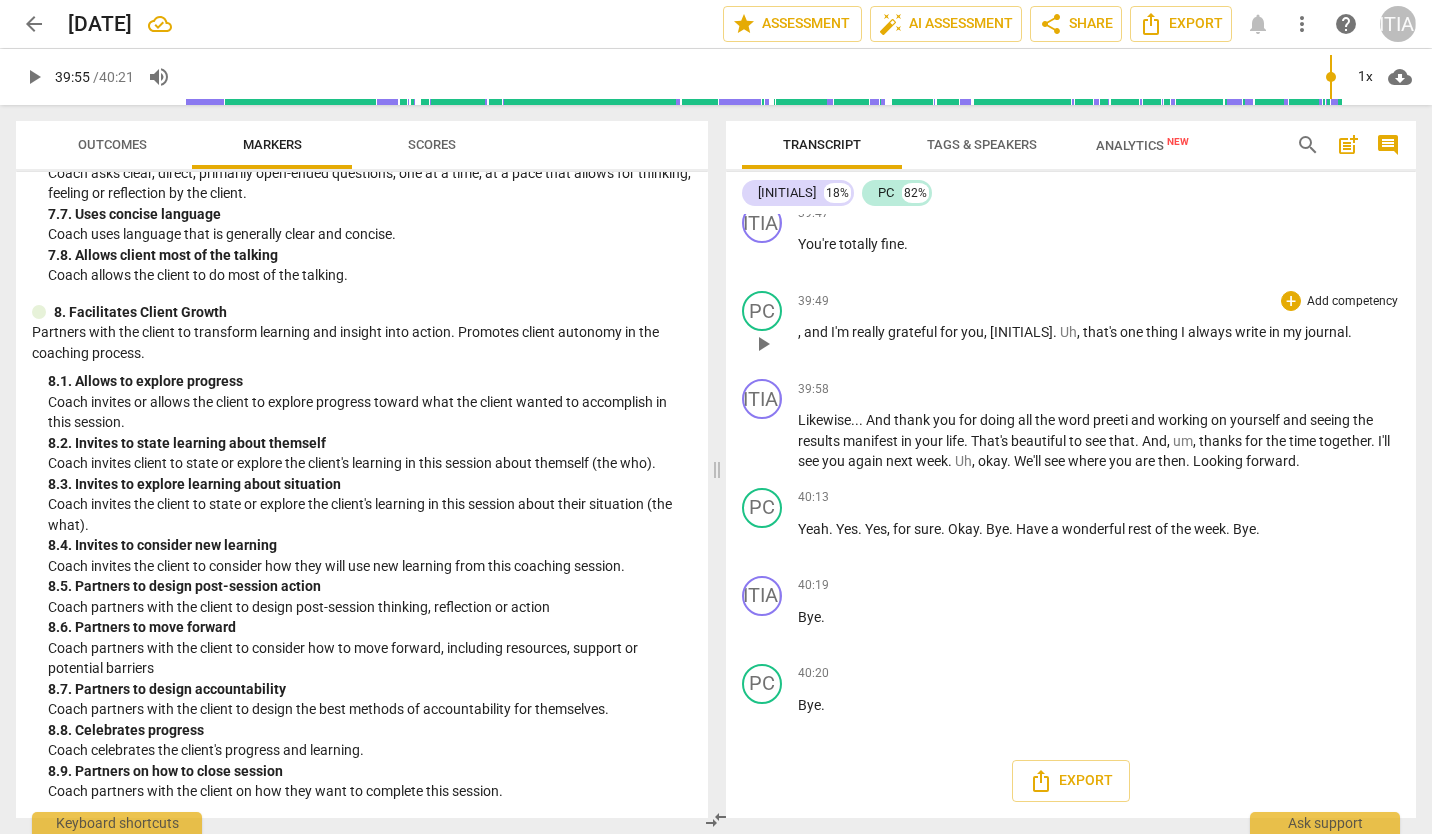 type 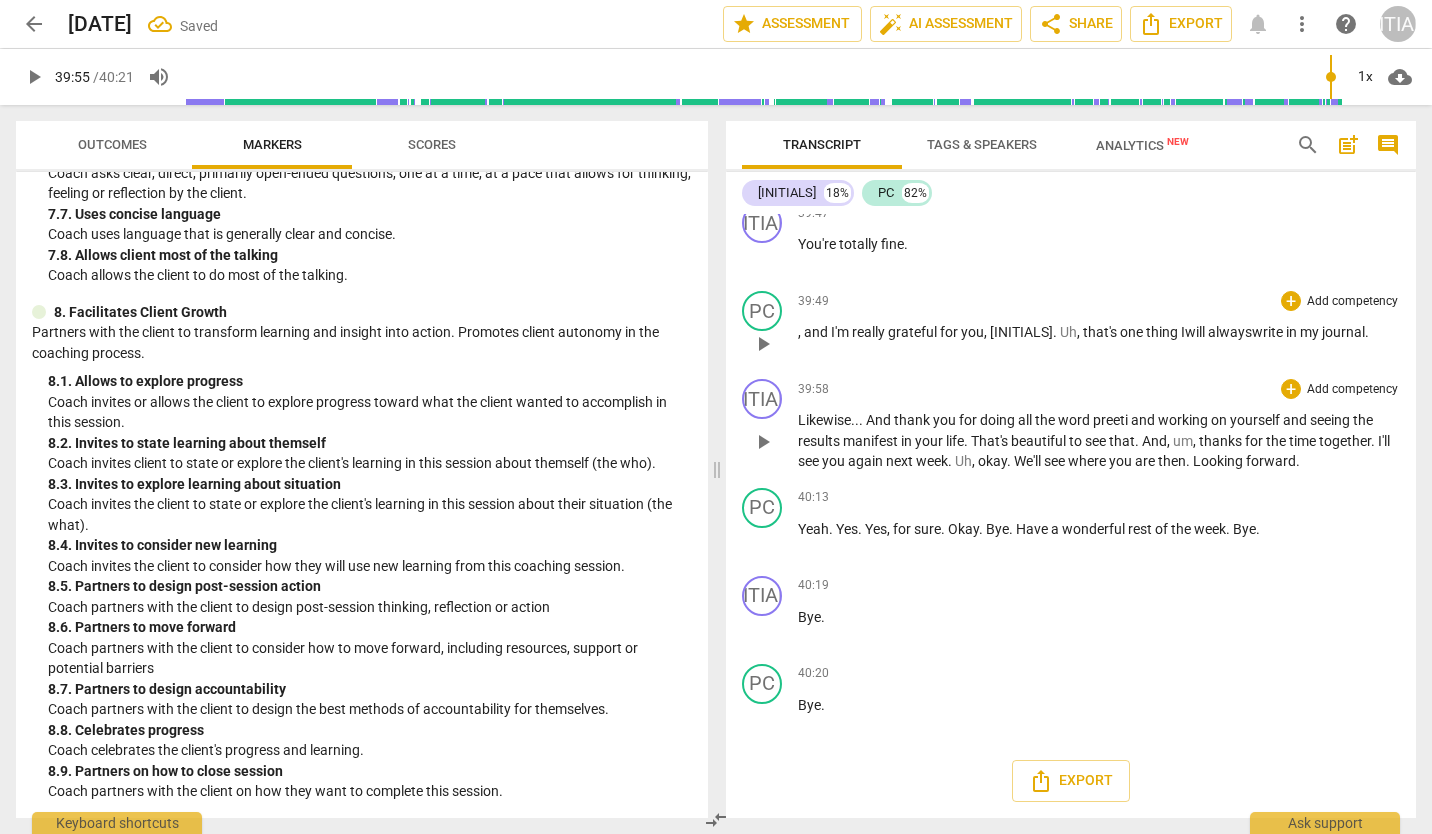 click on "play_arrow" at bounding box center [763, 442] 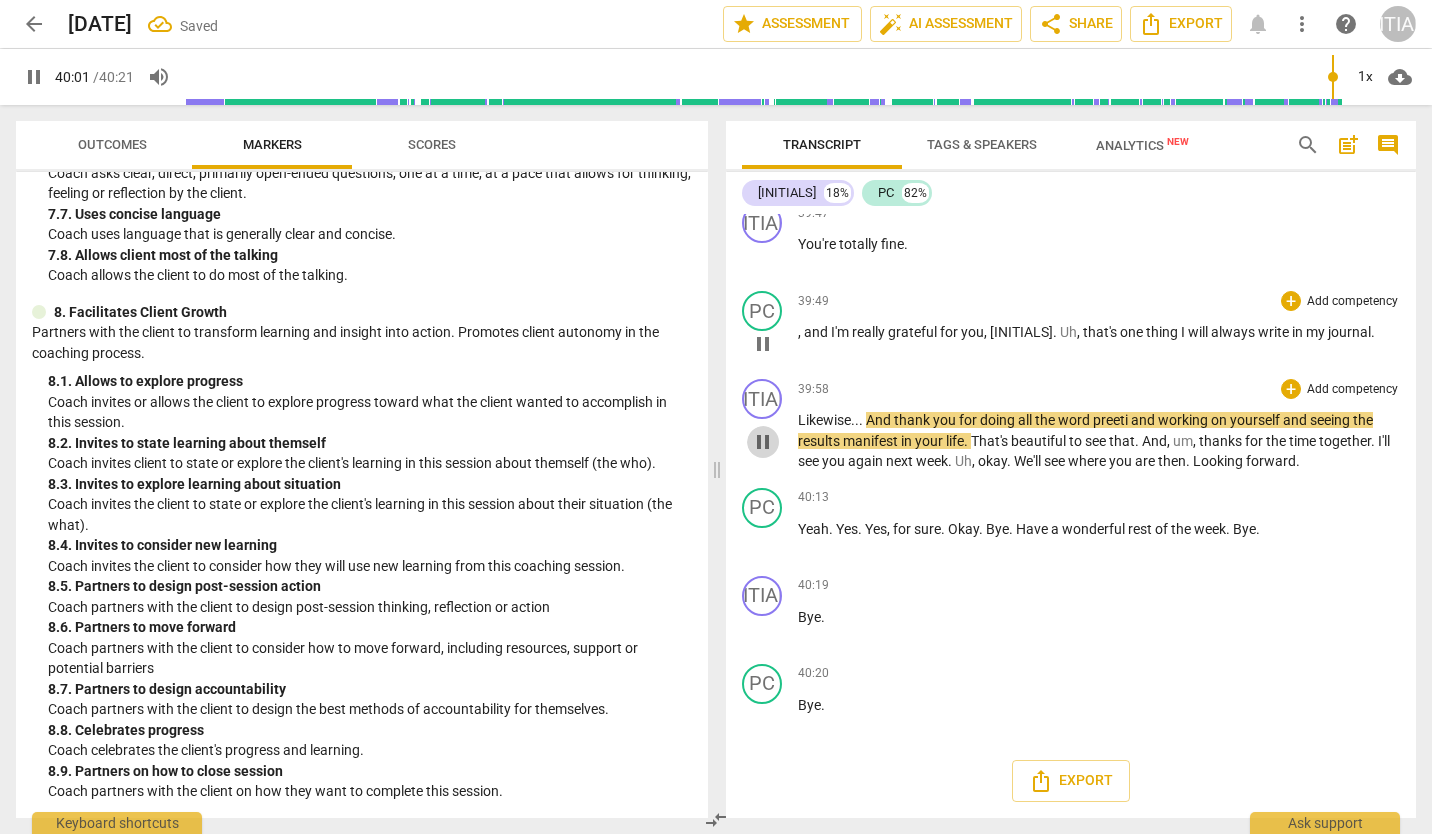 click on "pause" at bounding box center (763, 442) 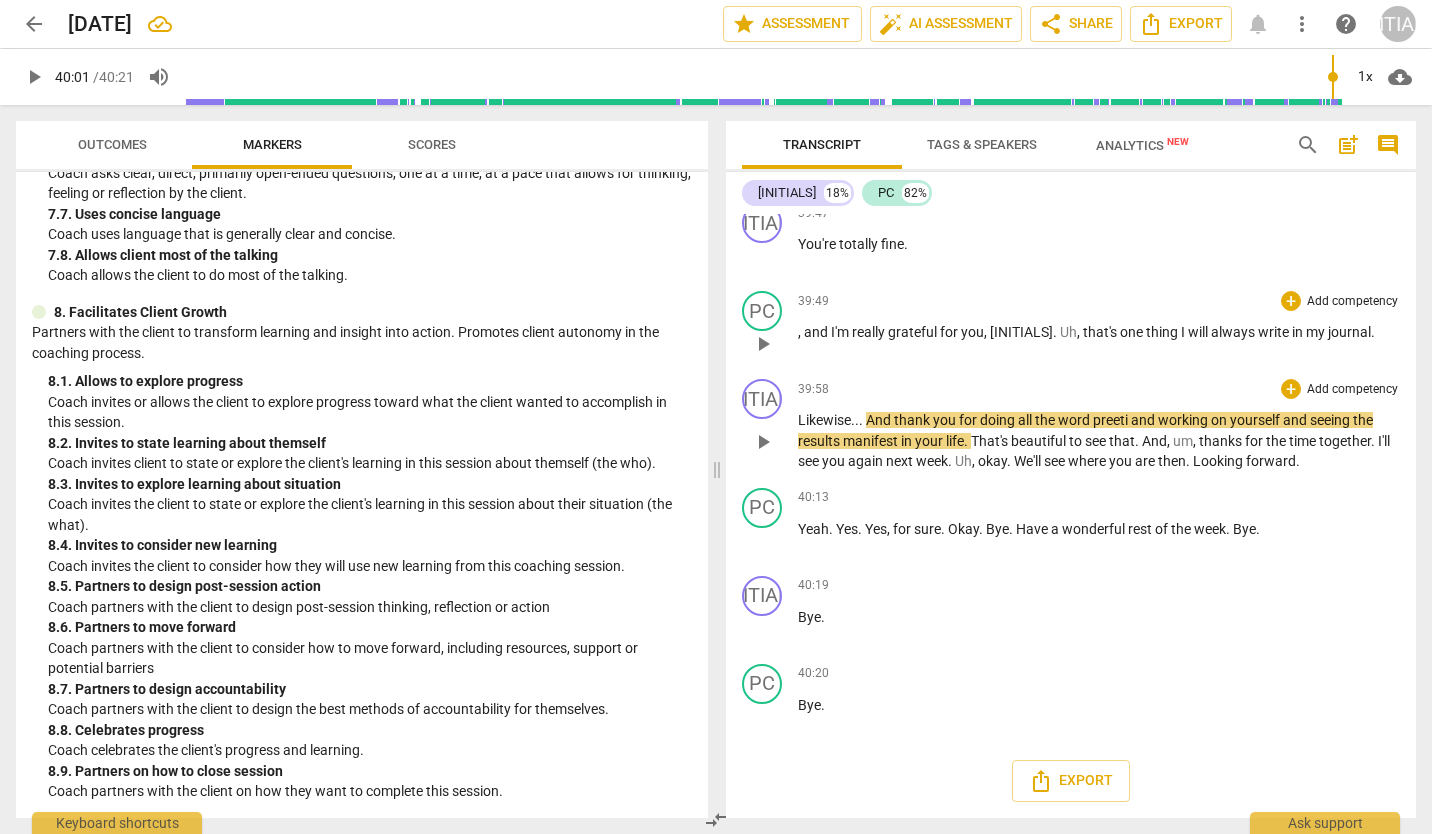 click on "word" at bounding box center (1075, 420) 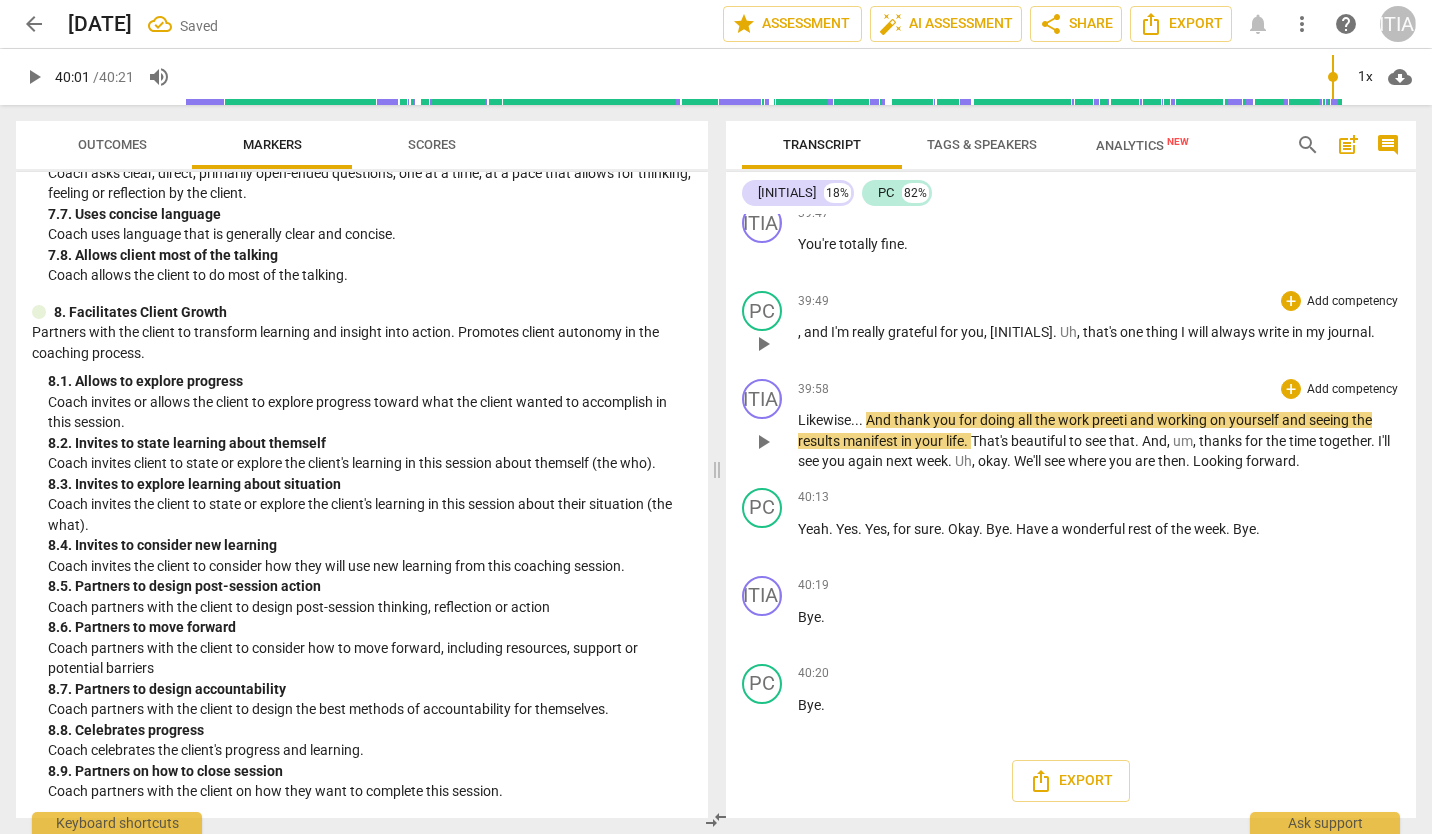 click on "play_arrow" at bounding box center (763, 442) 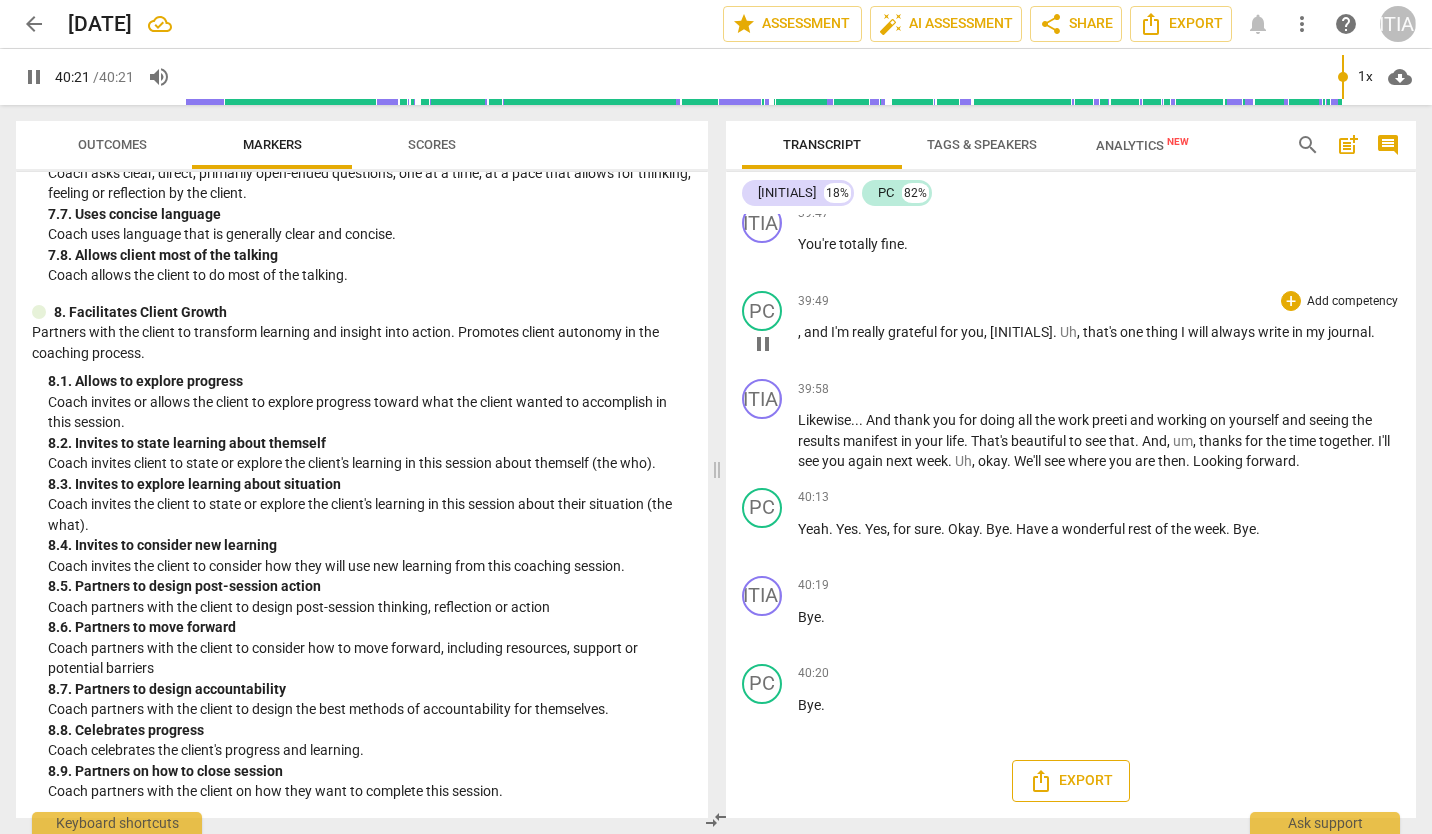 click on "Export" at bounding box center [1071, 781] 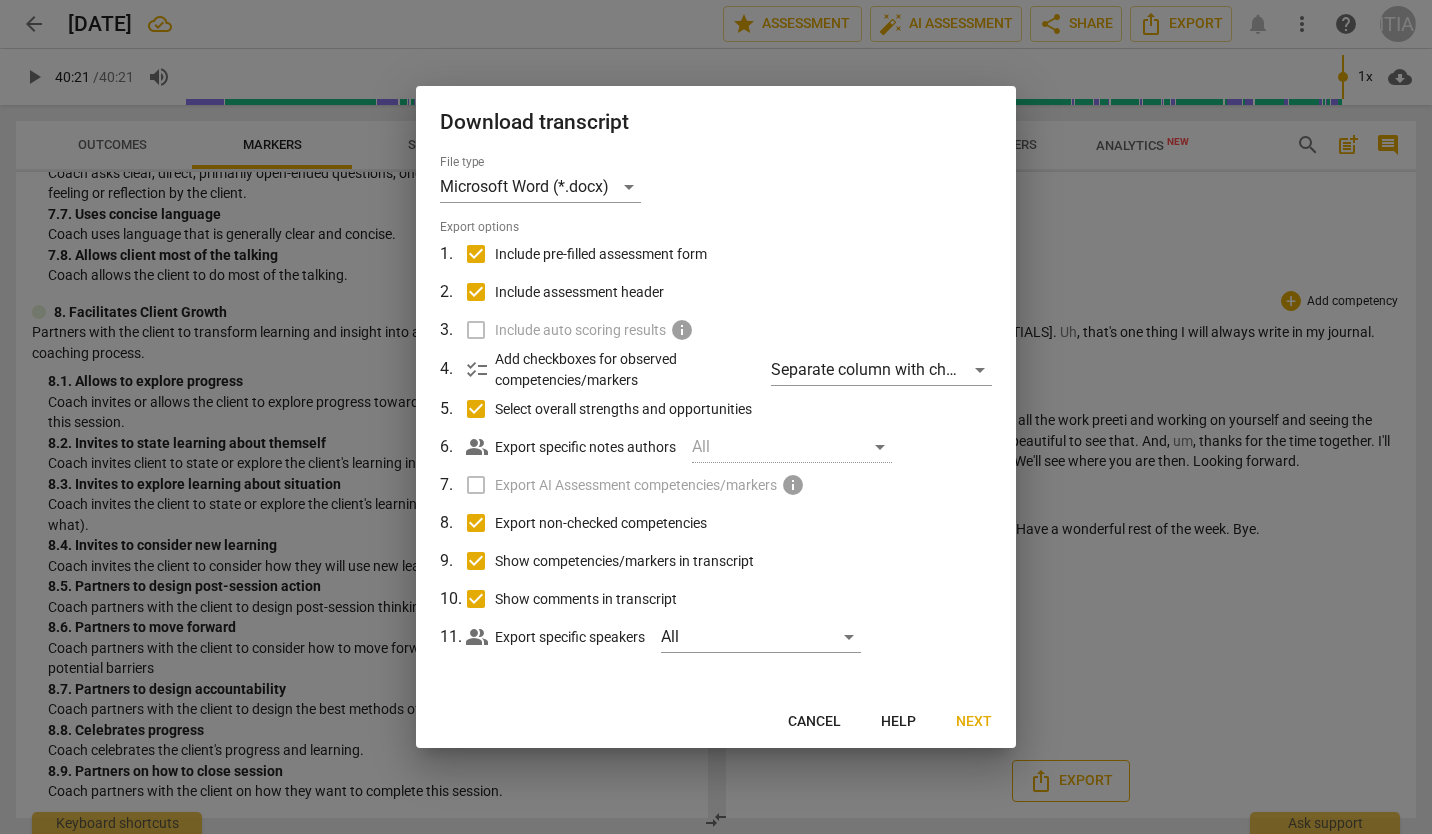 type on "2421" 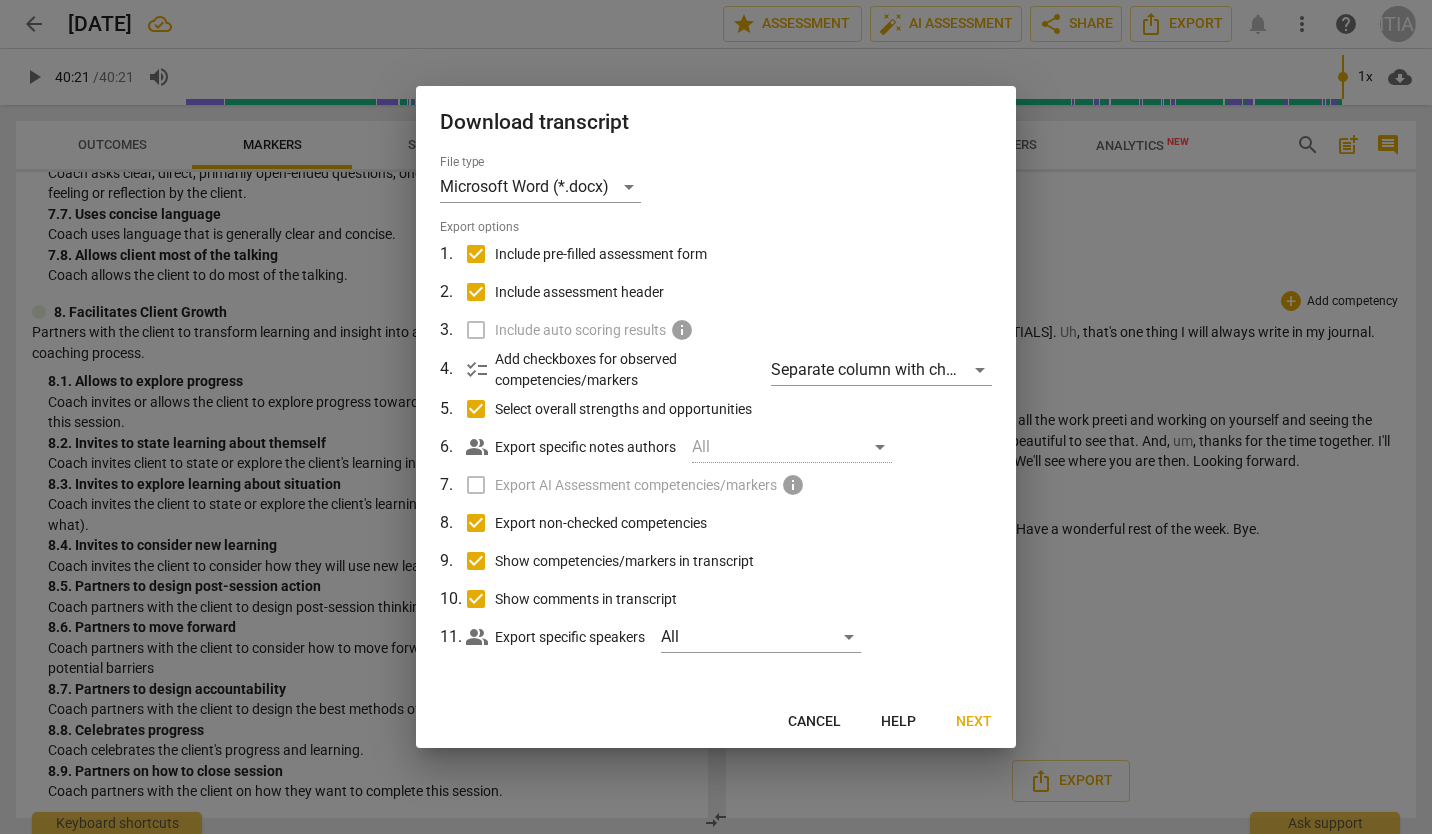 click on "Next" at bounding box center (974, 722) 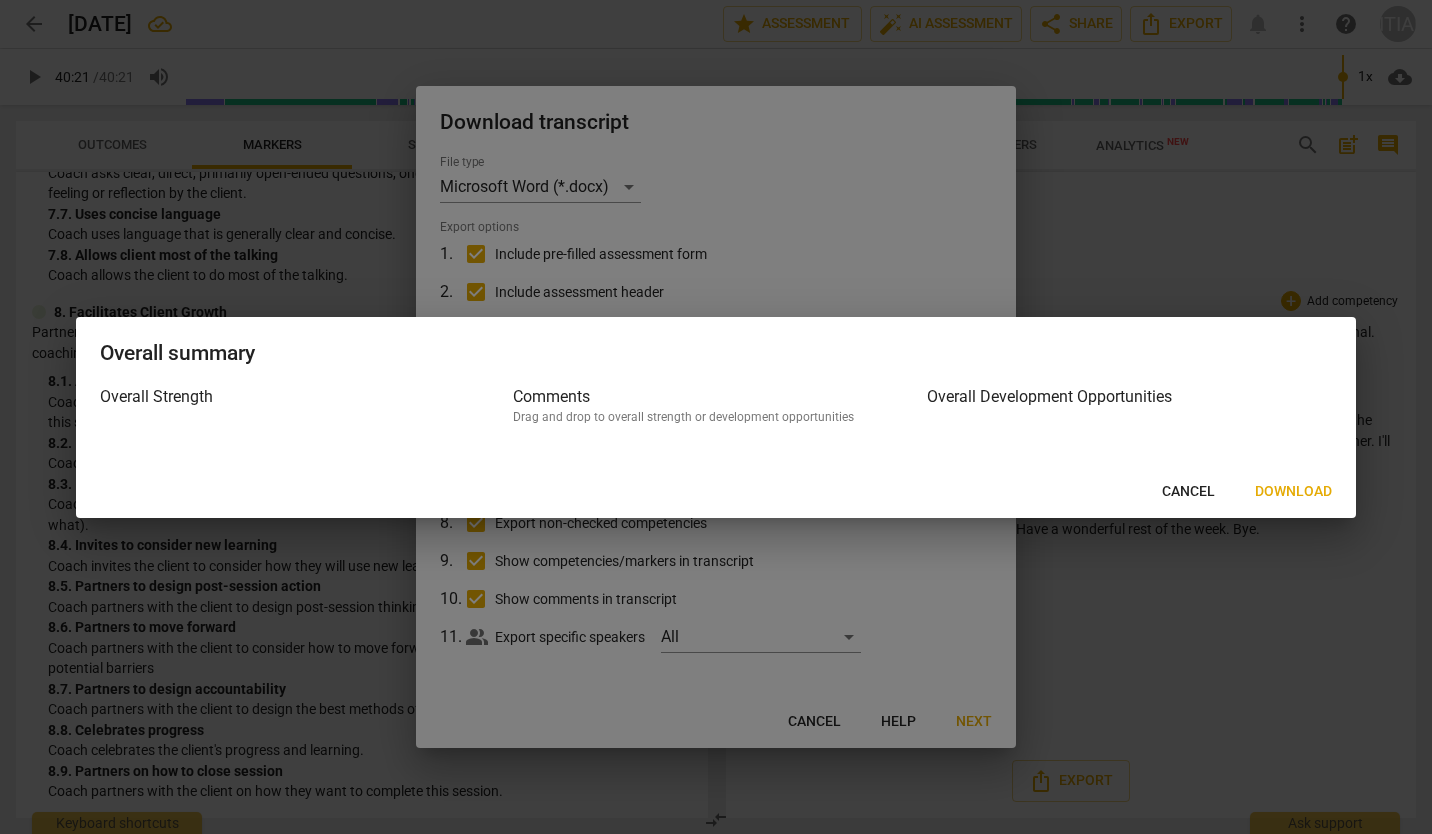 click on "Download" at bounding box center (1293, 492) 